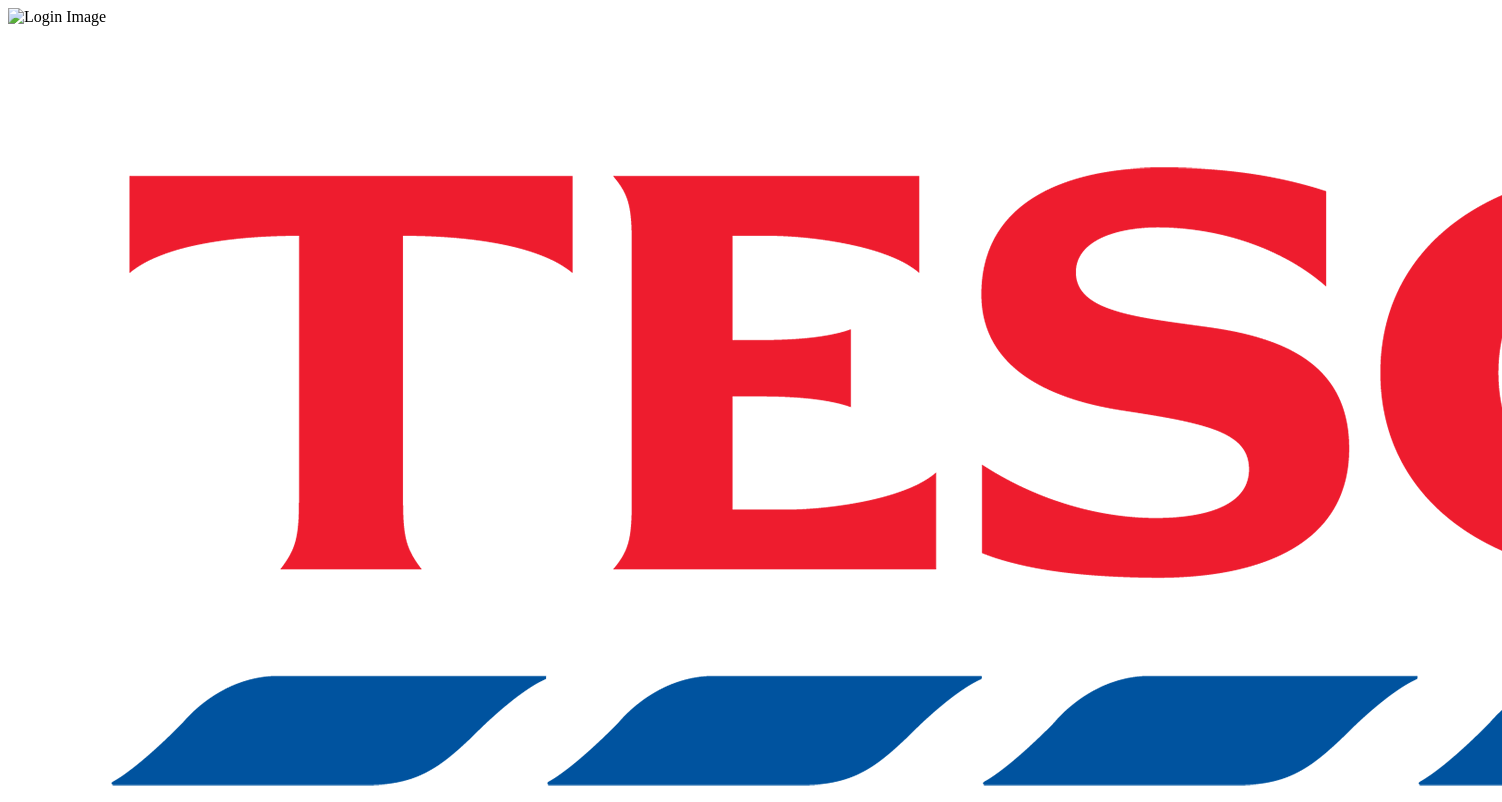 scroll, scrollTop: 0, scrollLeft: 0, axis: both 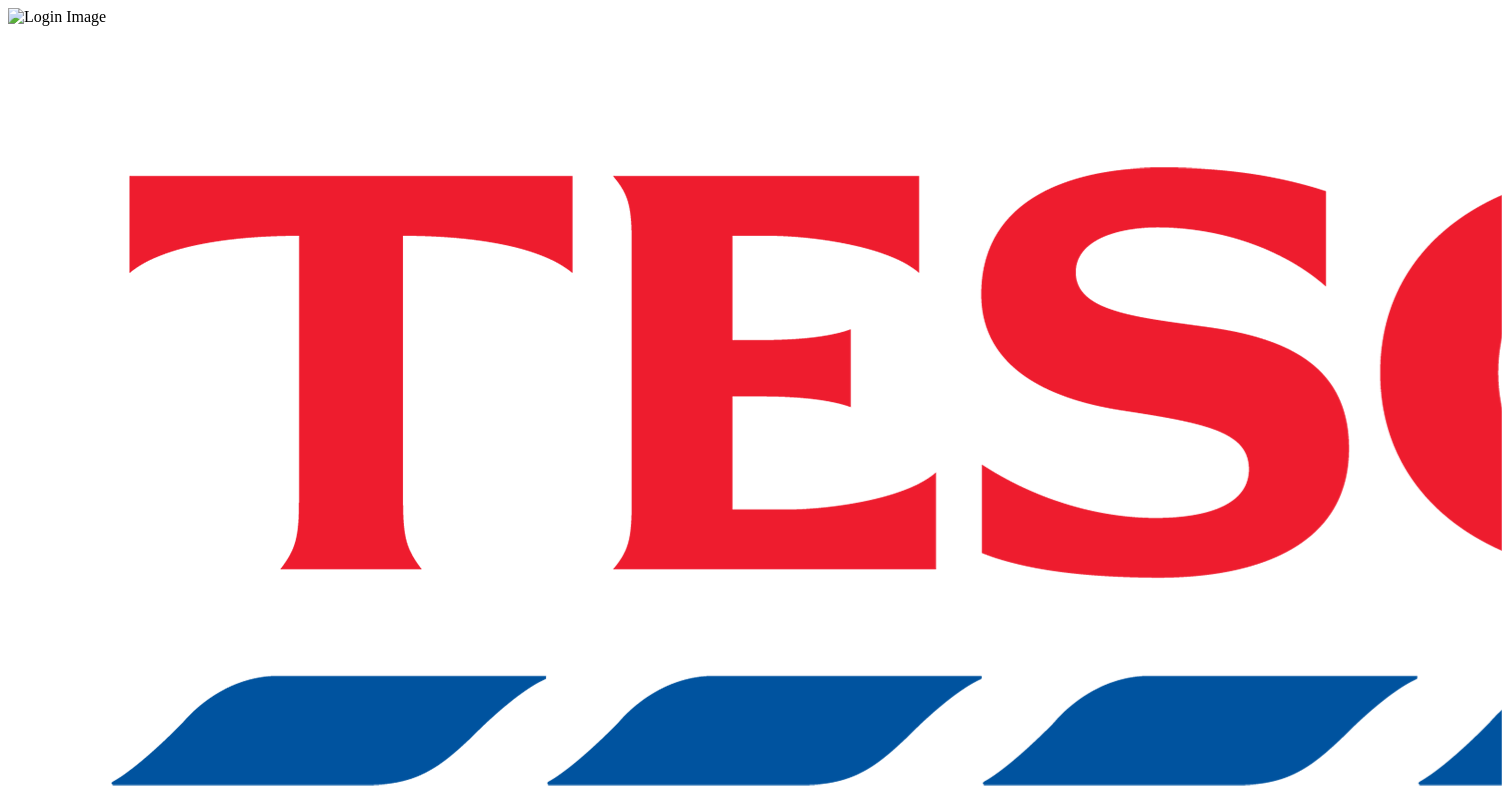 click on "Login" at bounding box center (751, 1000) 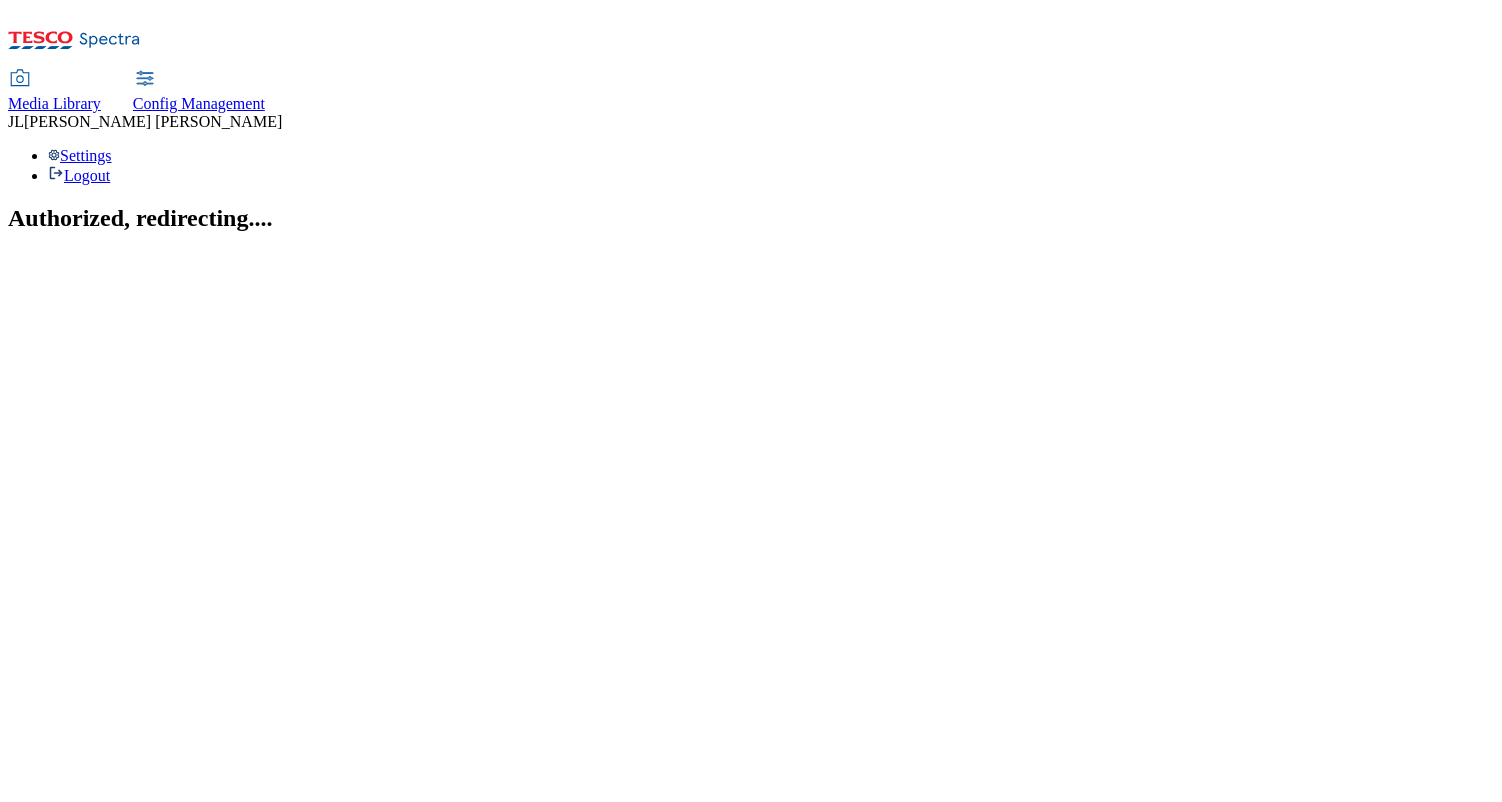 scroll, scrollTop: 0, scrollLeft: 0, axis: both 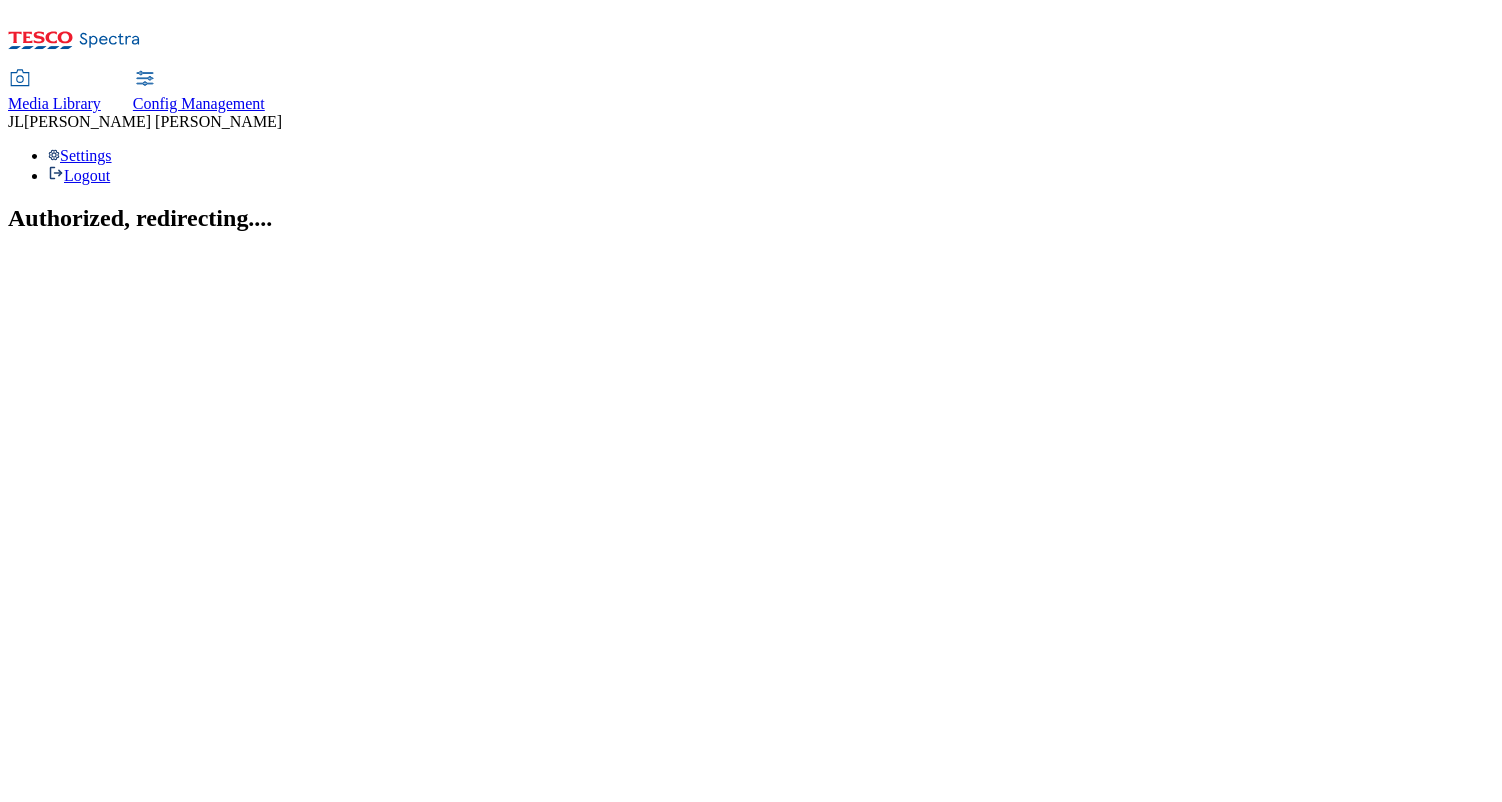 click on "Config Management" at bounding box center (199, 103) 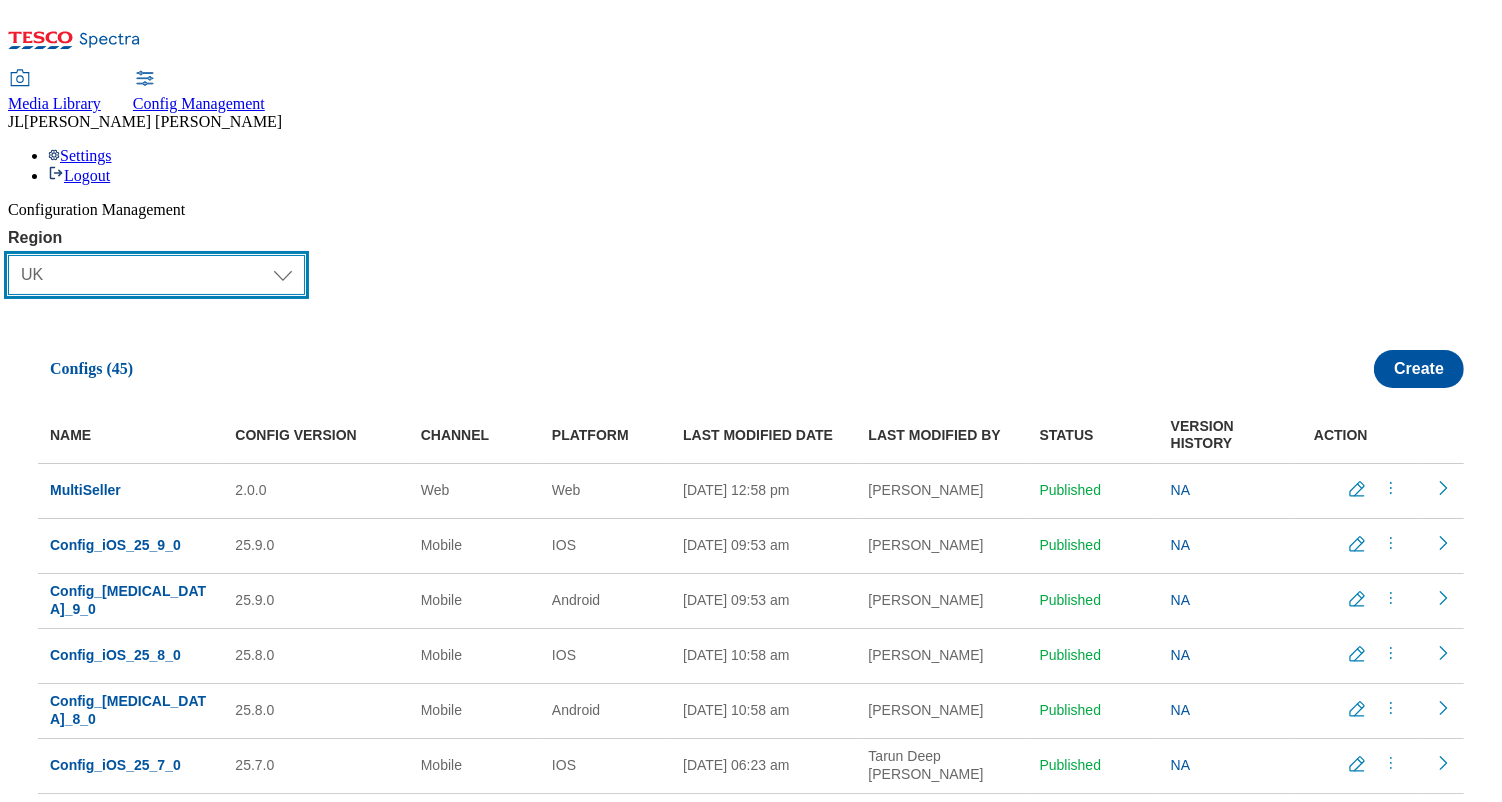 click on "Select Region UK CZ IE SK HU" at bounding box center (156, 275) 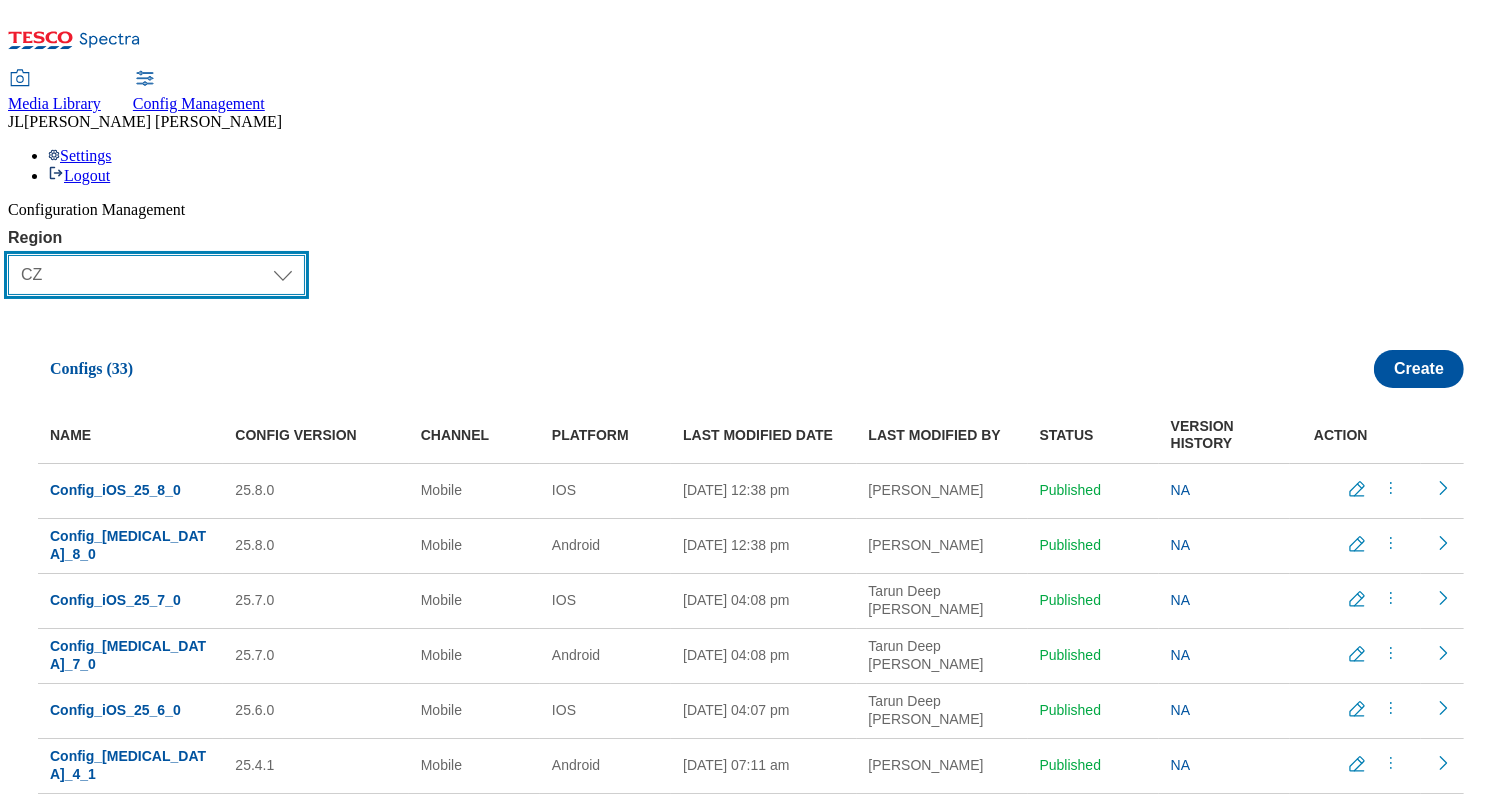click on "Select Region UK CZ IE SK HU" at bounding box center [156, 275] 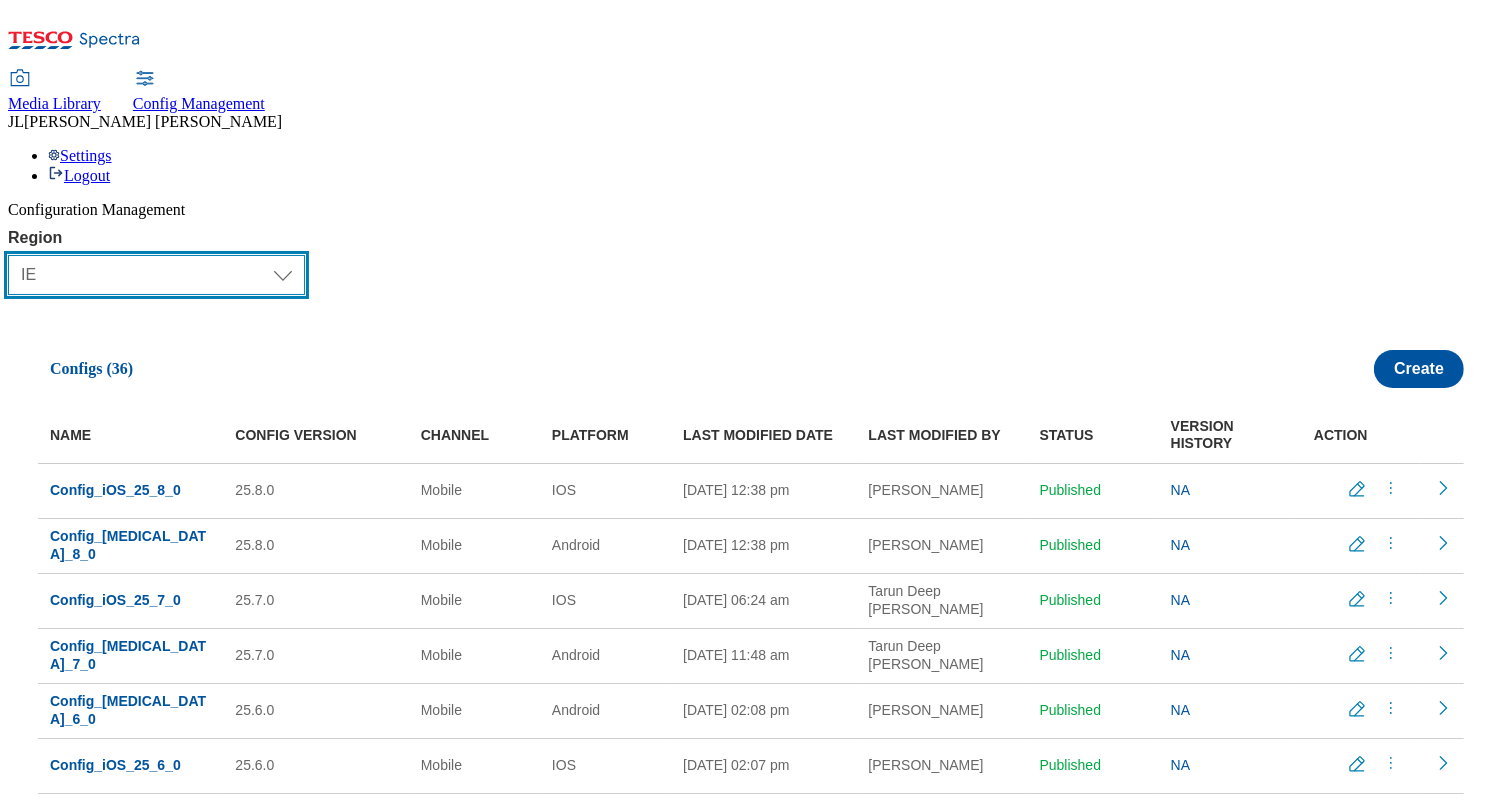 click on "Select Region UK CZ IE SK HU" at bounding box center (156, 275) 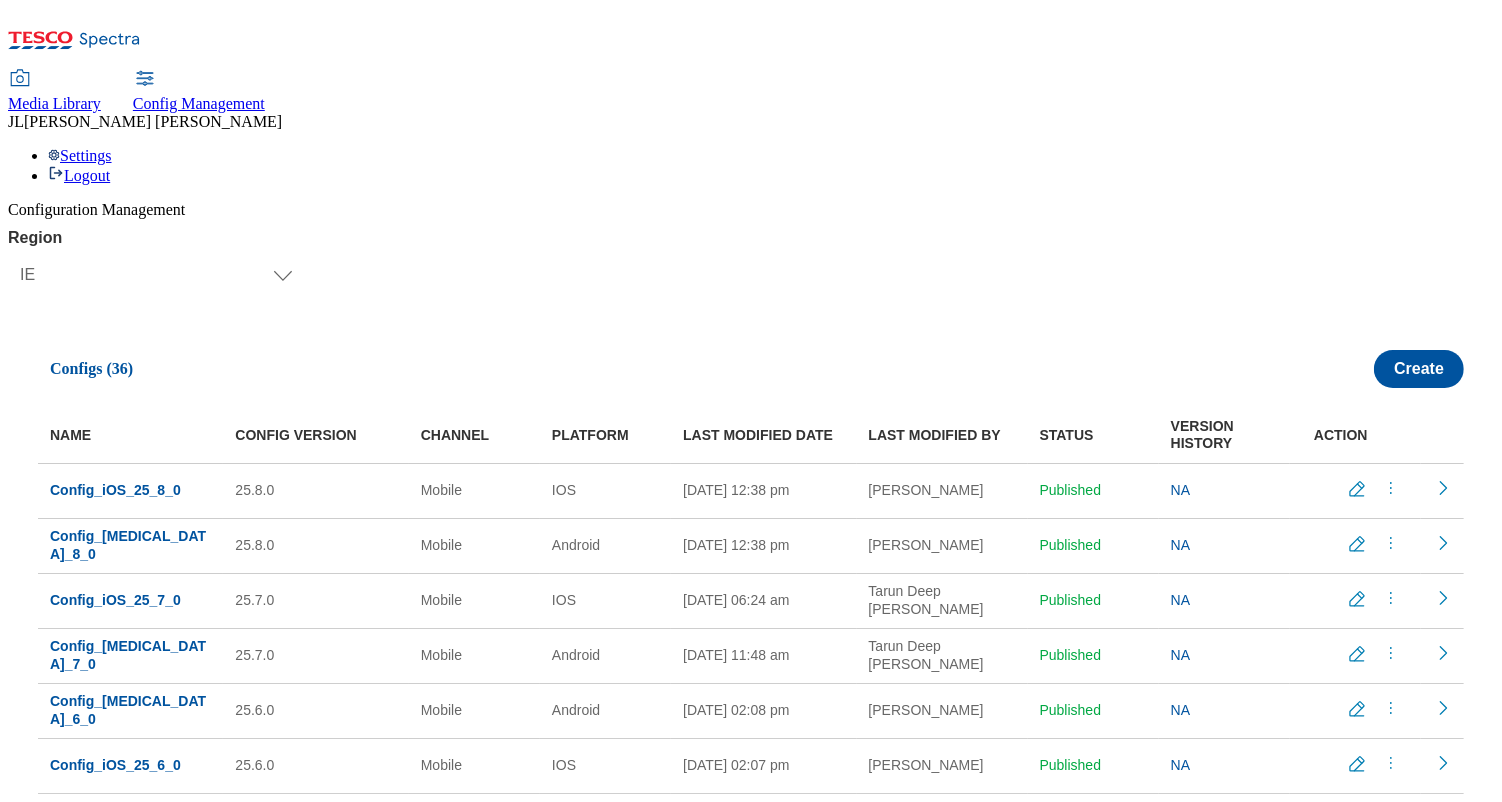 click 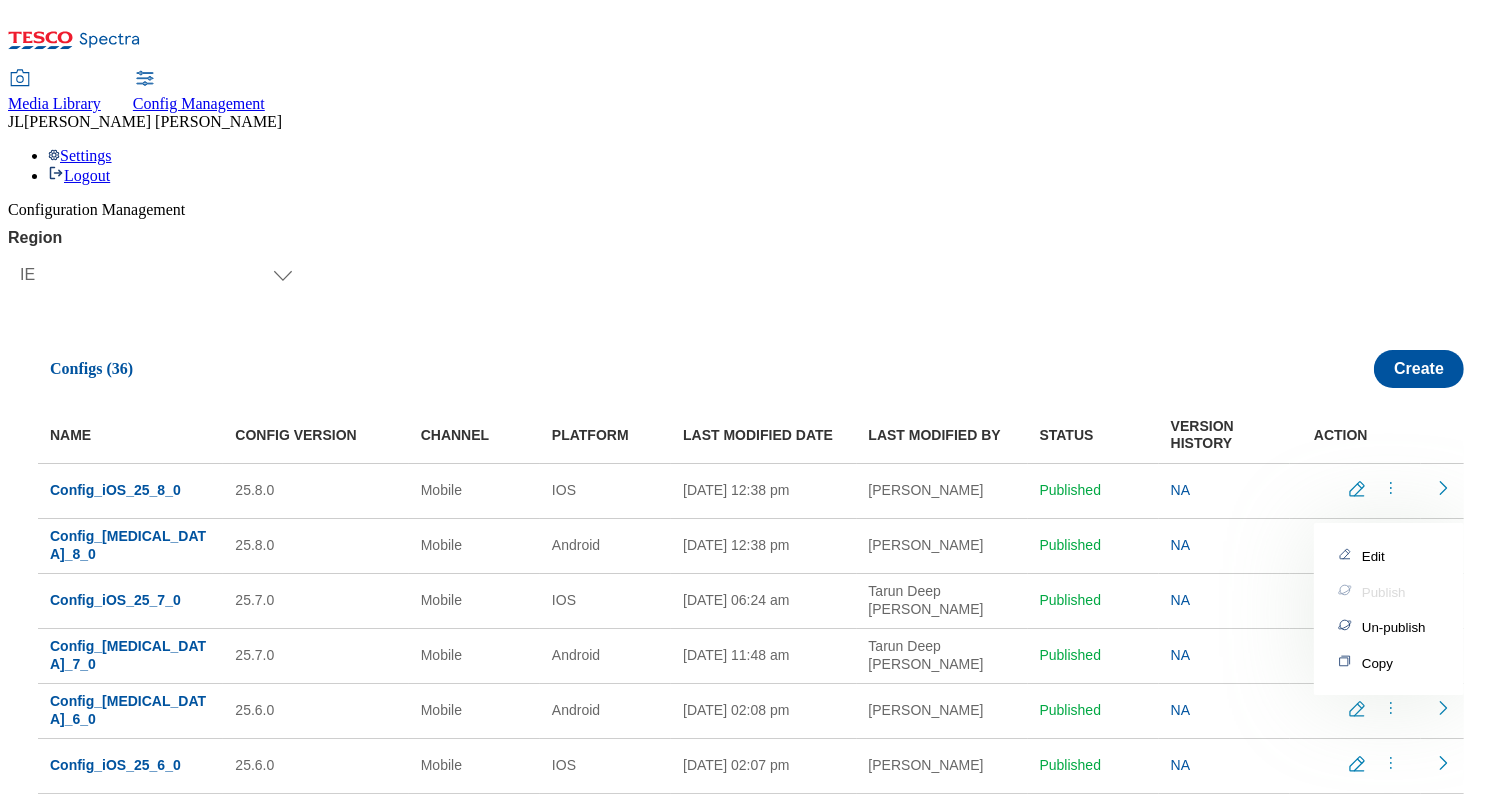 click on "Copy" at bounding box center (1377, 663) 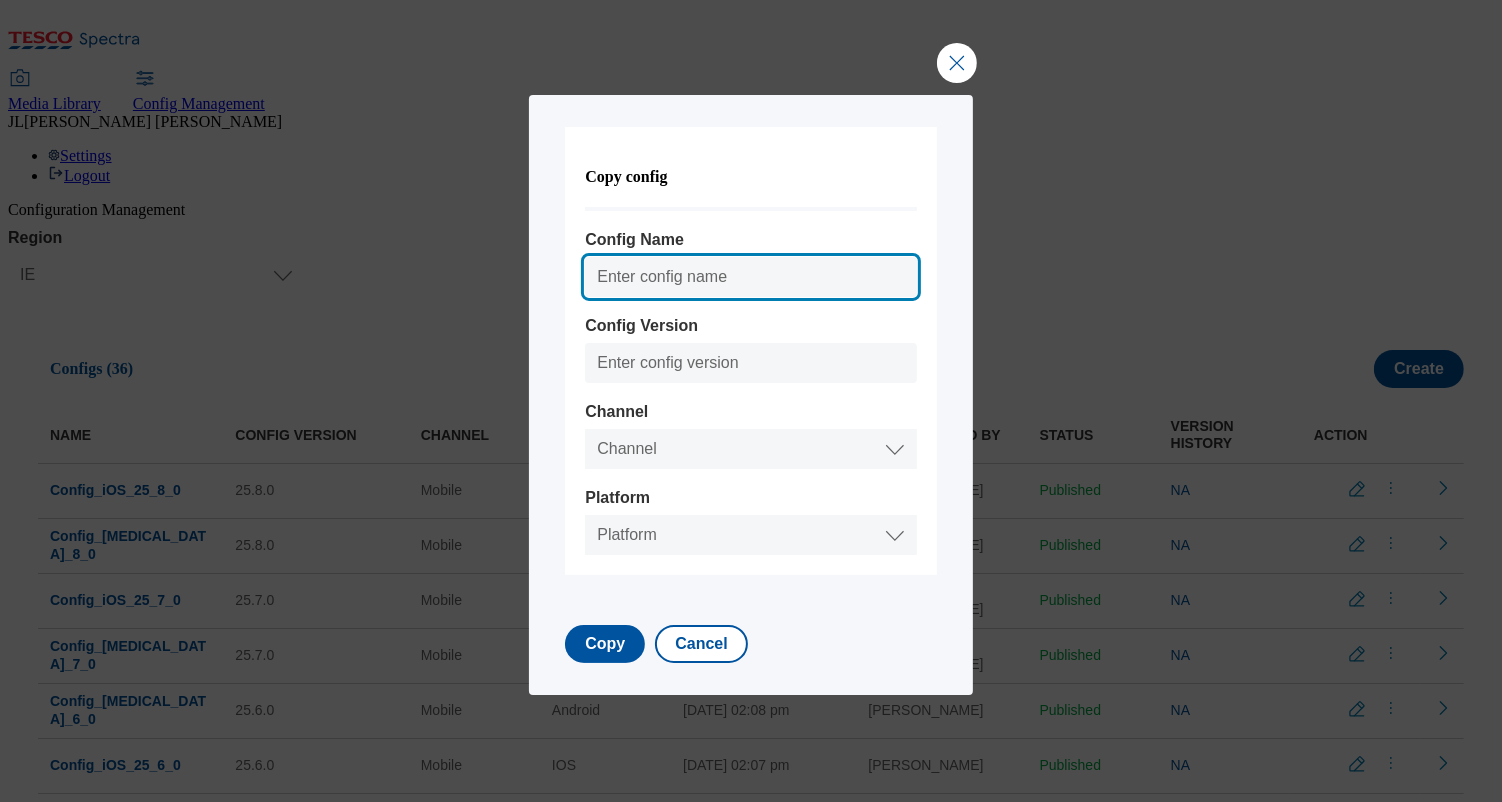 click on "Config Name" at bounding box center [750, 277] 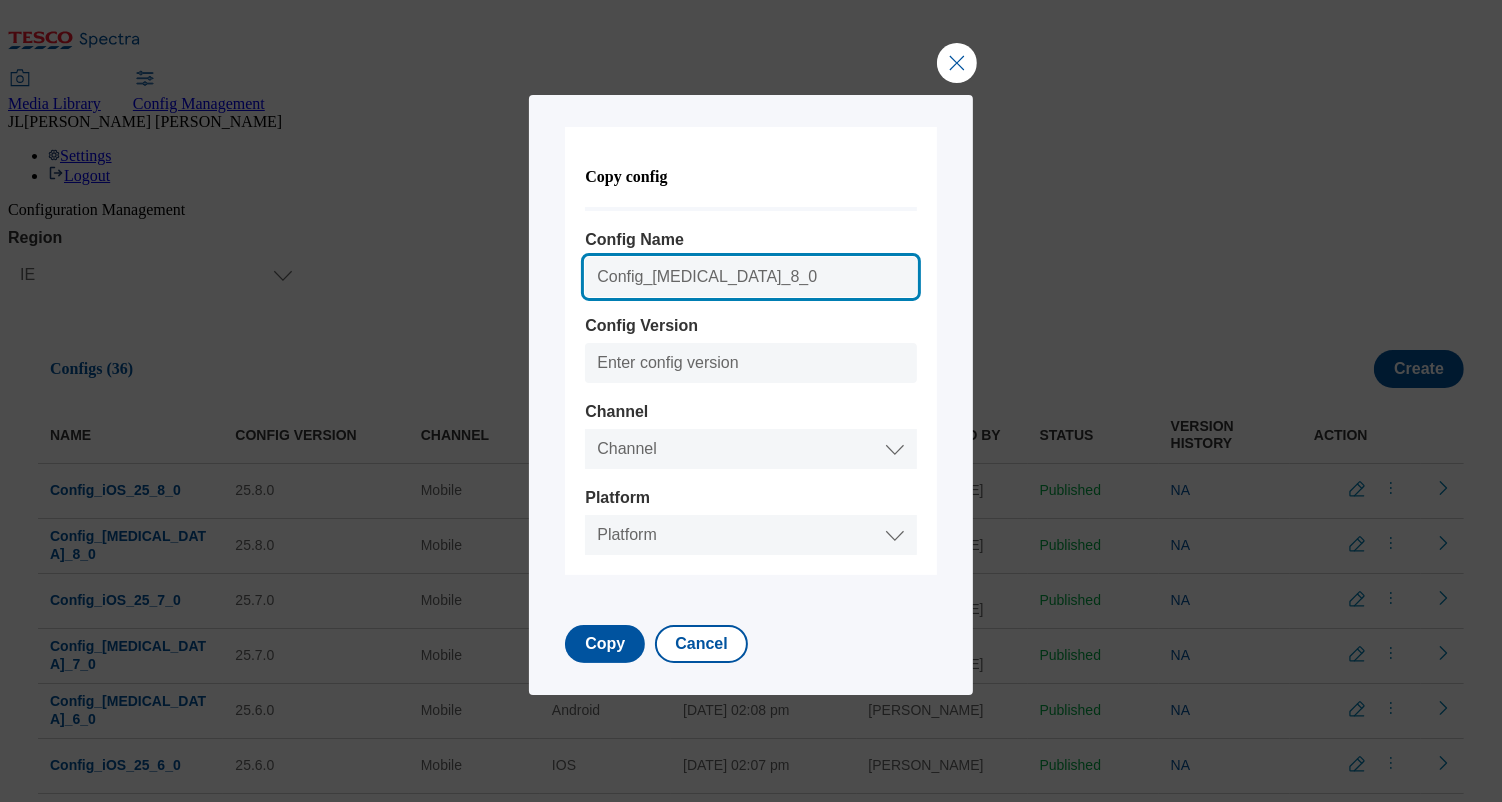 click on "Config_Android_25_8_0" at bounding box center (750, 277) 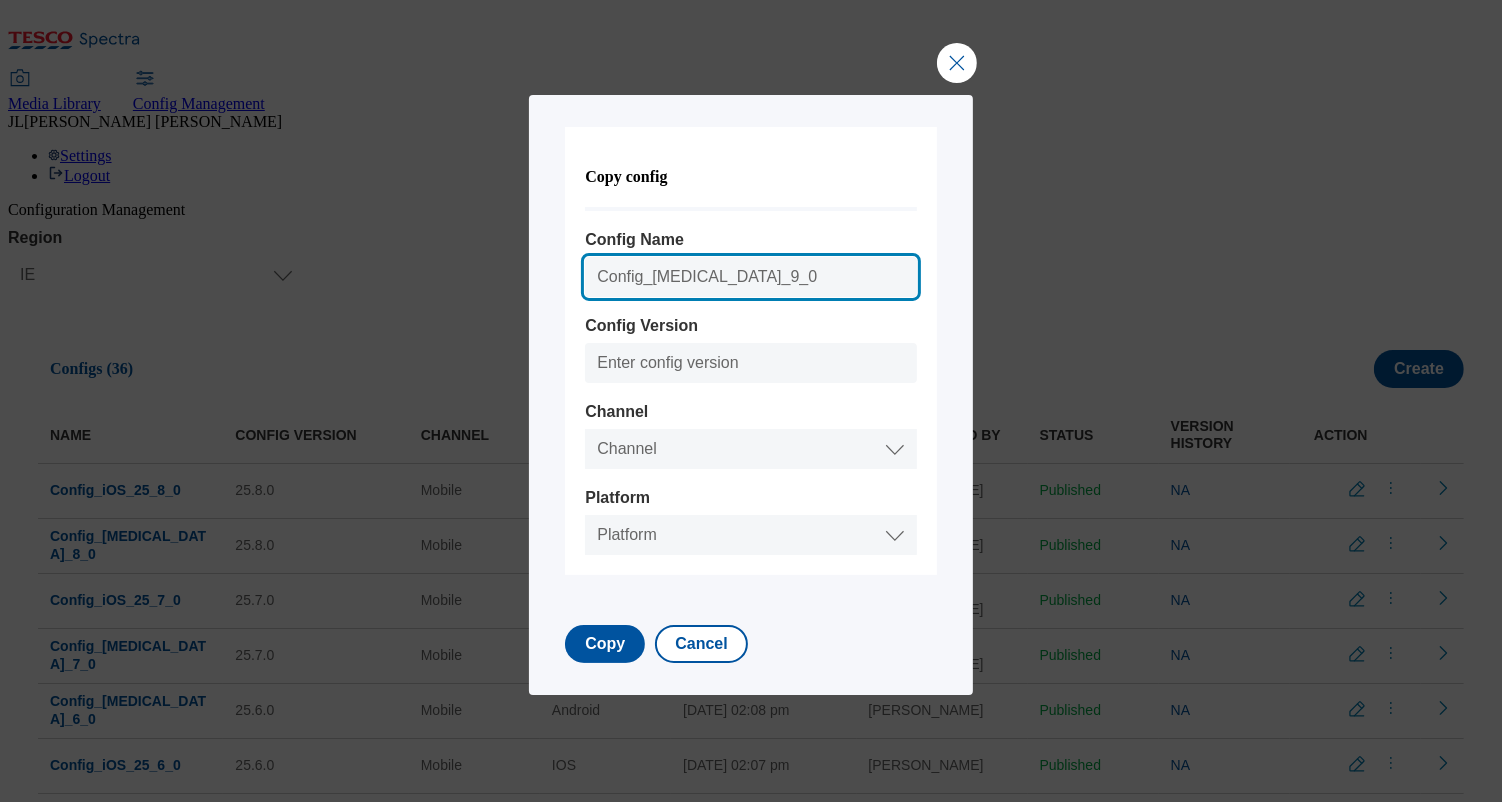 type on "Config_Android_25_9_0" 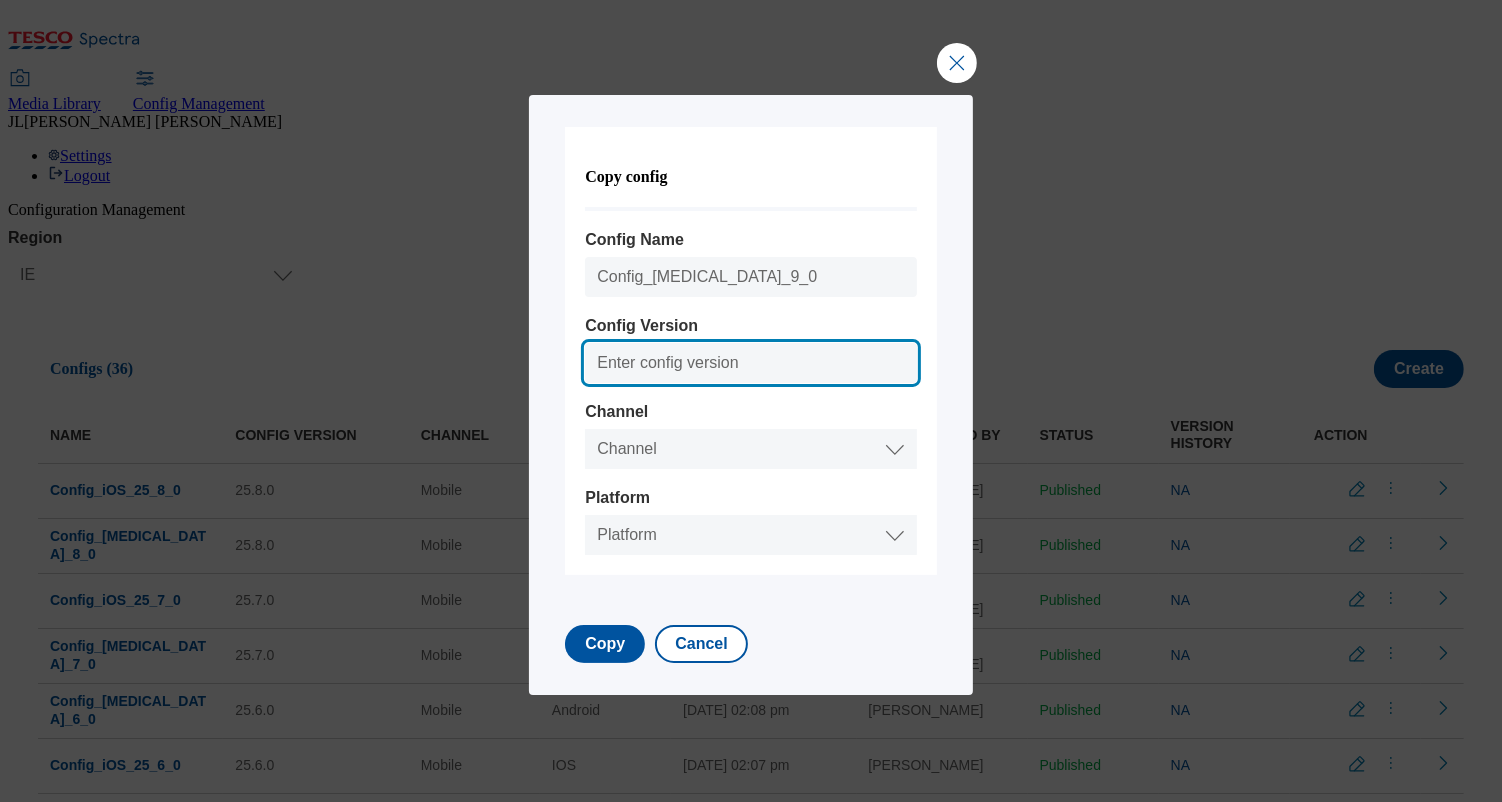 click on "Config Version" at bounding box center [750, 363] 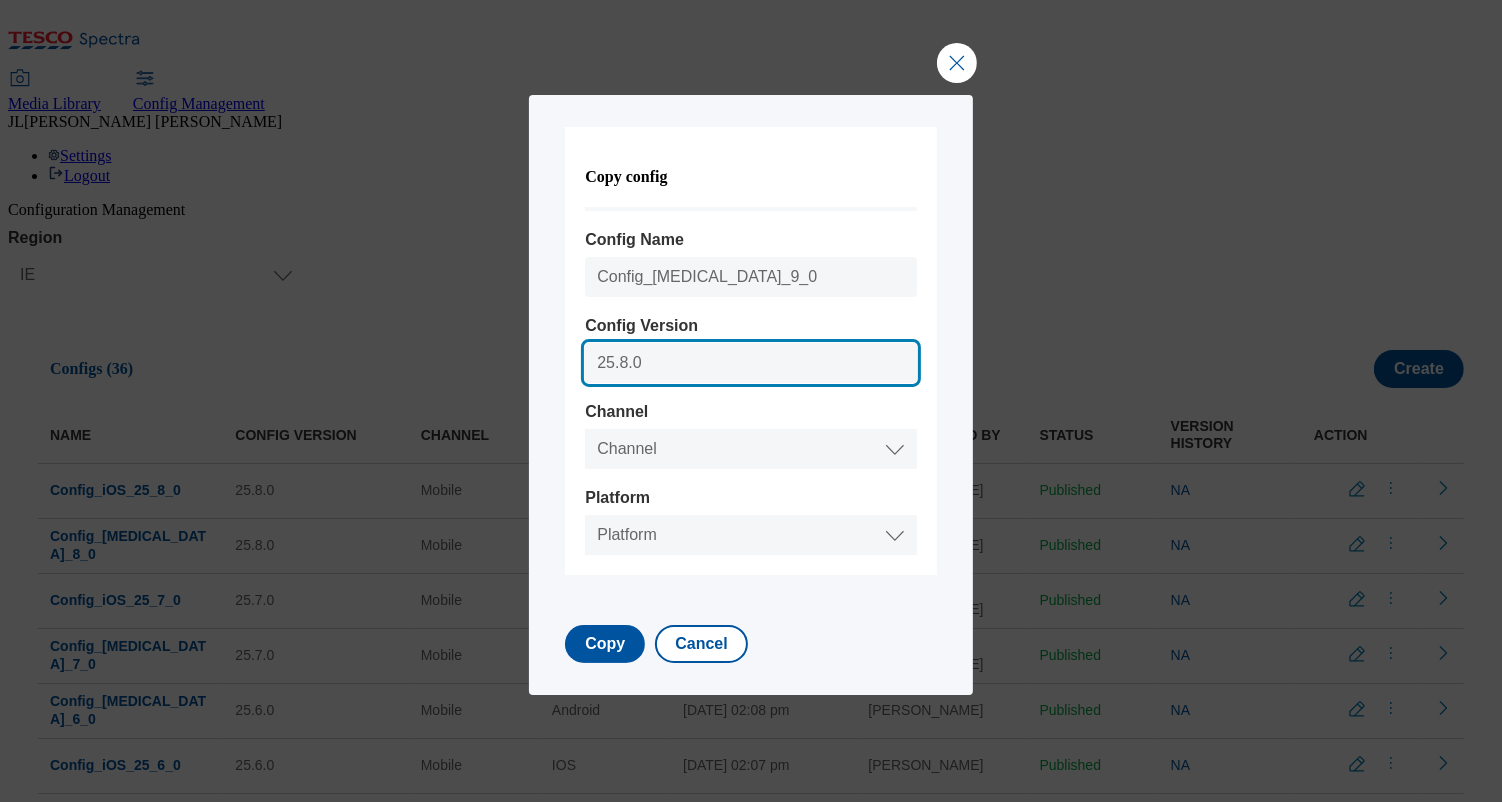 click on "25.8.0" at bounding box center (750, 363) 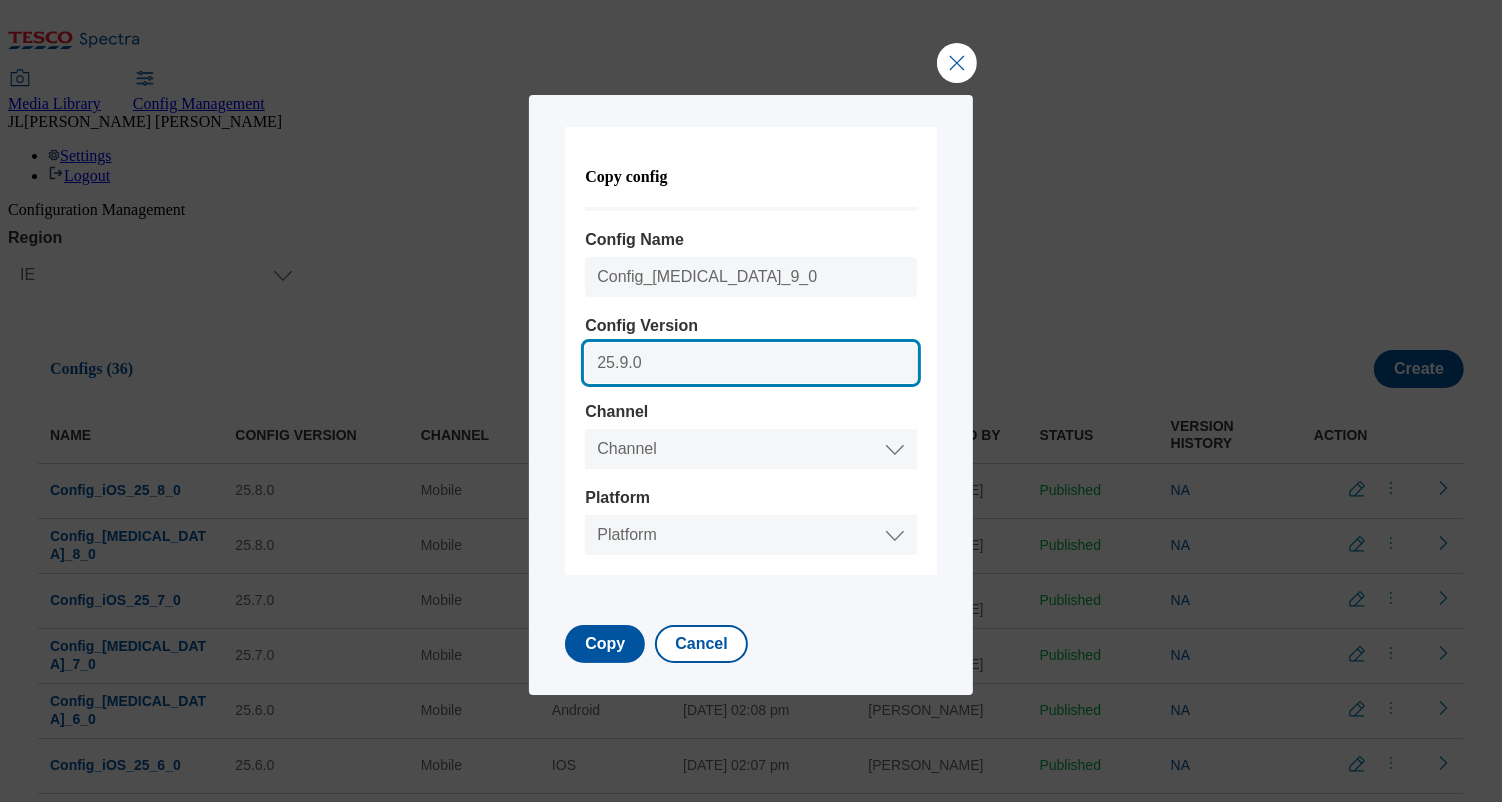 type on "25.9.0" 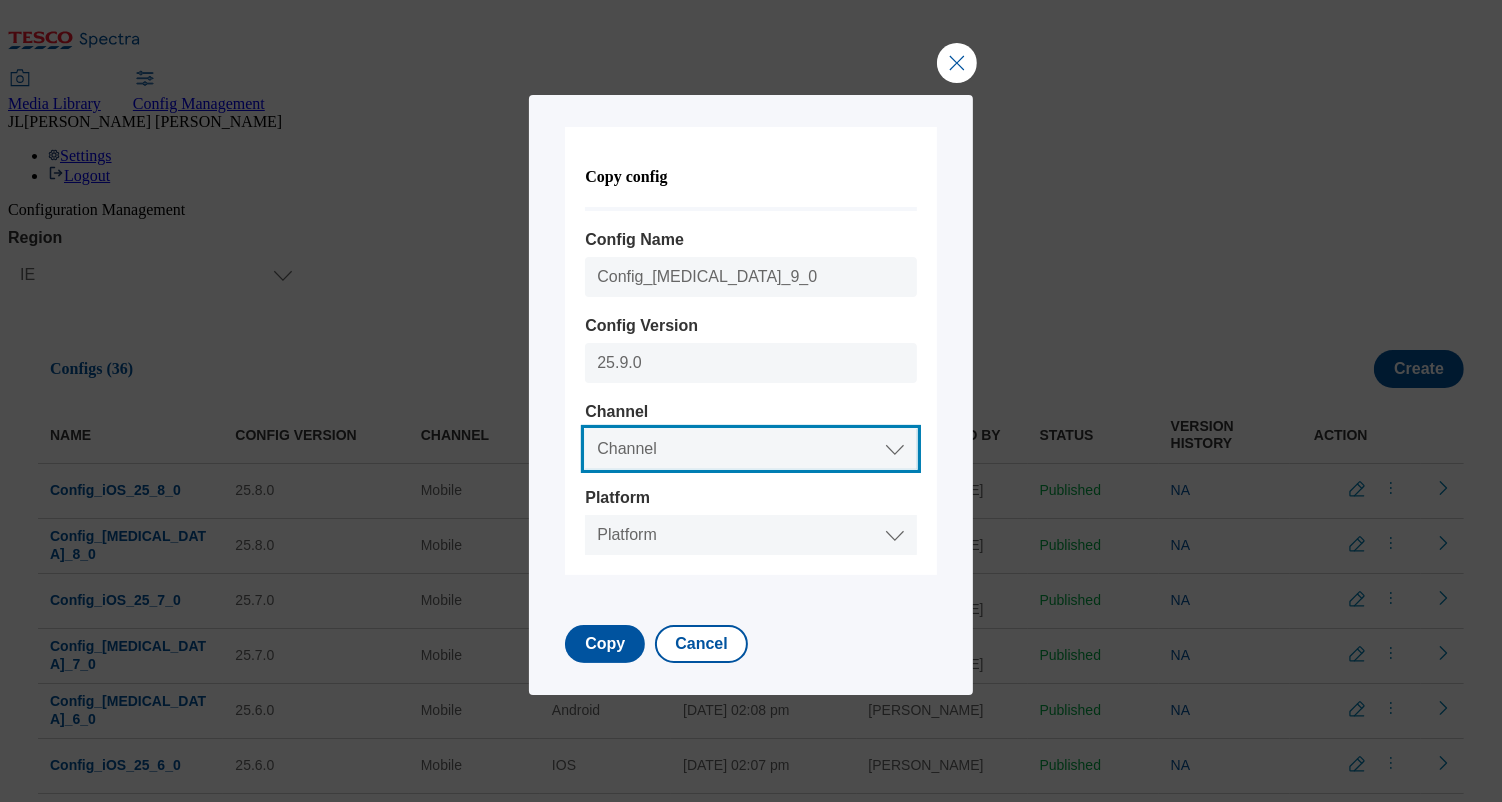 click on "Channel Web Mobile" at bounding box center [750, 449] 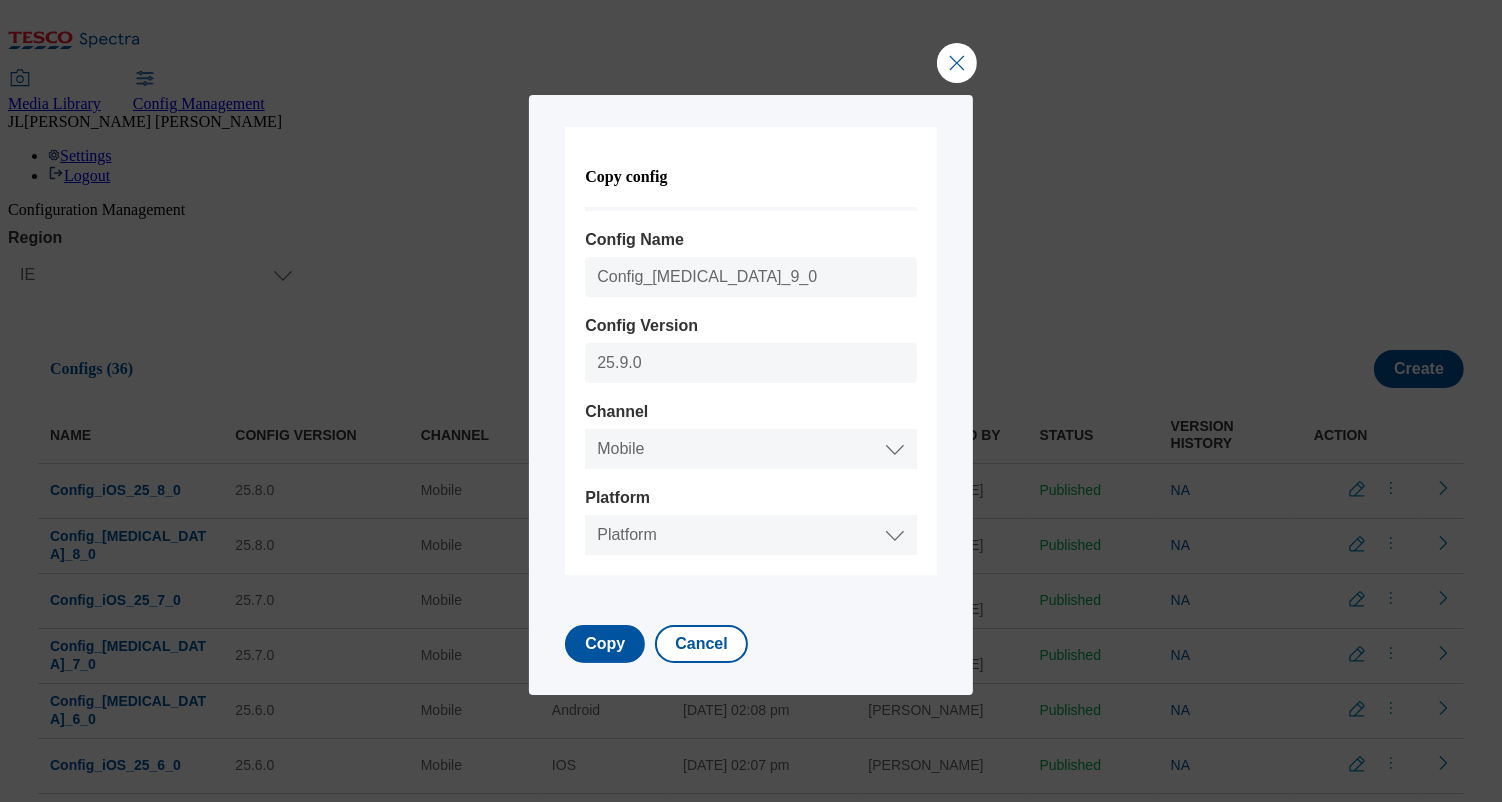 select on "mobile" 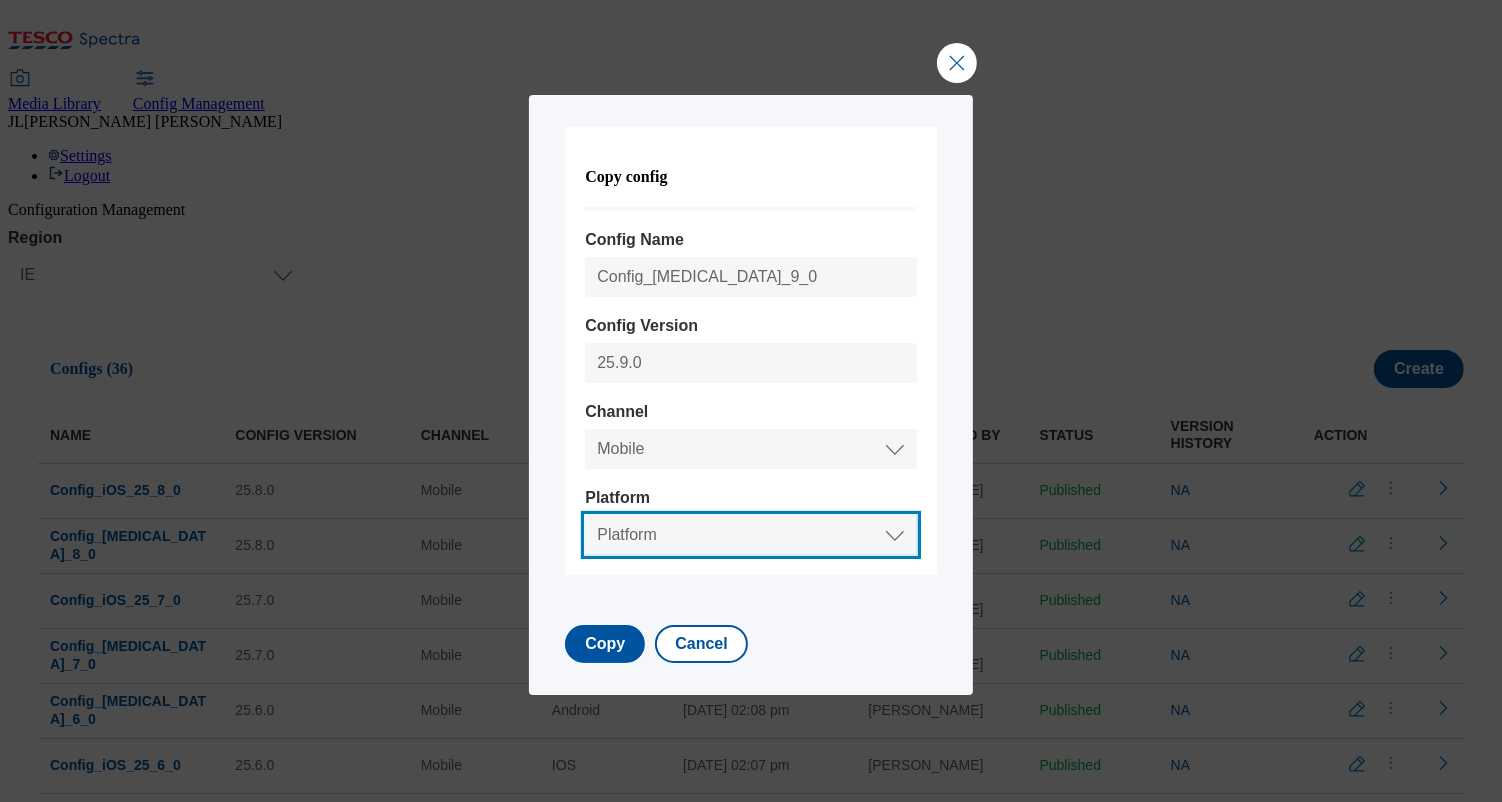 click on "Platform Android IOS" at bounding box center (750, 535) 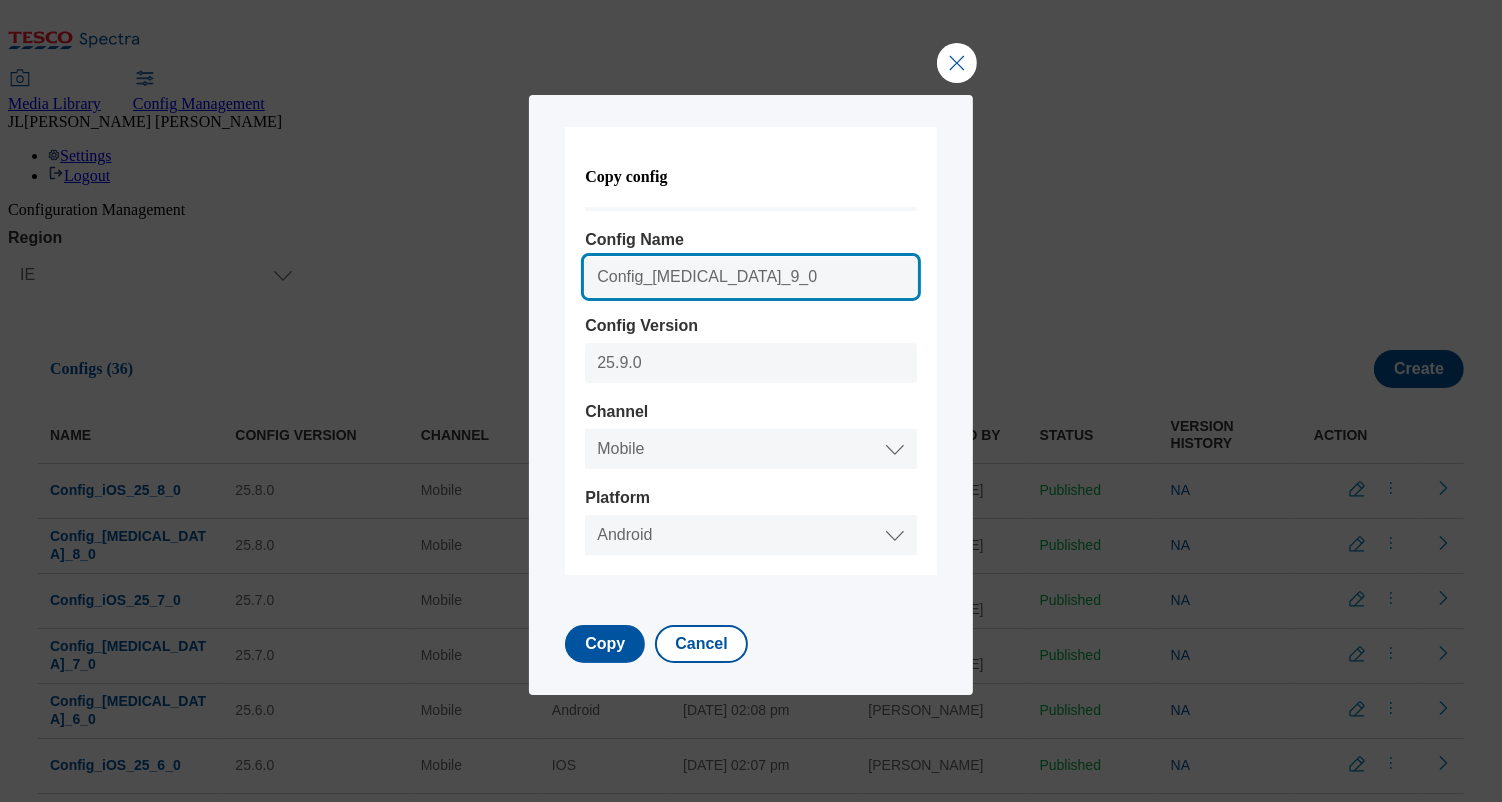 click on "Config_Android_25_9_0" at bounding box center [750, 277] 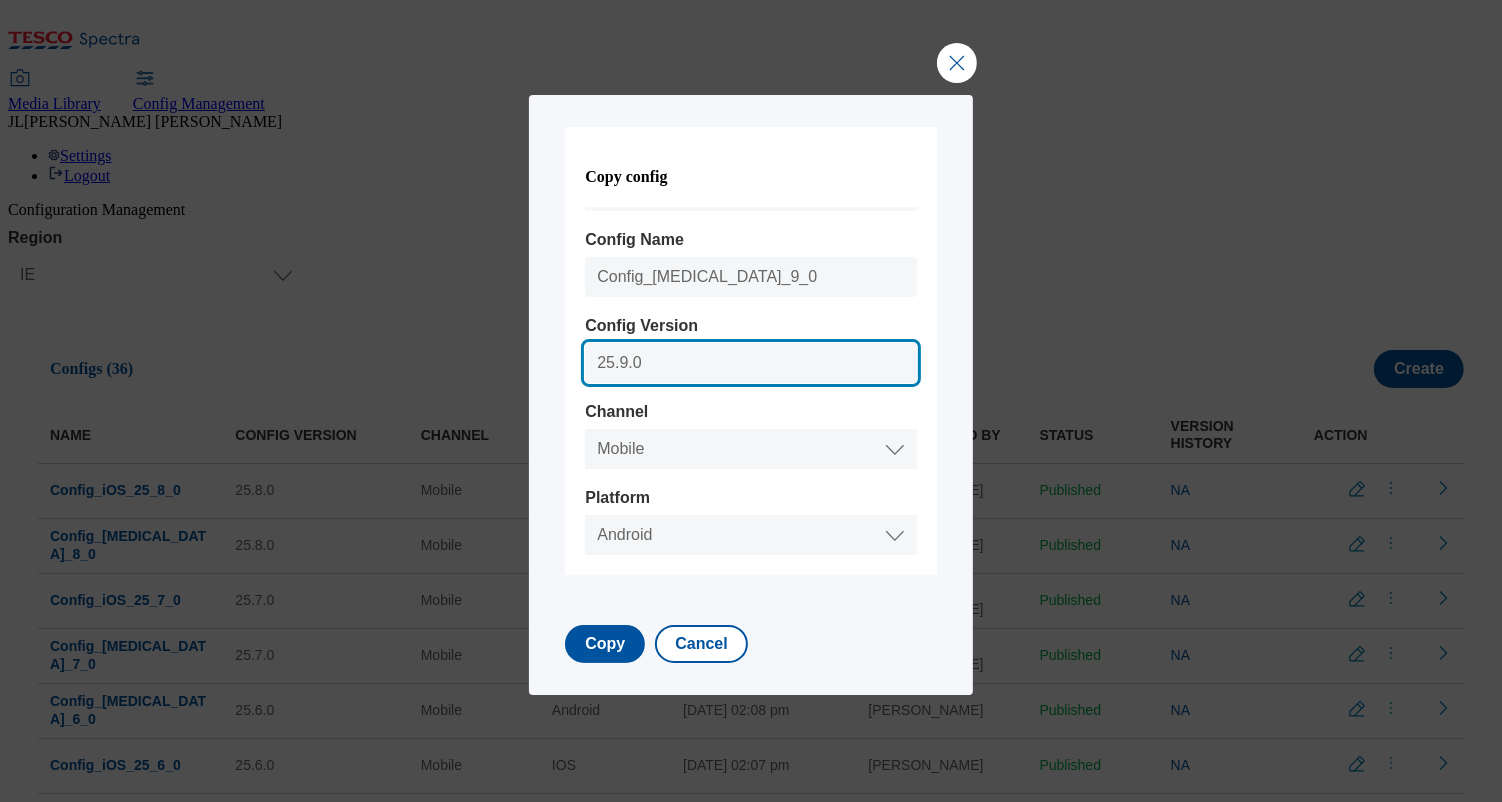 click on "25.9.0" at bounding box center (750, 363) 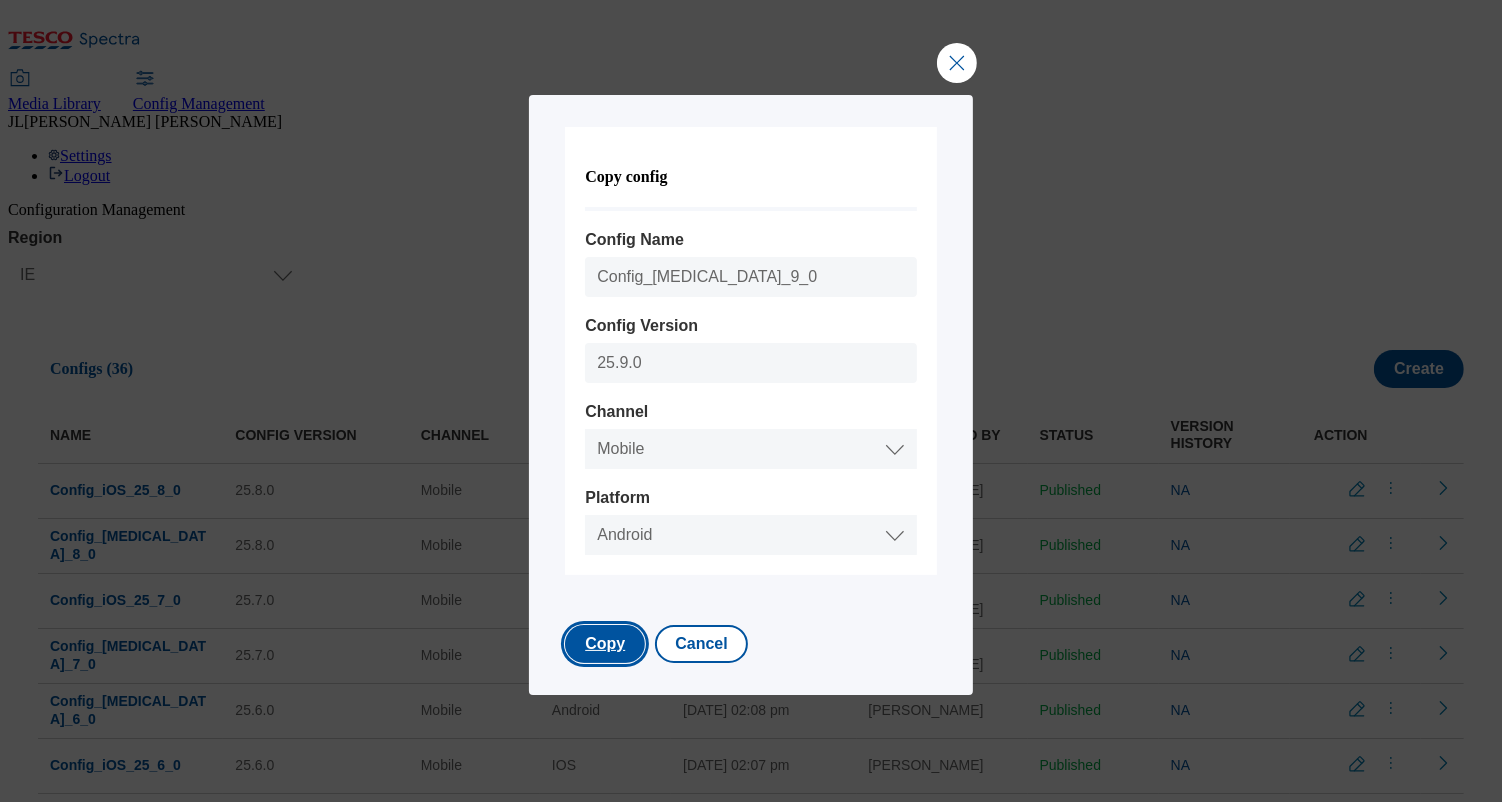 click on "Copy" at bounding box center (605, 644) 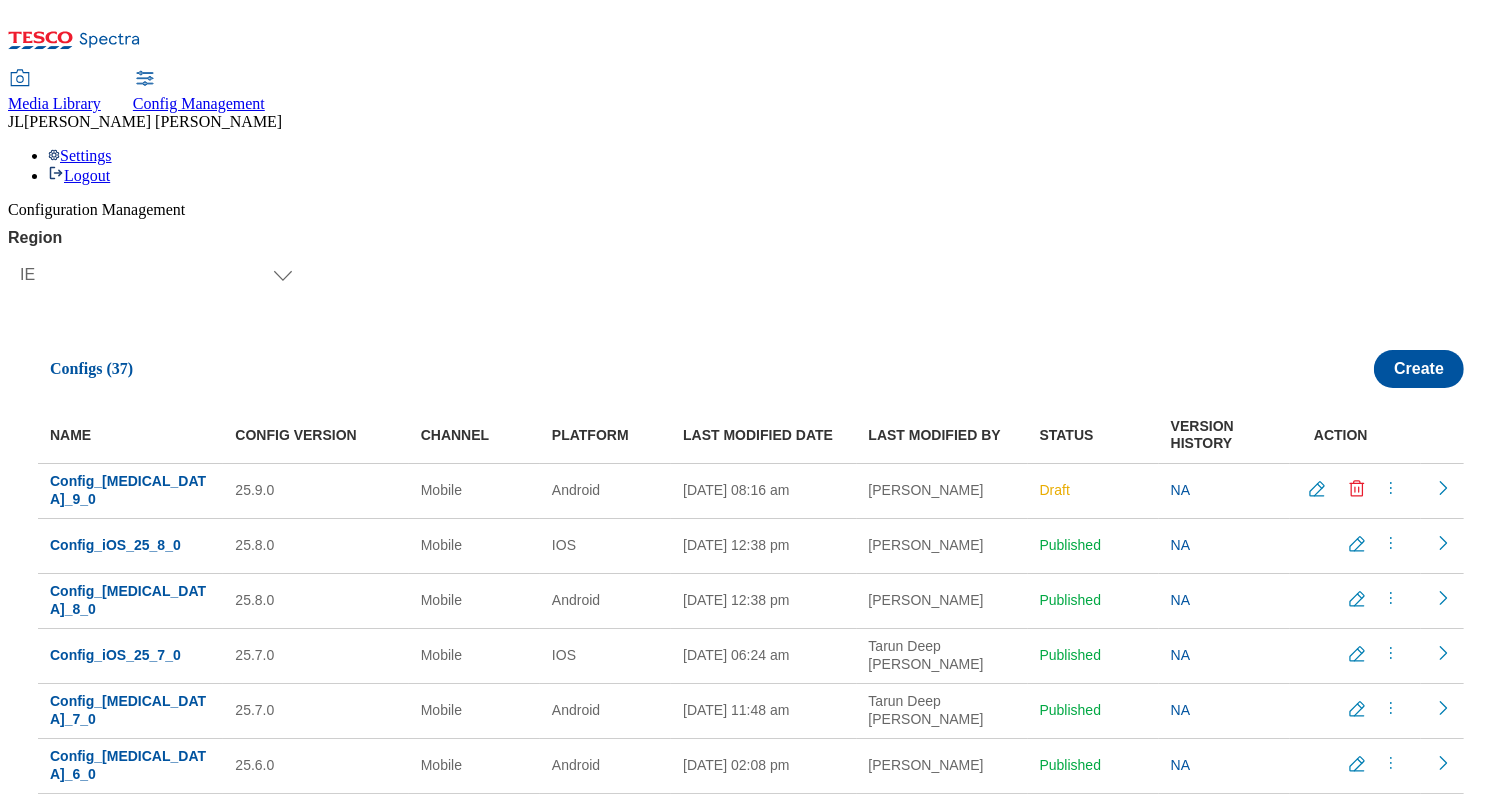 click 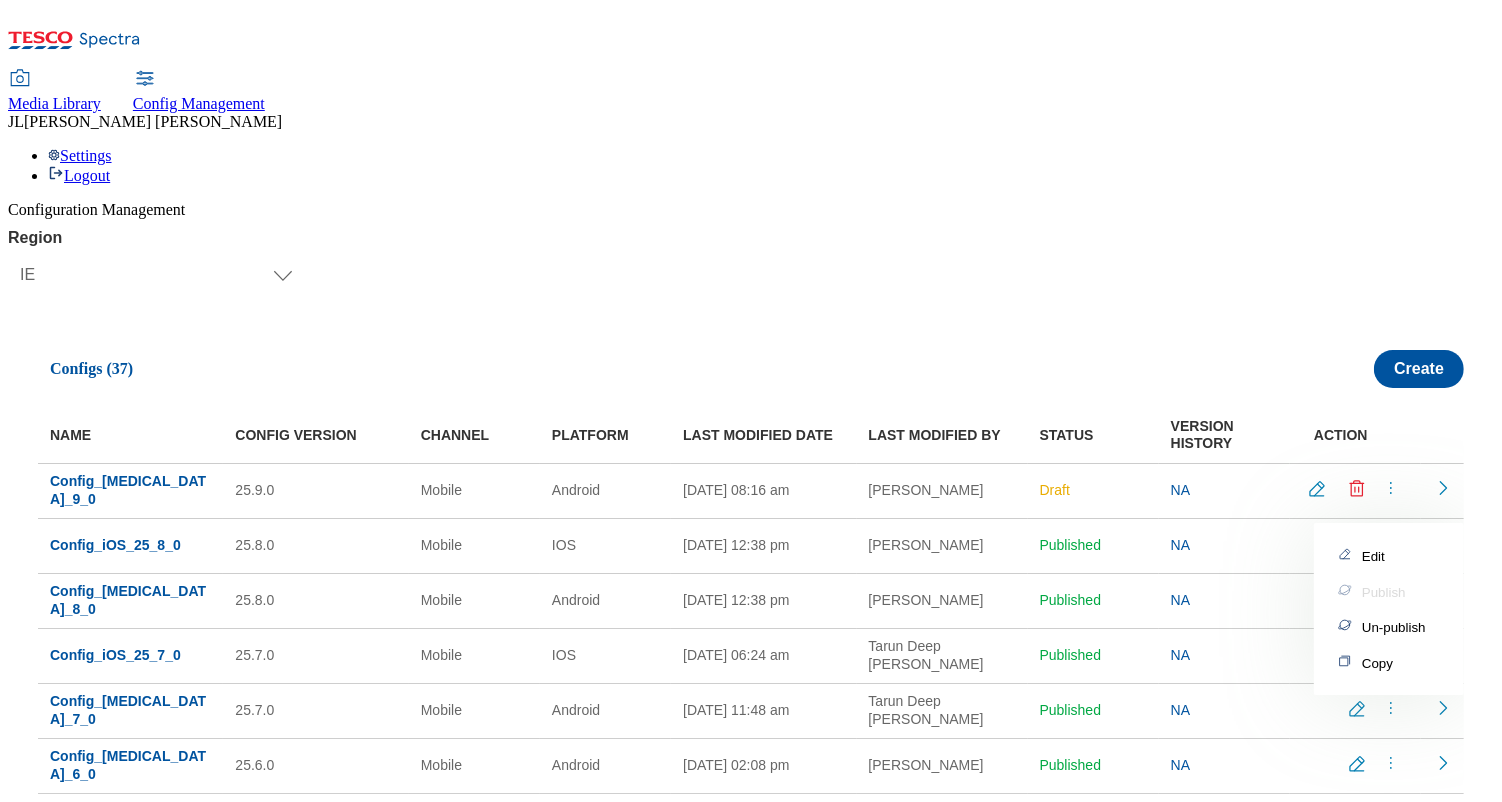 click on "Copy" at bounding box center (1377, 663) 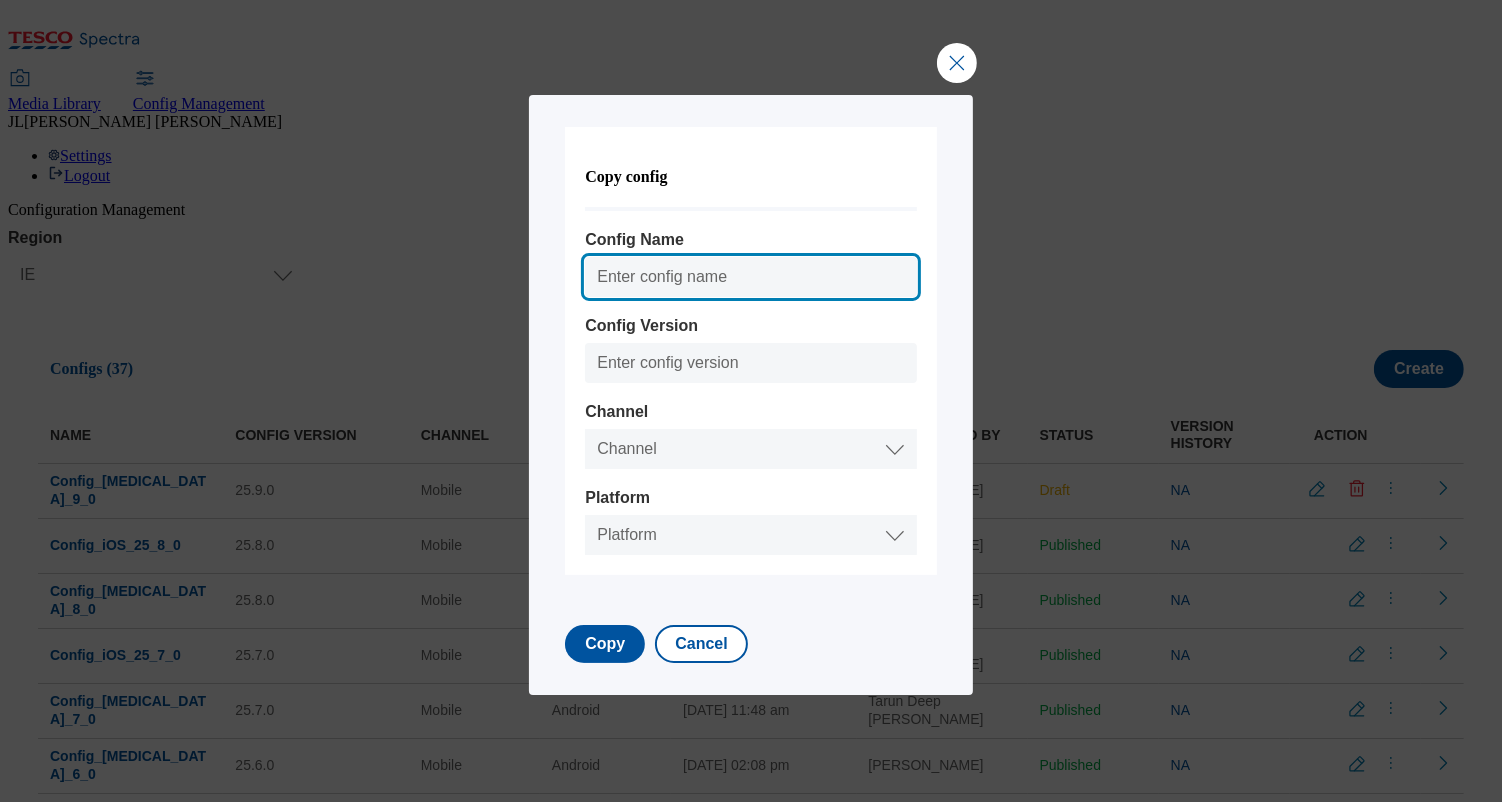 click on "Config Name" at bounding box center [750, 277] 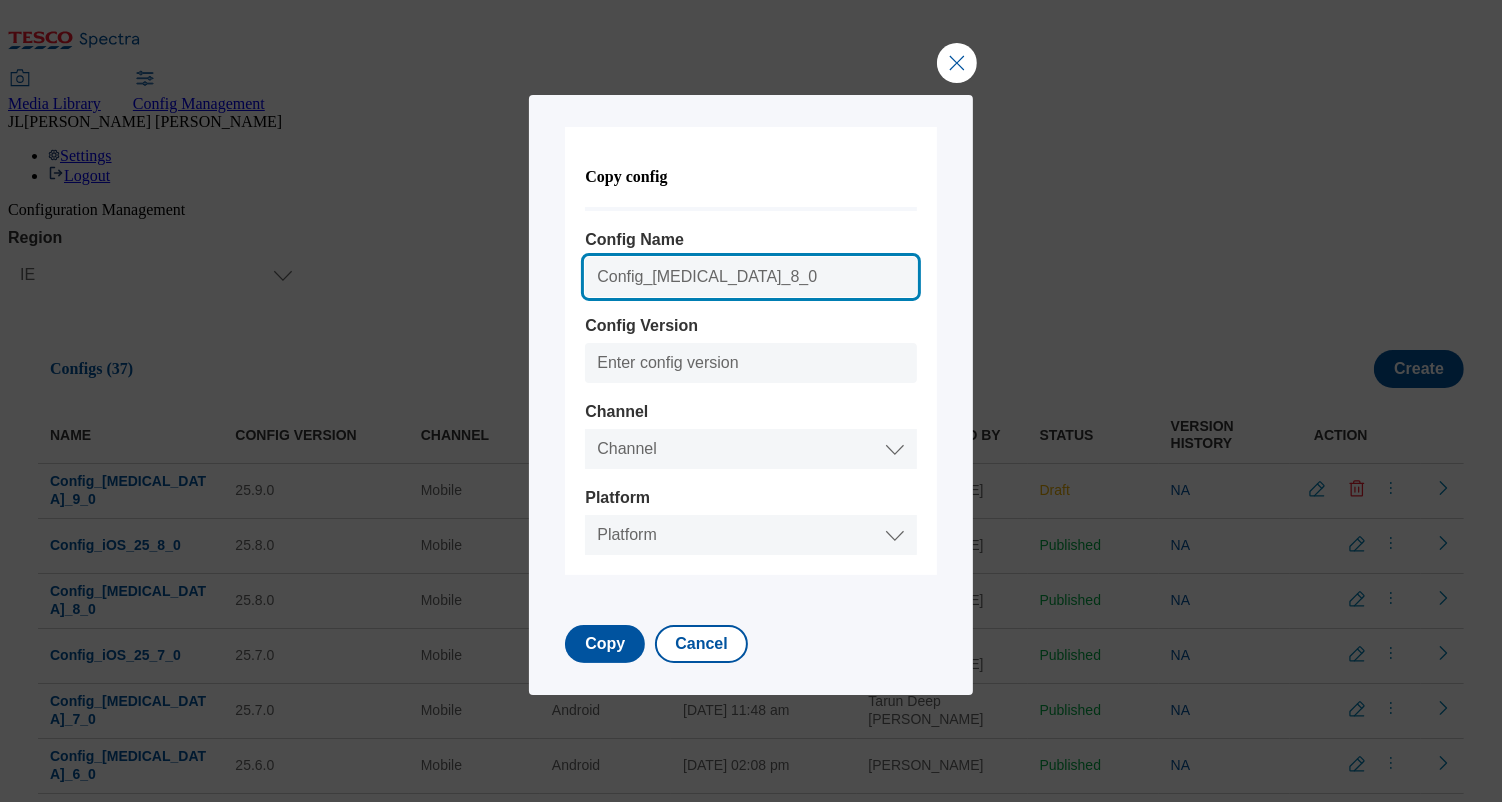 click on "Config_Android_25_8_0" at bounding box center [750, 277] 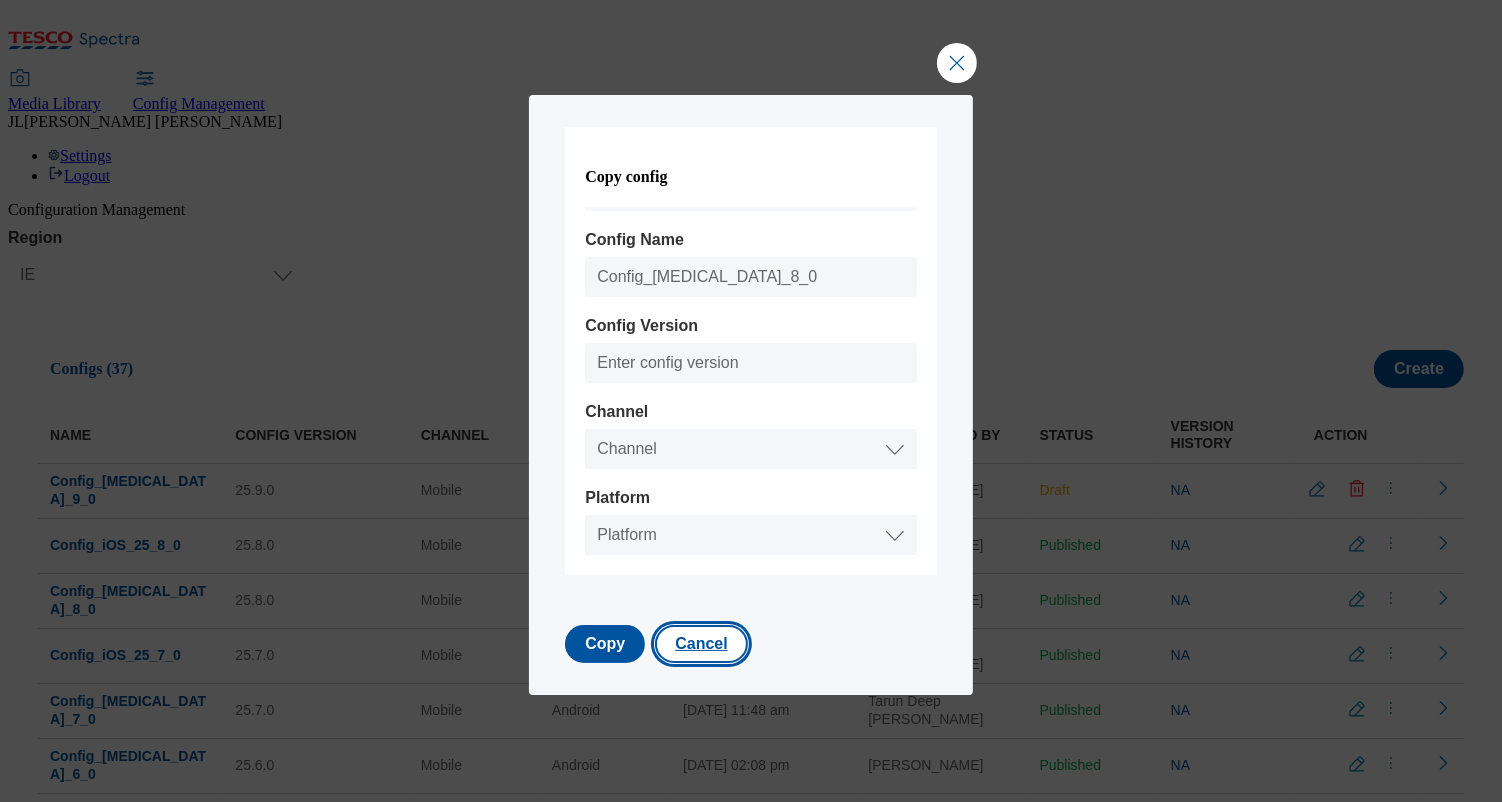 click on "Cancel" at bounding box center [701, 644] 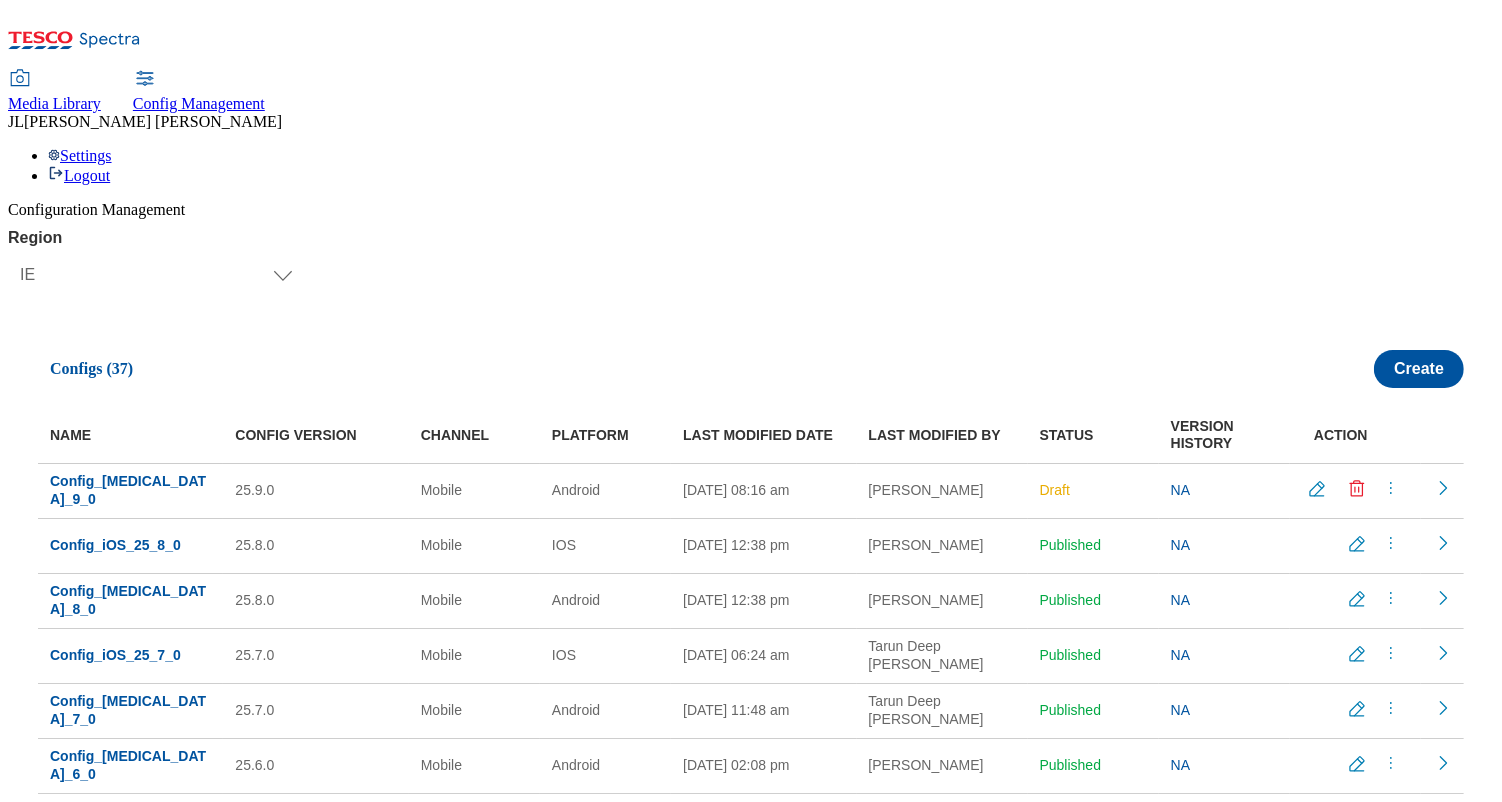 click 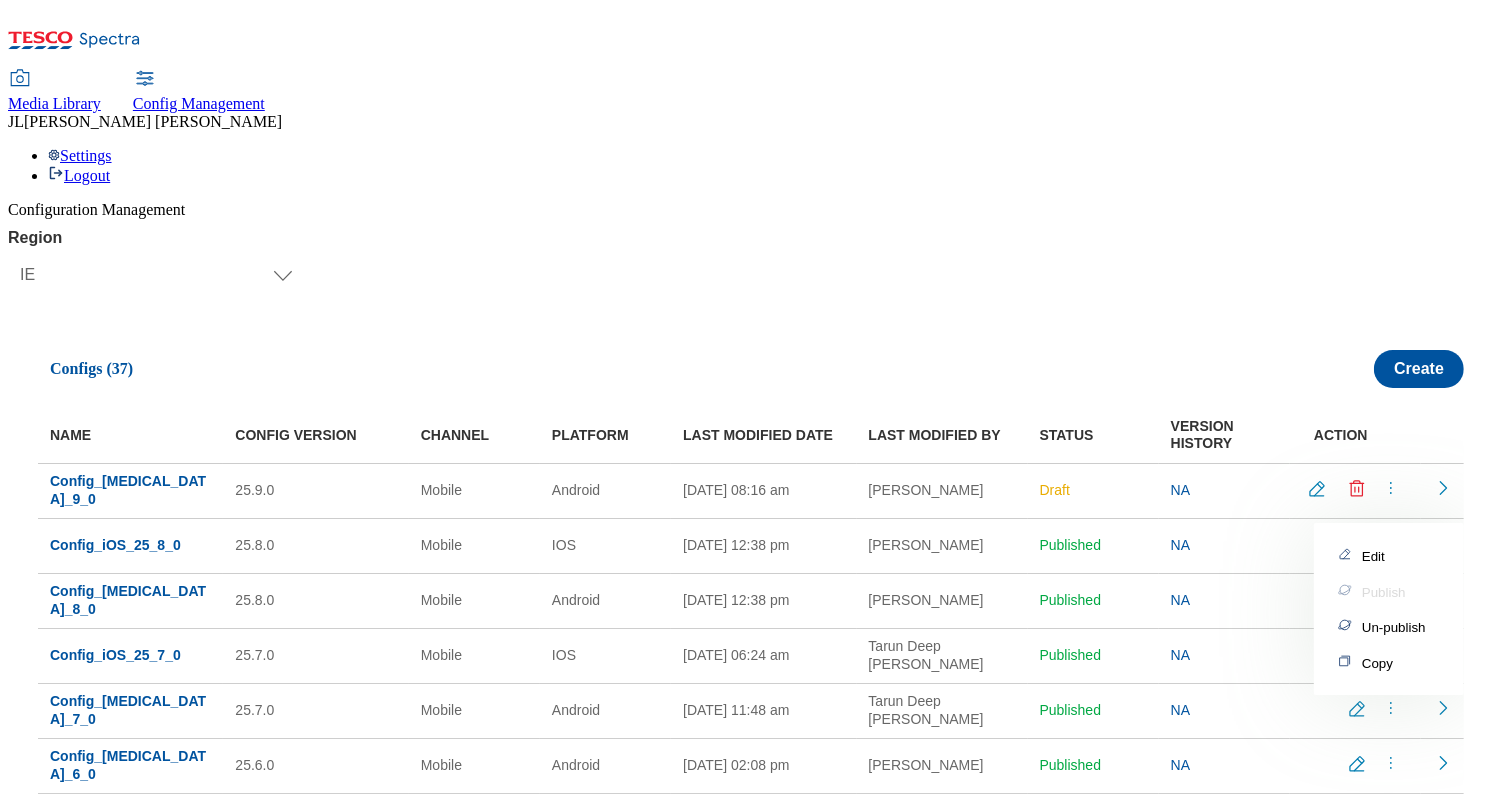 click on "Copy" at bounding box center [1377, 663] 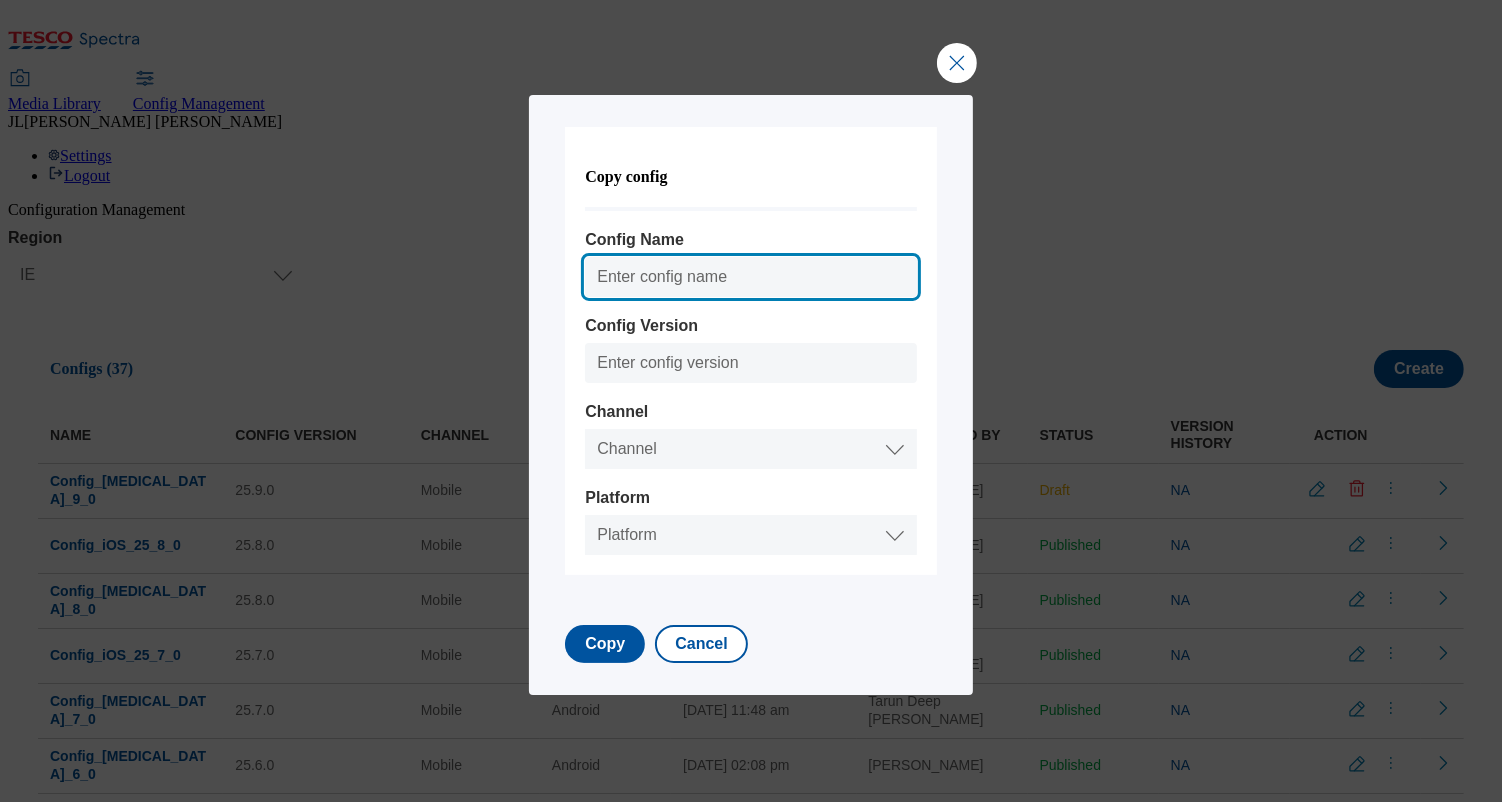 click on "Config Name" at bounding box center [750, 277] 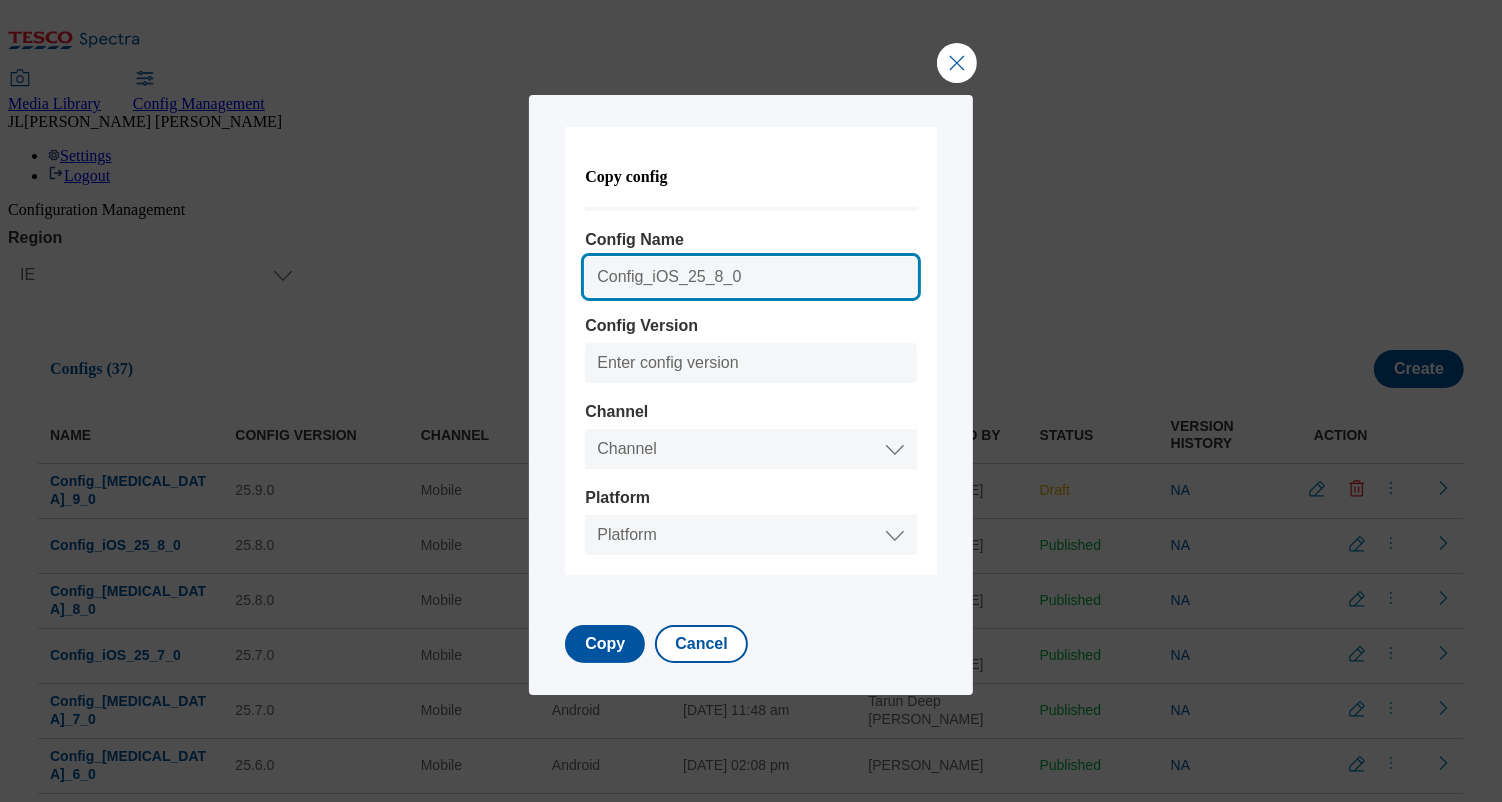 click on "Config_iOS_25_8_0" at bounding box center (750, 277) 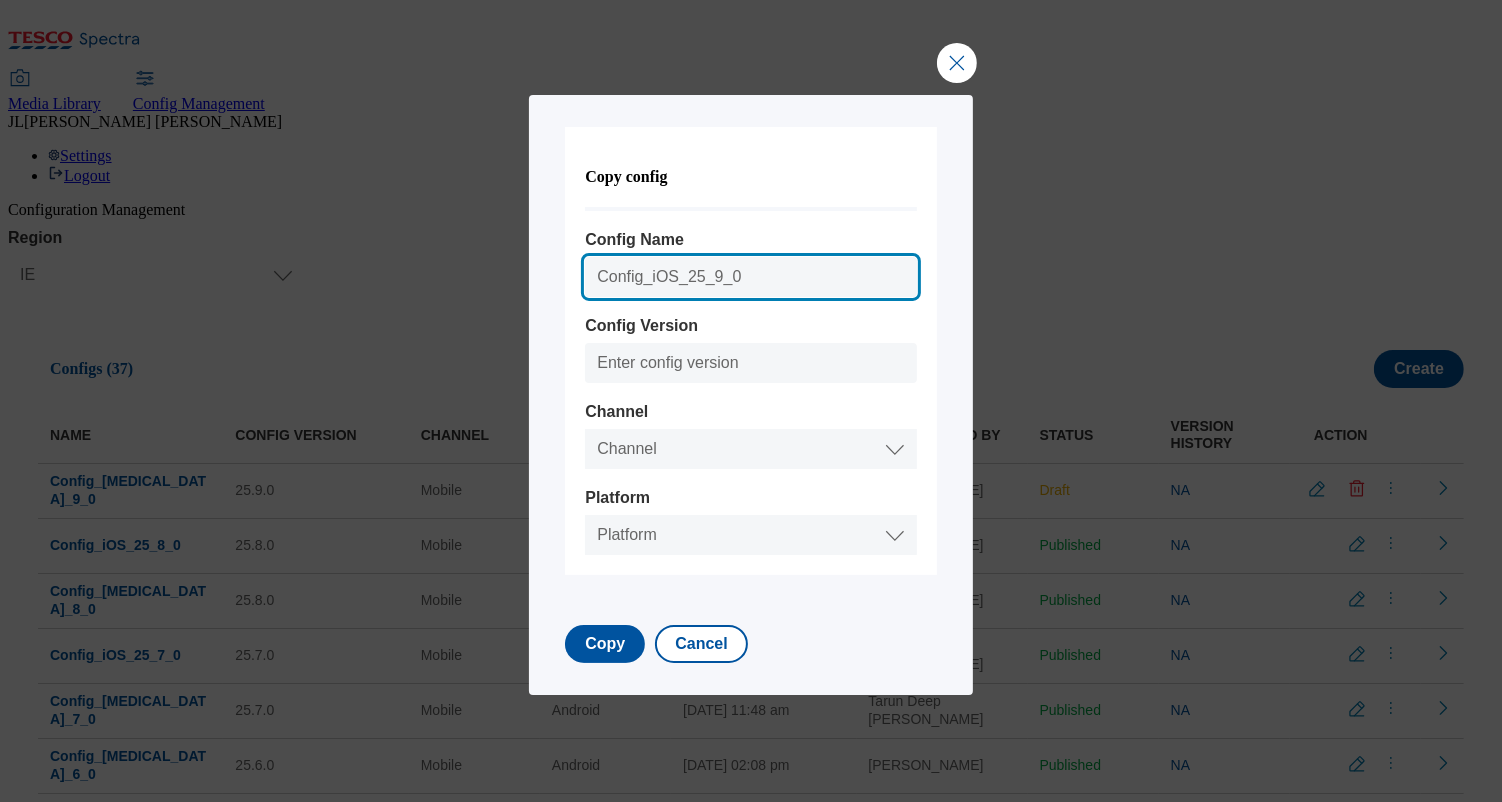 type on "Config_iOS_25_9_0" 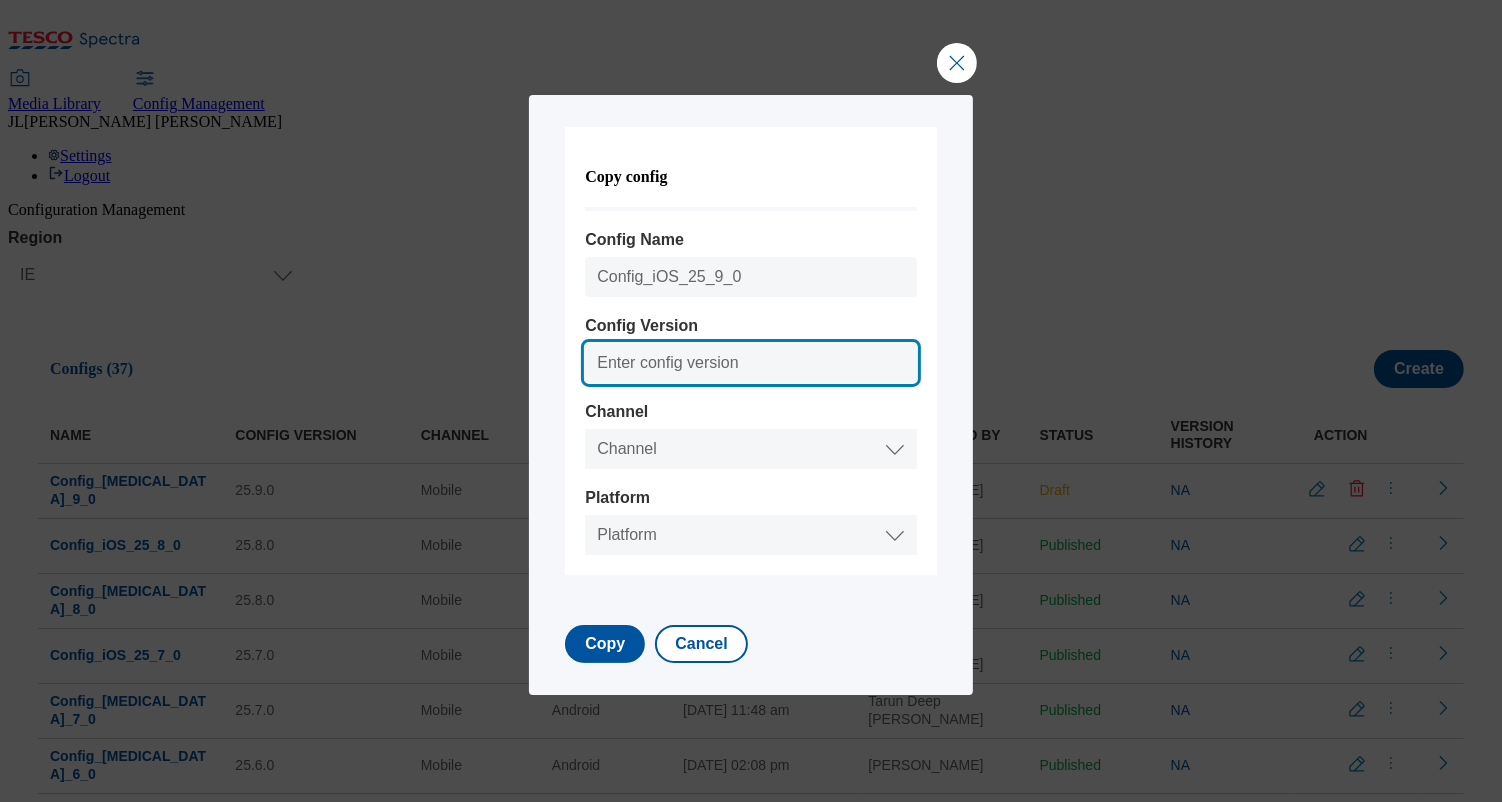 click on "Config Version" at bounding box center [750, 363] 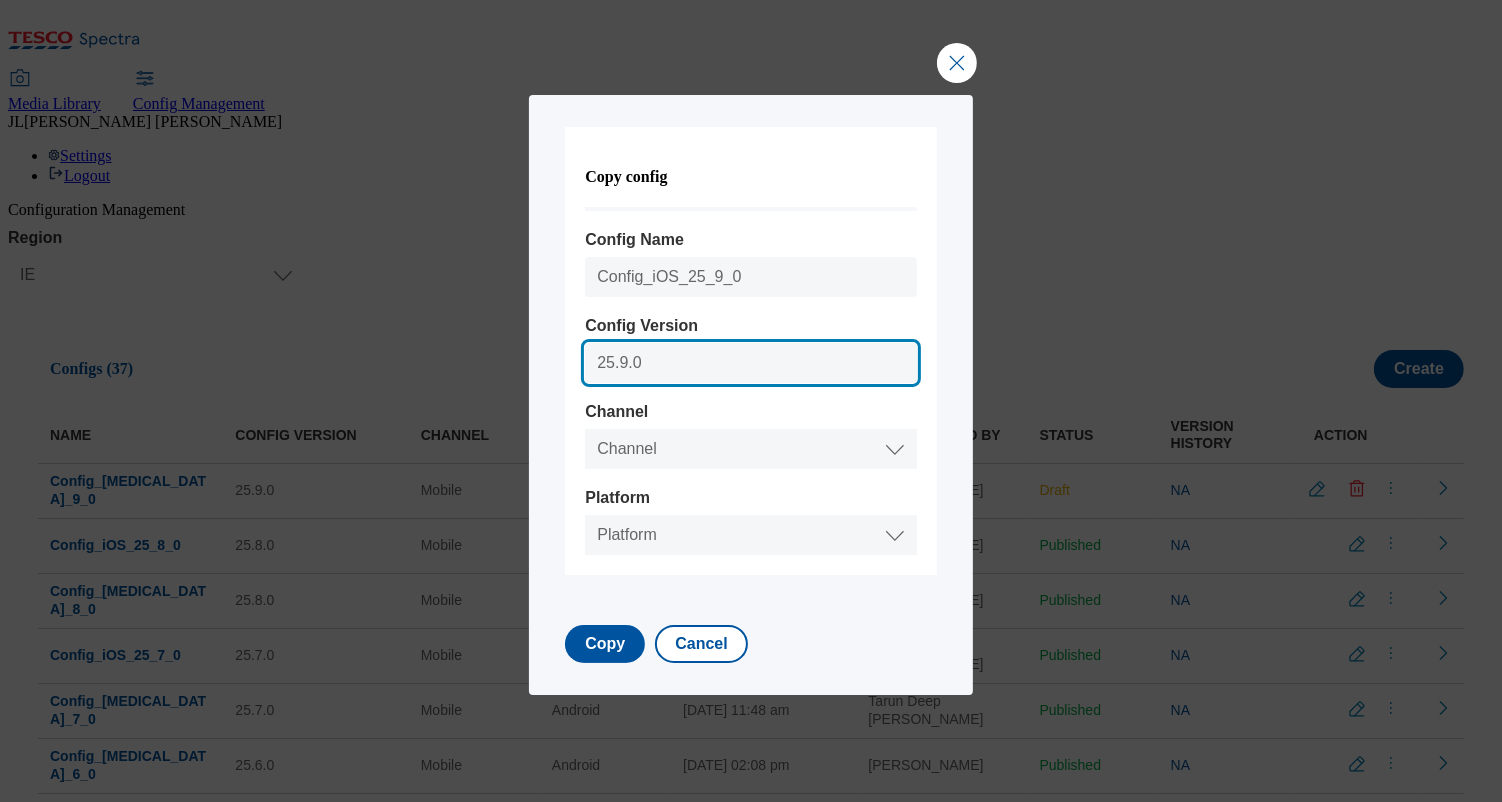 type on "25.9.0" 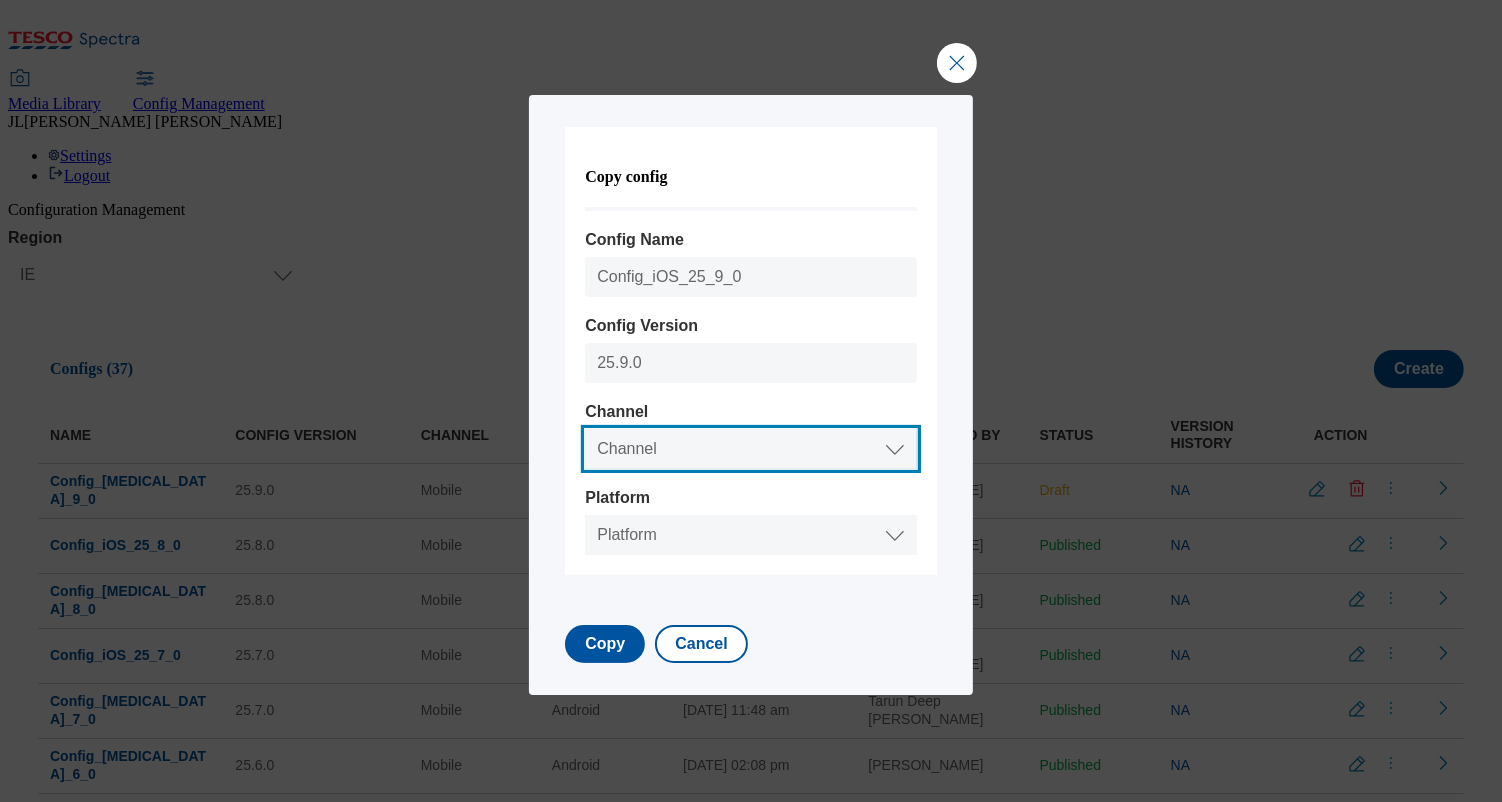 click on "Channel Web Mobile" at bounding box center (750, 449) 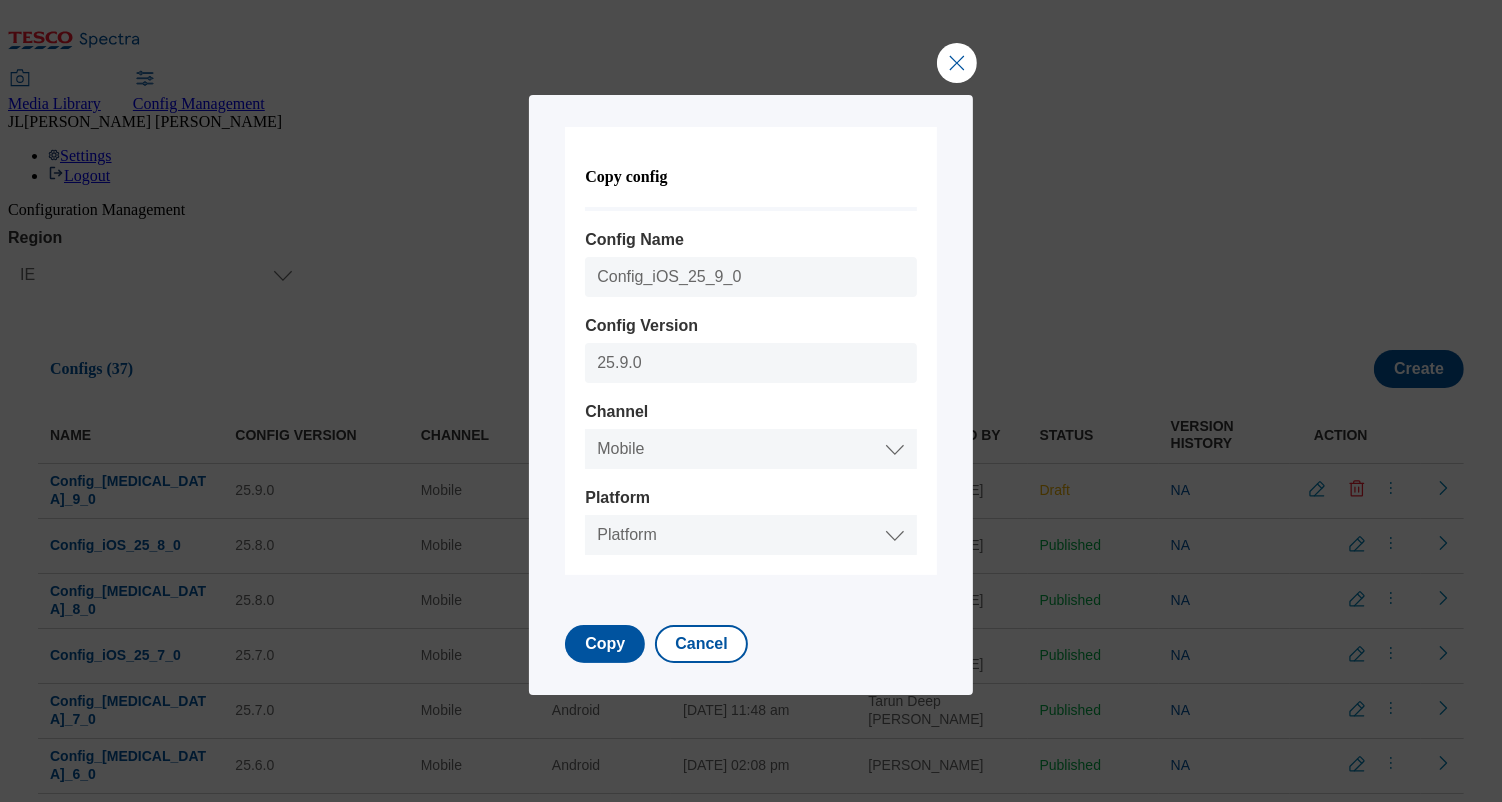 select on "mobile" 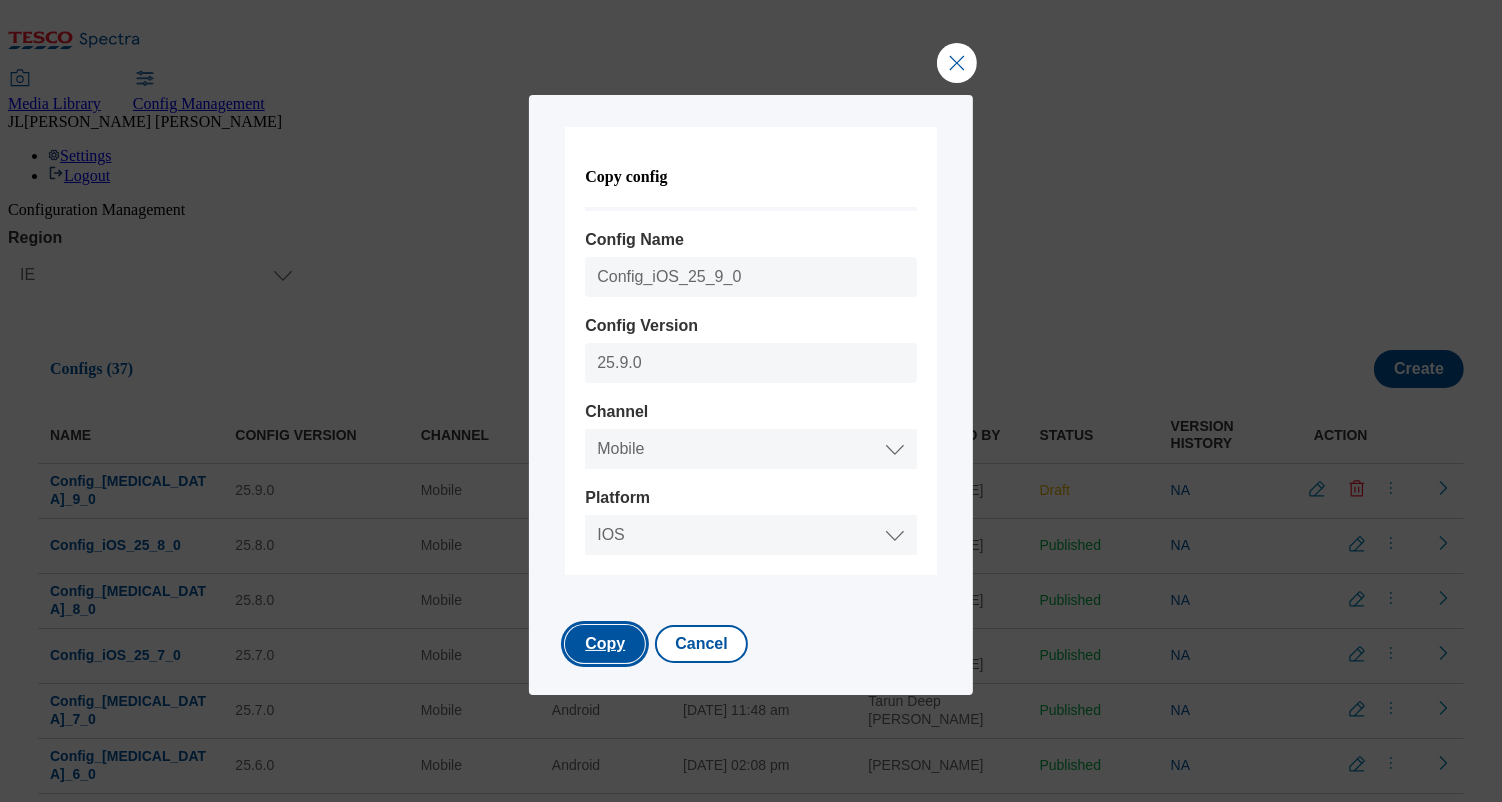 click on "Copy" at bounding box center (605, 644) 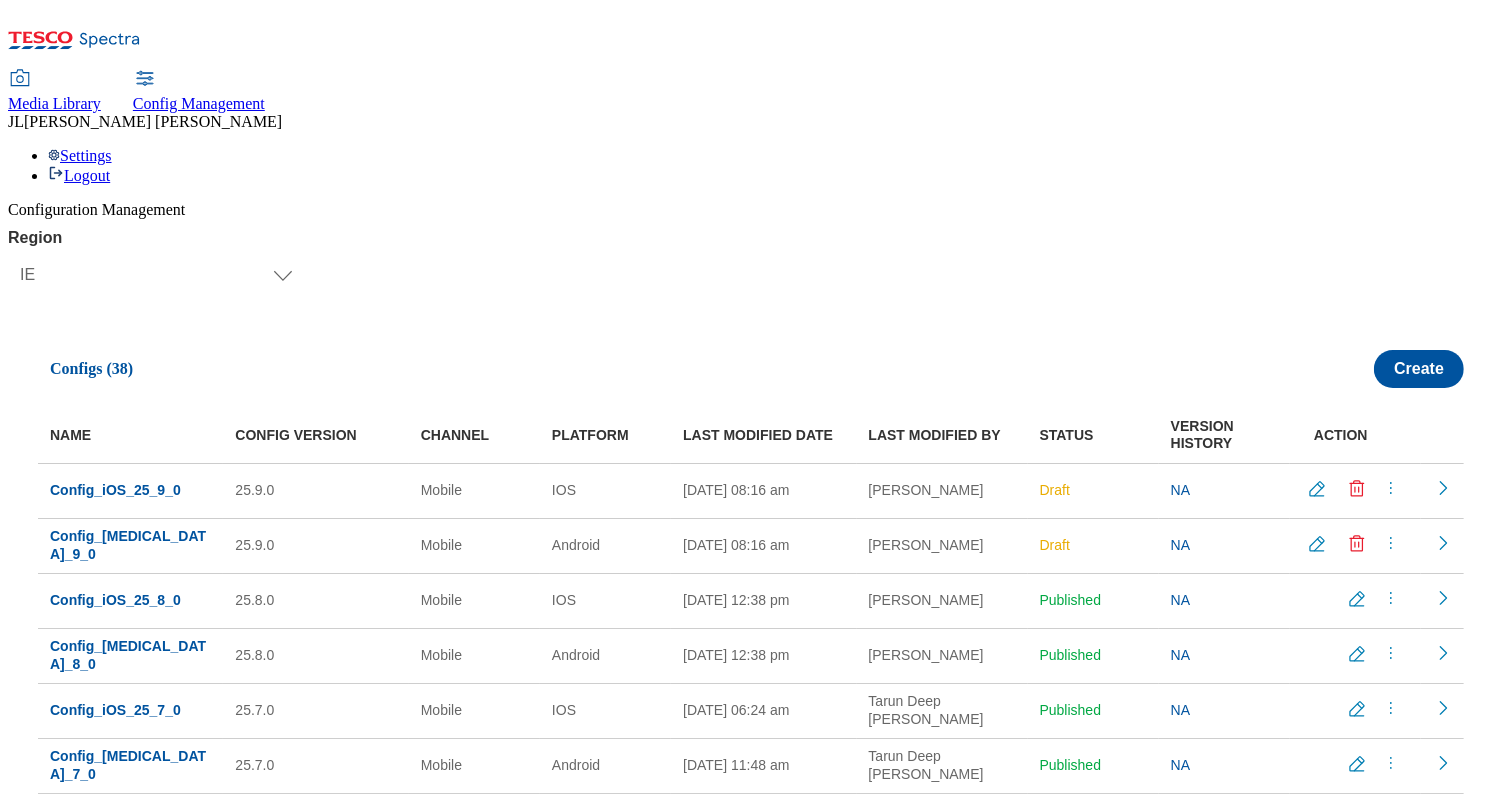 click 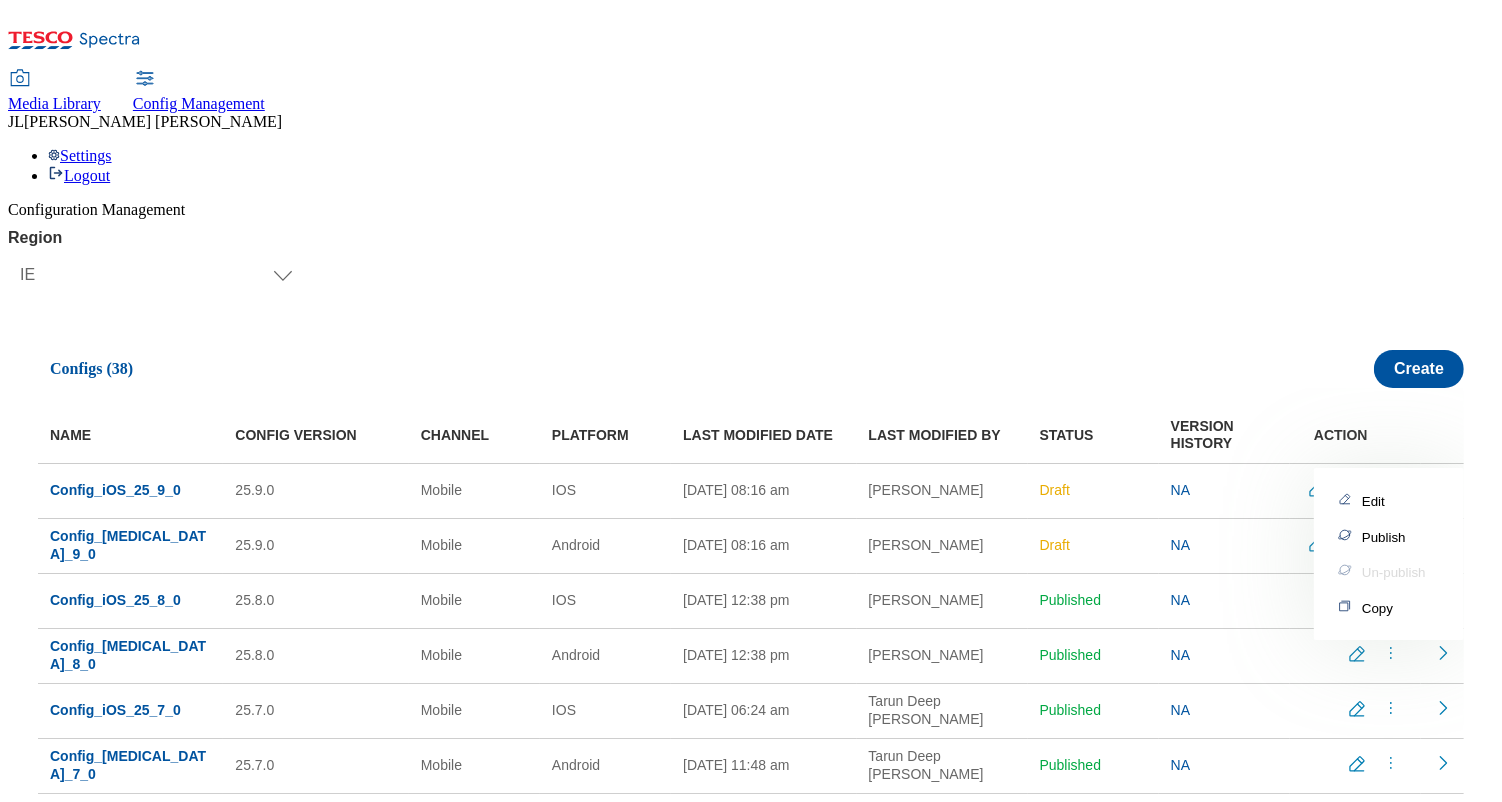 click on "Publish" at bounding box center [1384, 537] 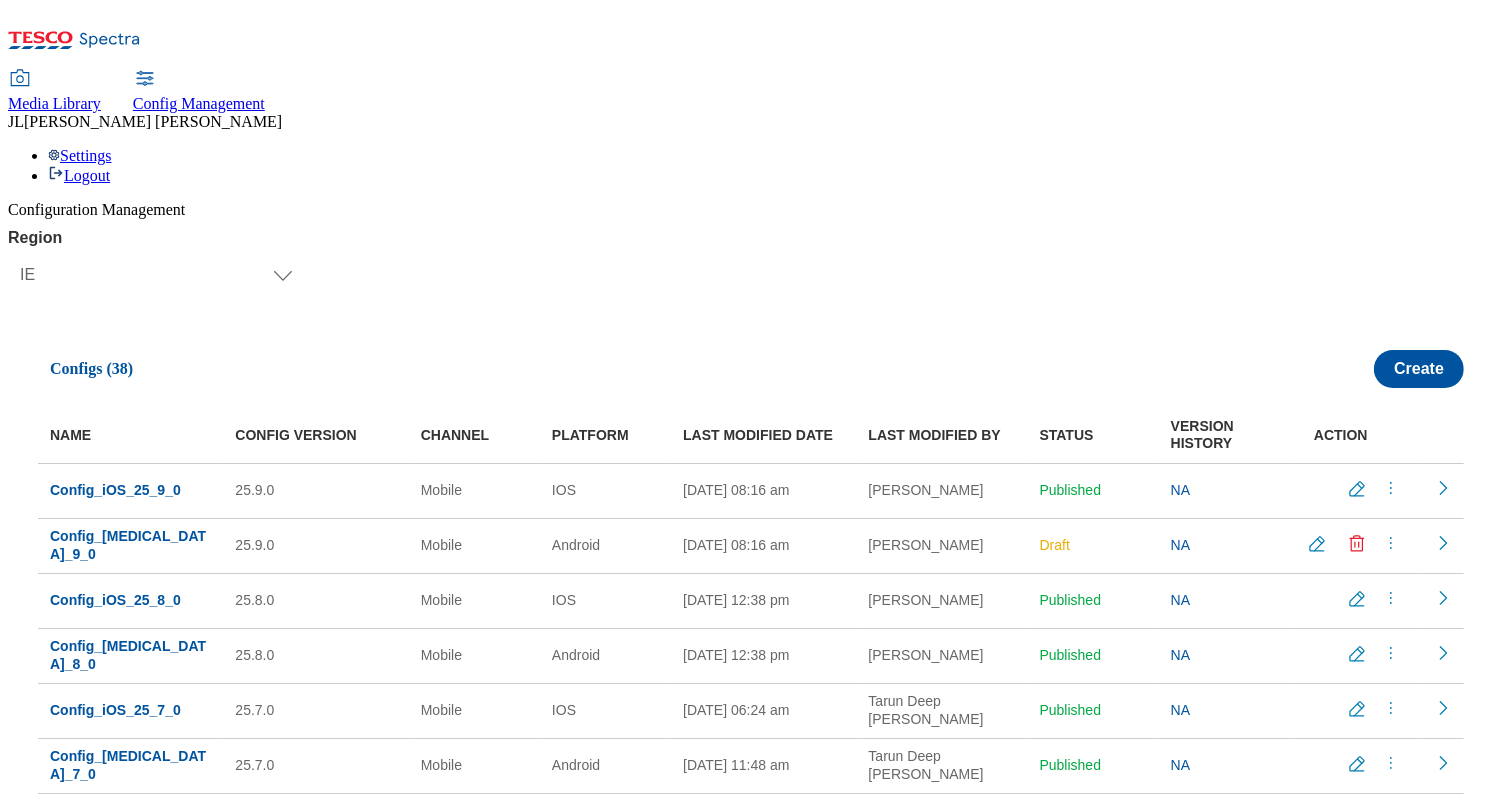 click 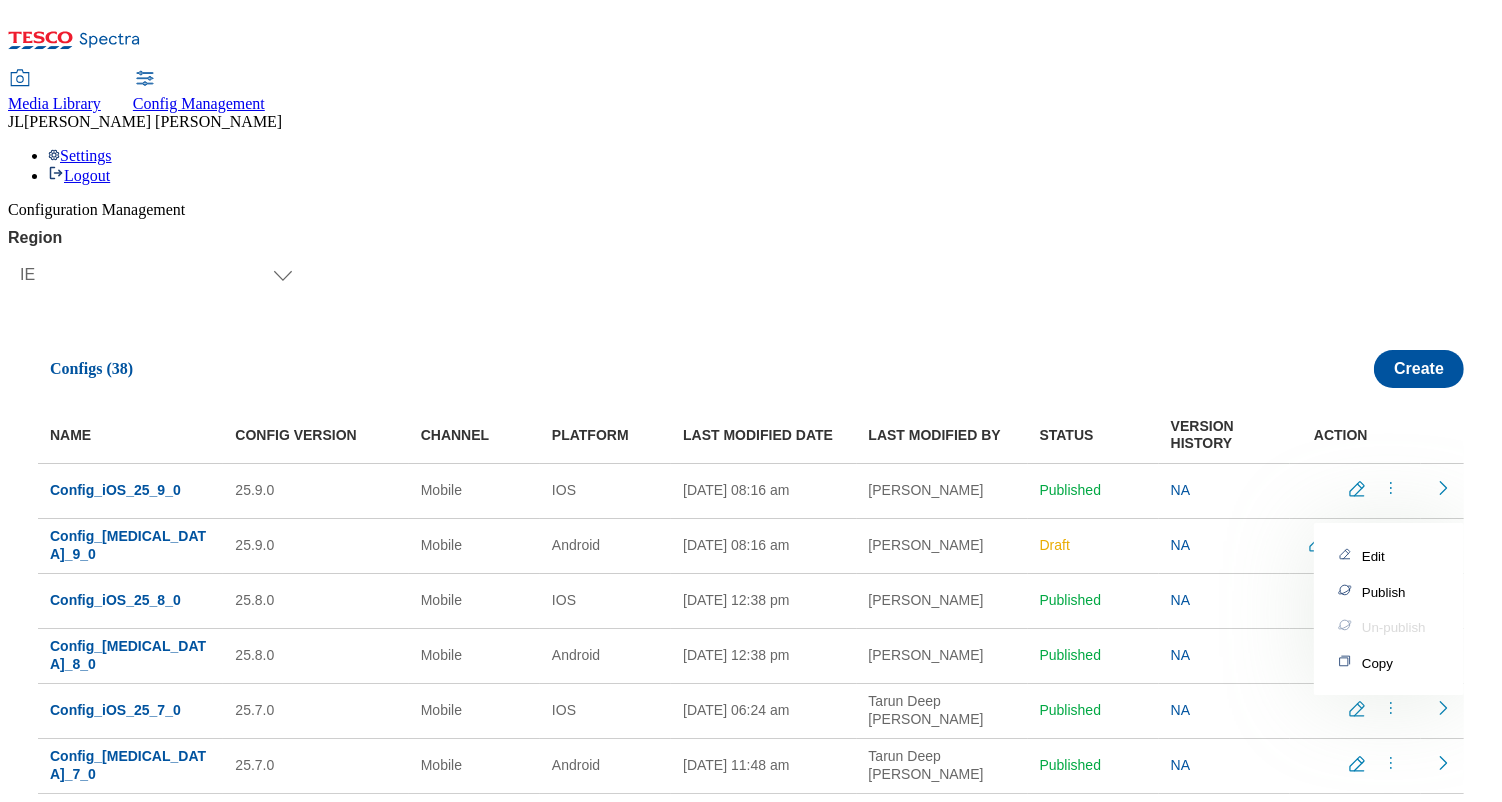 click on "Publish" at bounding box center [1384, 592] 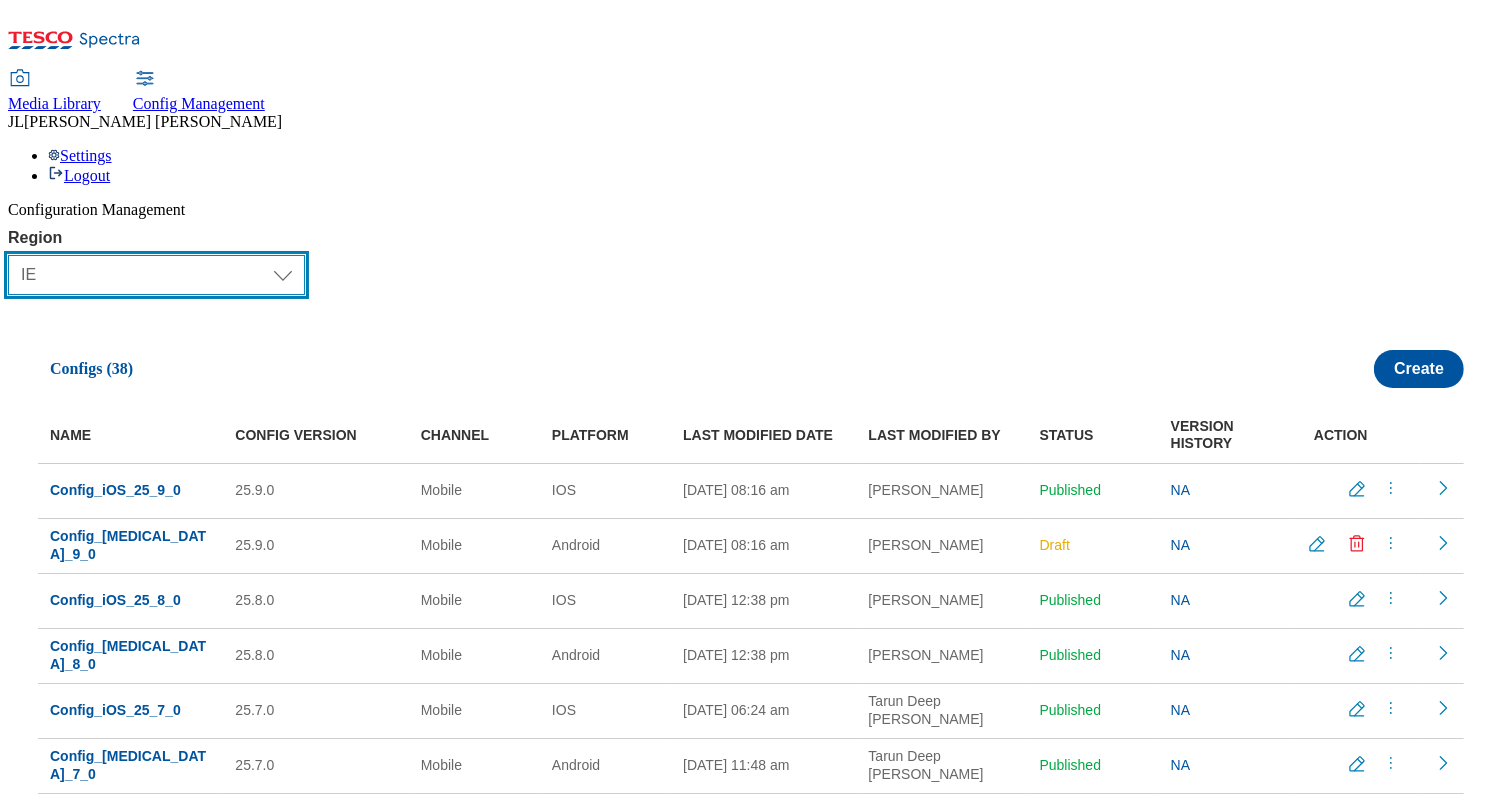 click on "Select Region UK CZ IE SK HU" at bounding box center (156, 275) 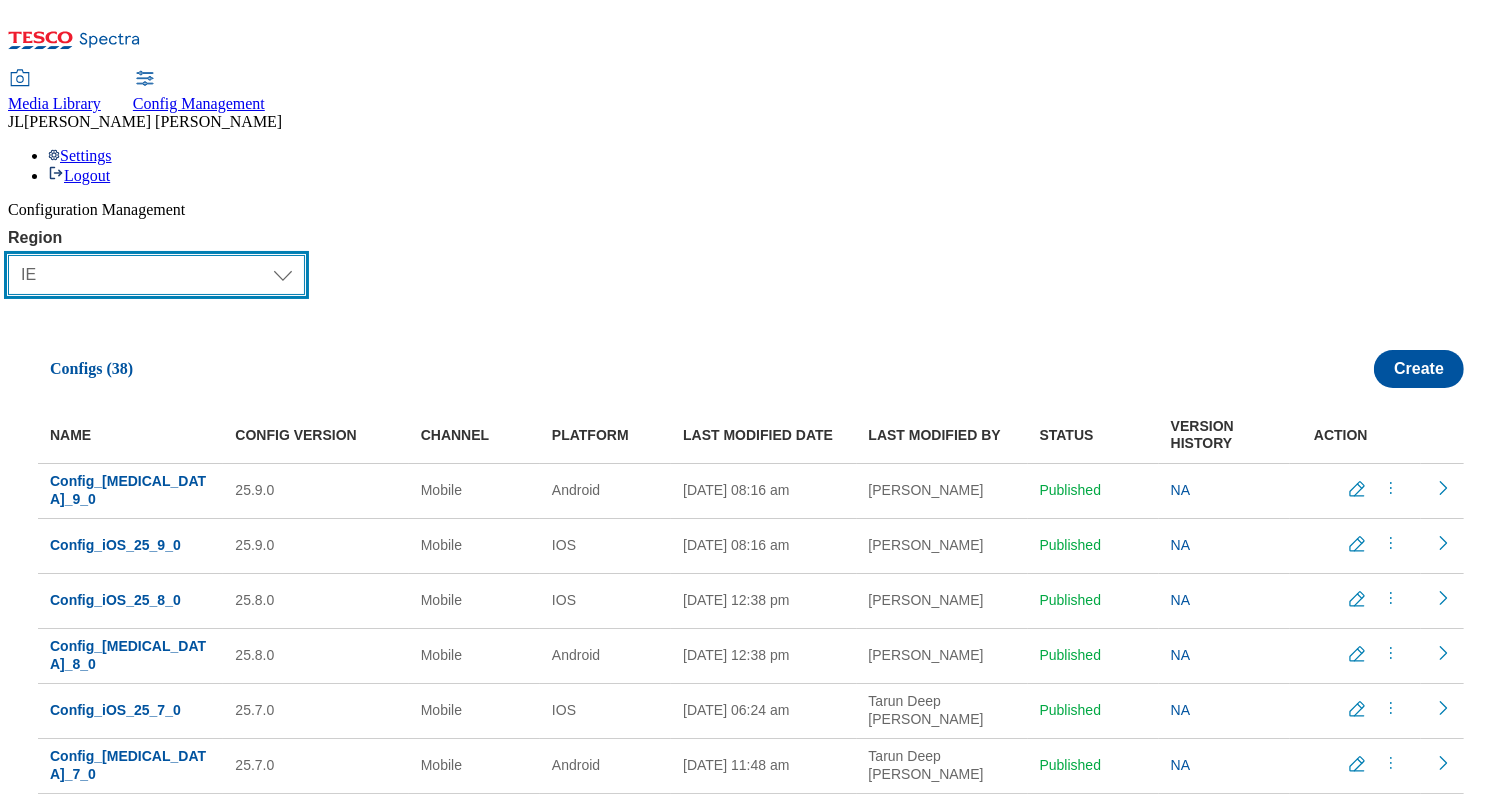 select on "cz" 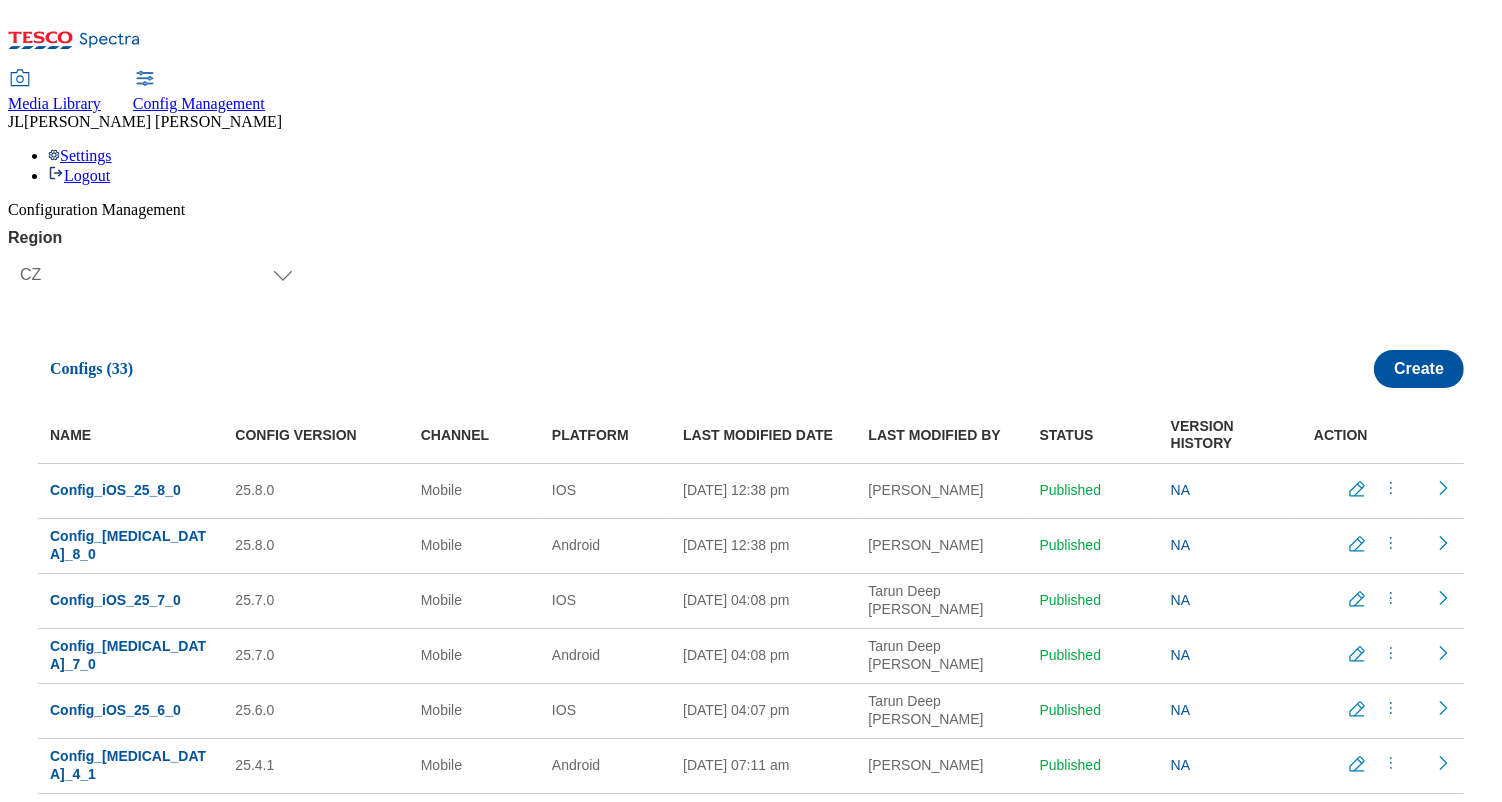 click 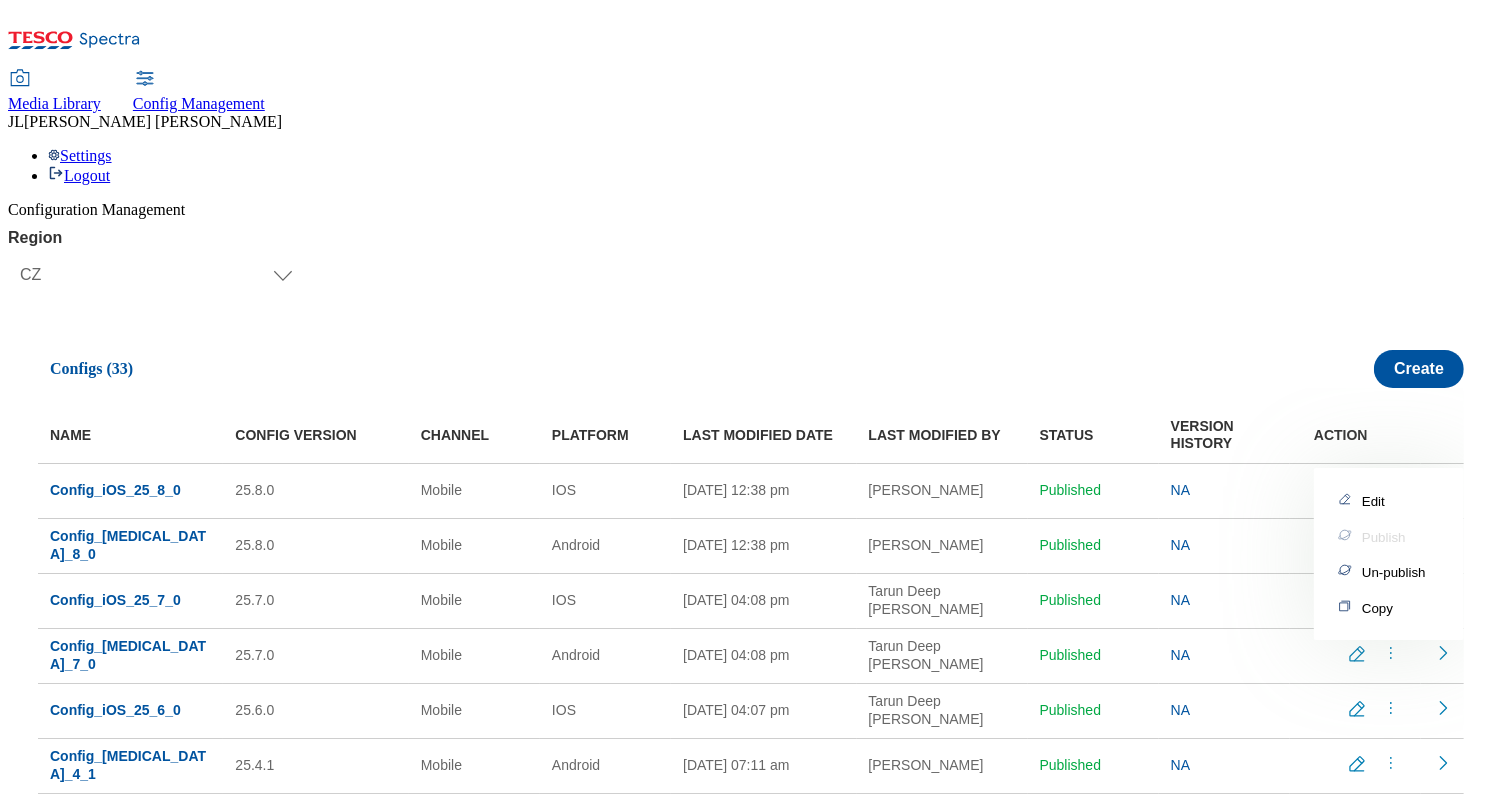 click on "Copy" at bounding box center [1377, 608] 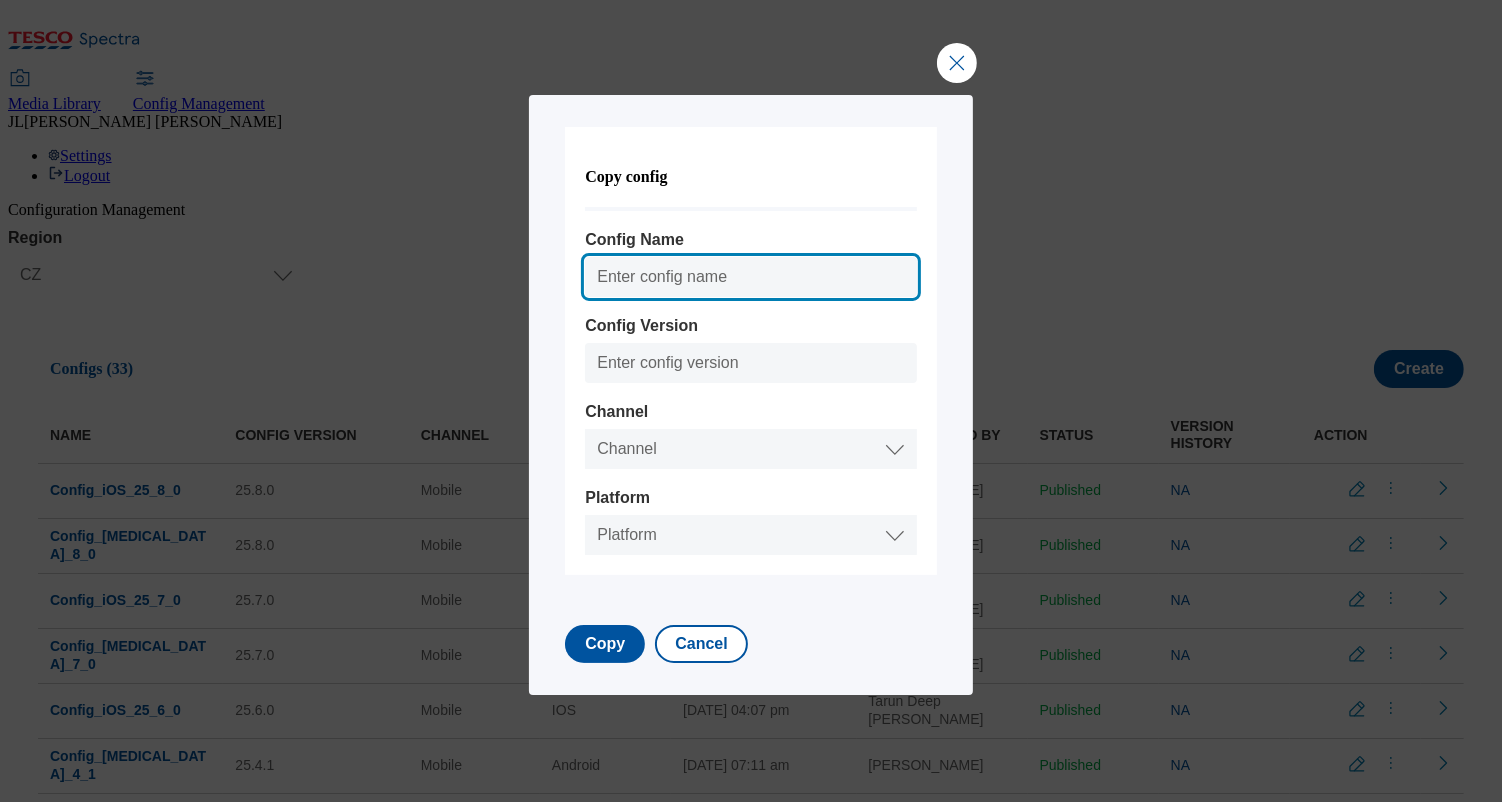 click on "Config Name" at bounding box center (750, 277) 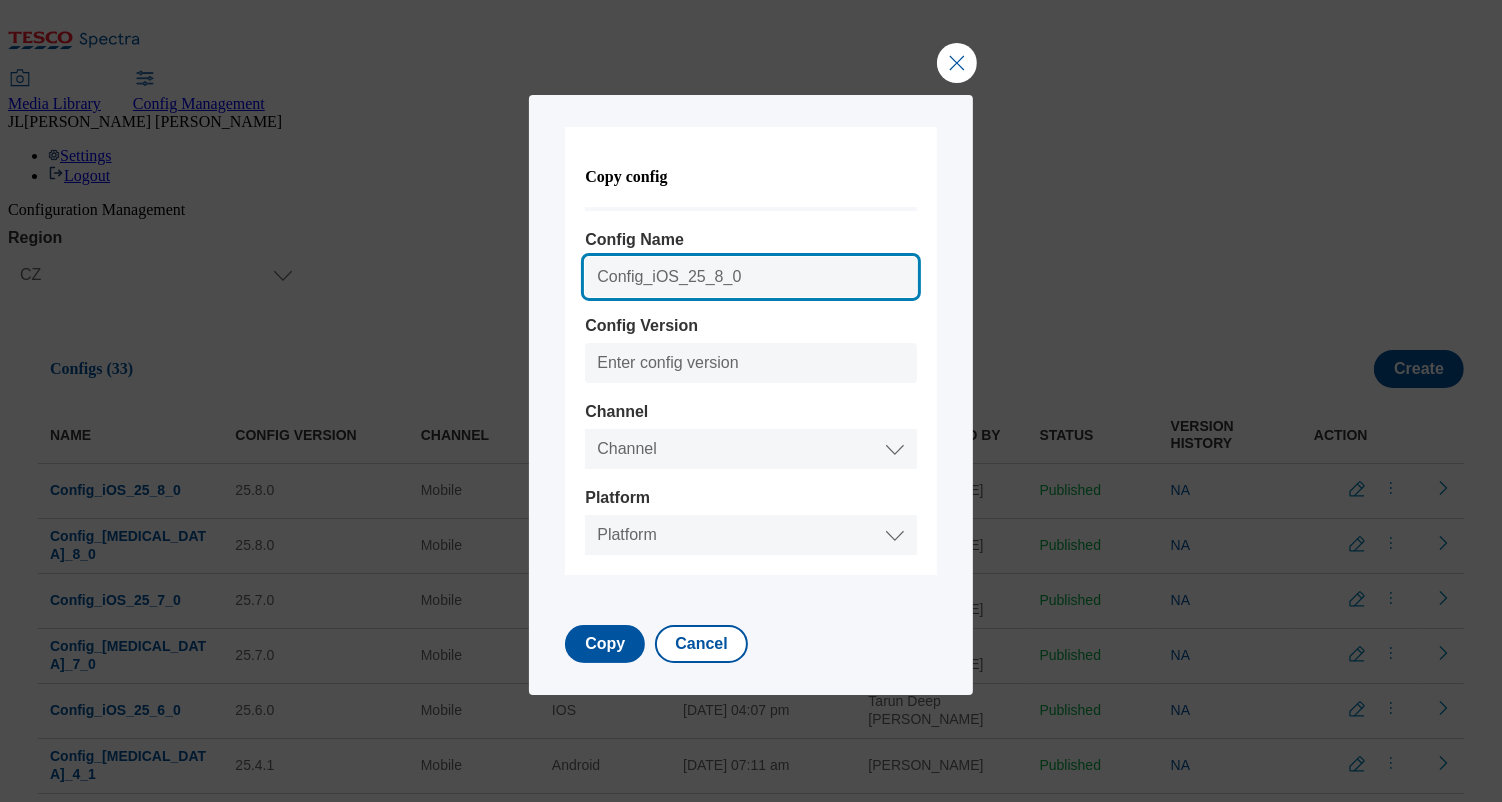 click on "Config_iOS_25_8_0" at bounding box center (750, 277) 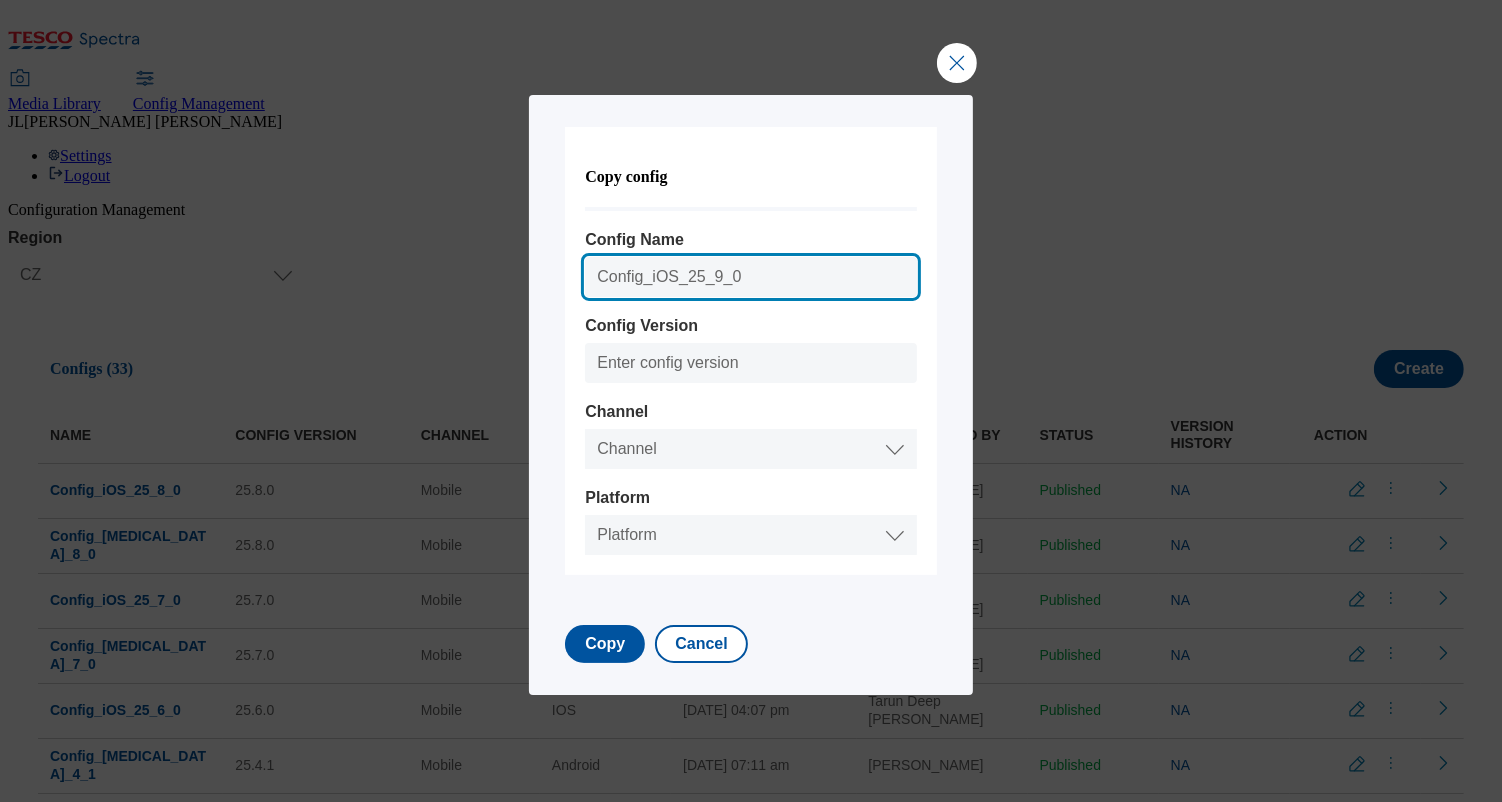 type on "Config_iOS_25_9_0" 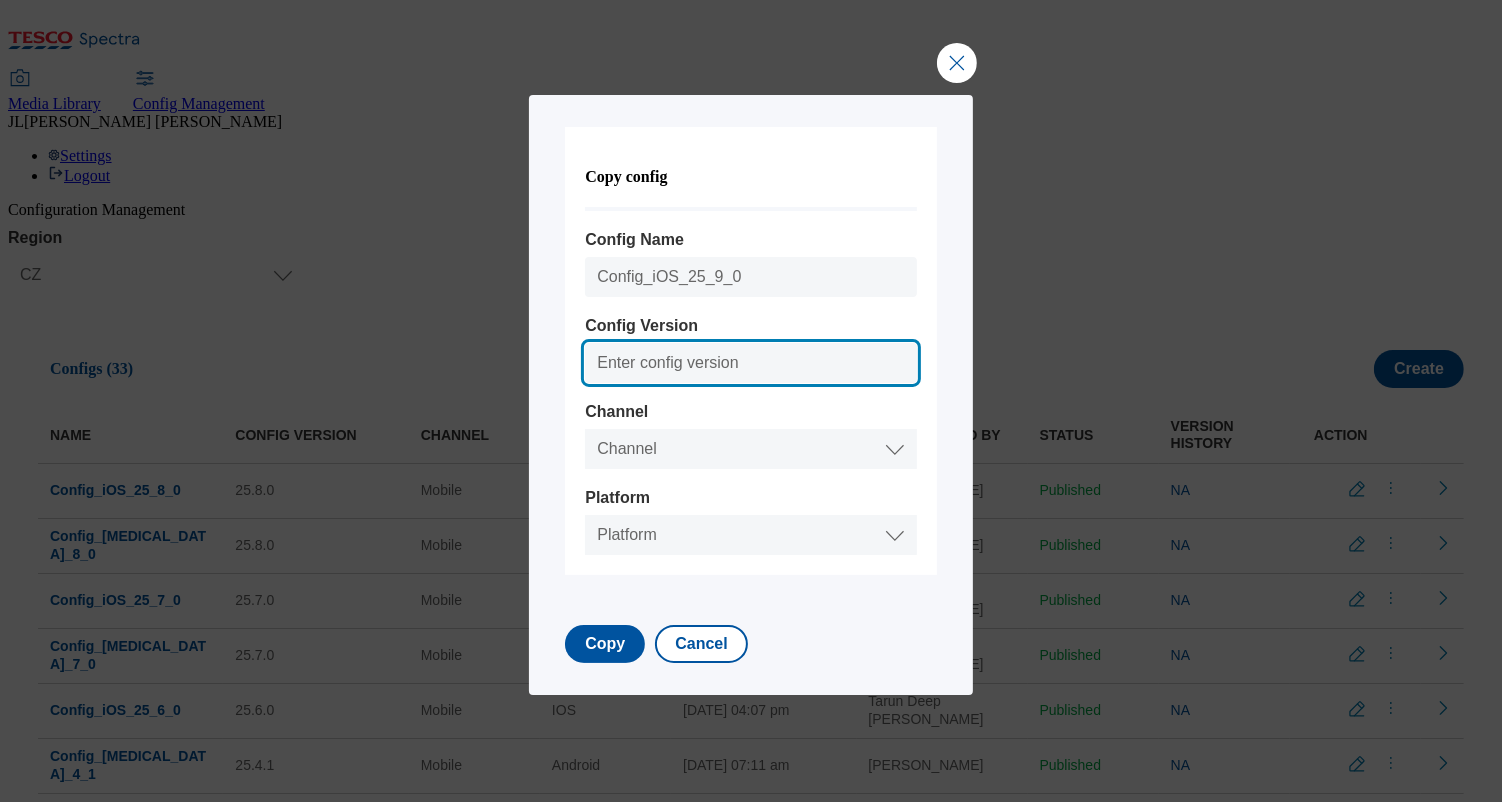 click on "Config Version" at bounding box center [750, 363] 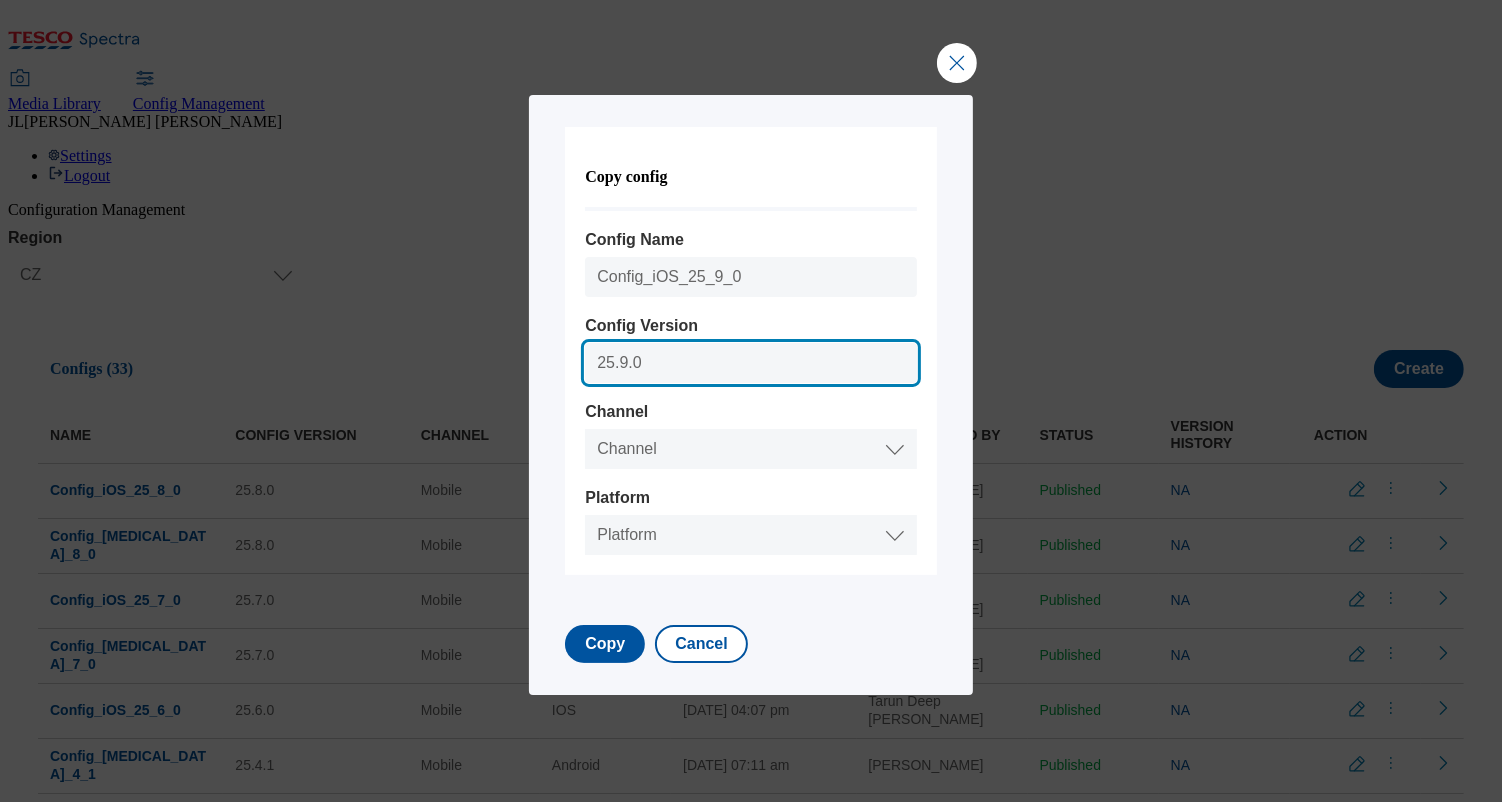 type on "25.9.0" 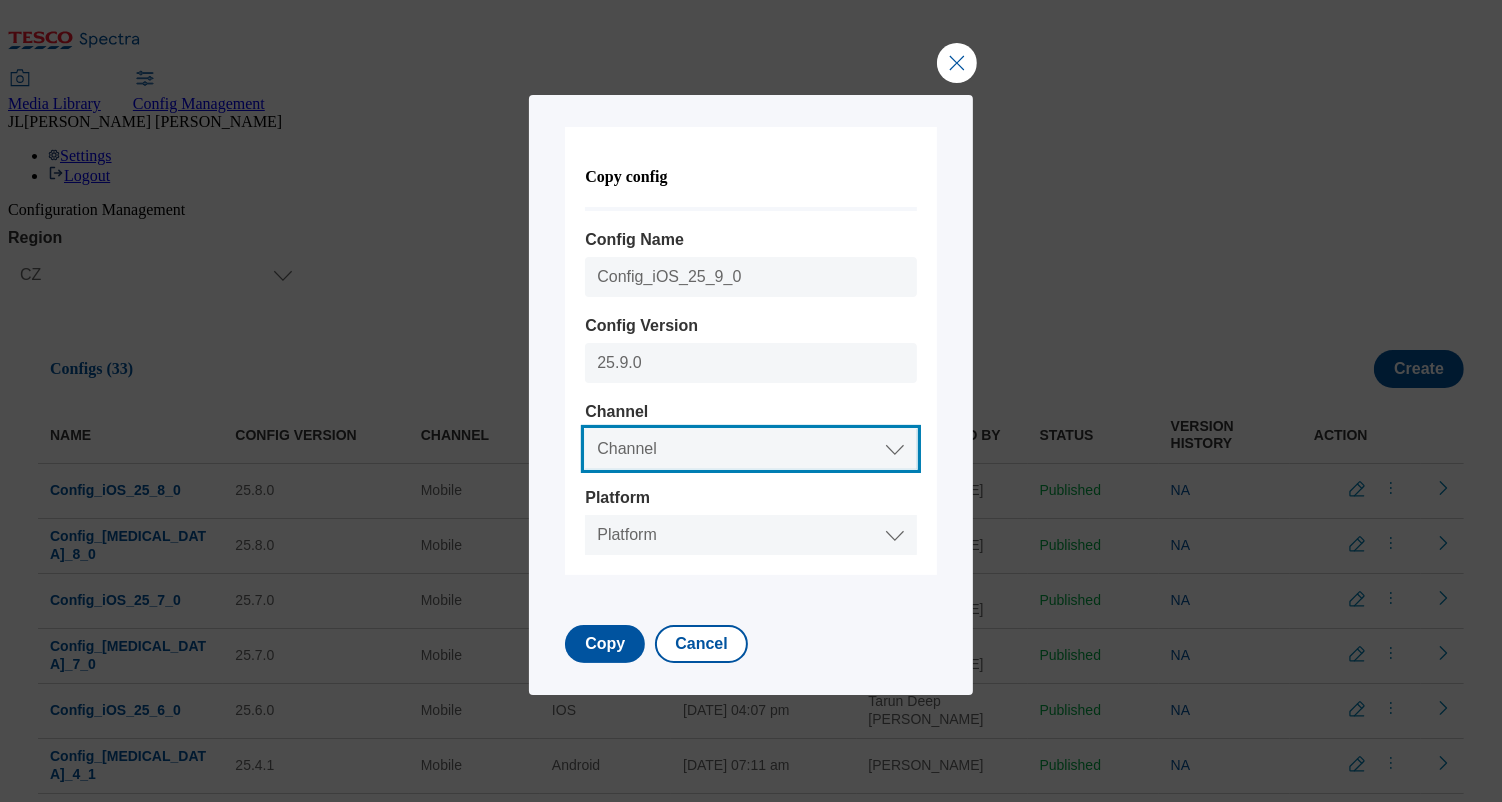 click on "Channel Web Mobile" at bounding box center [750, 449] 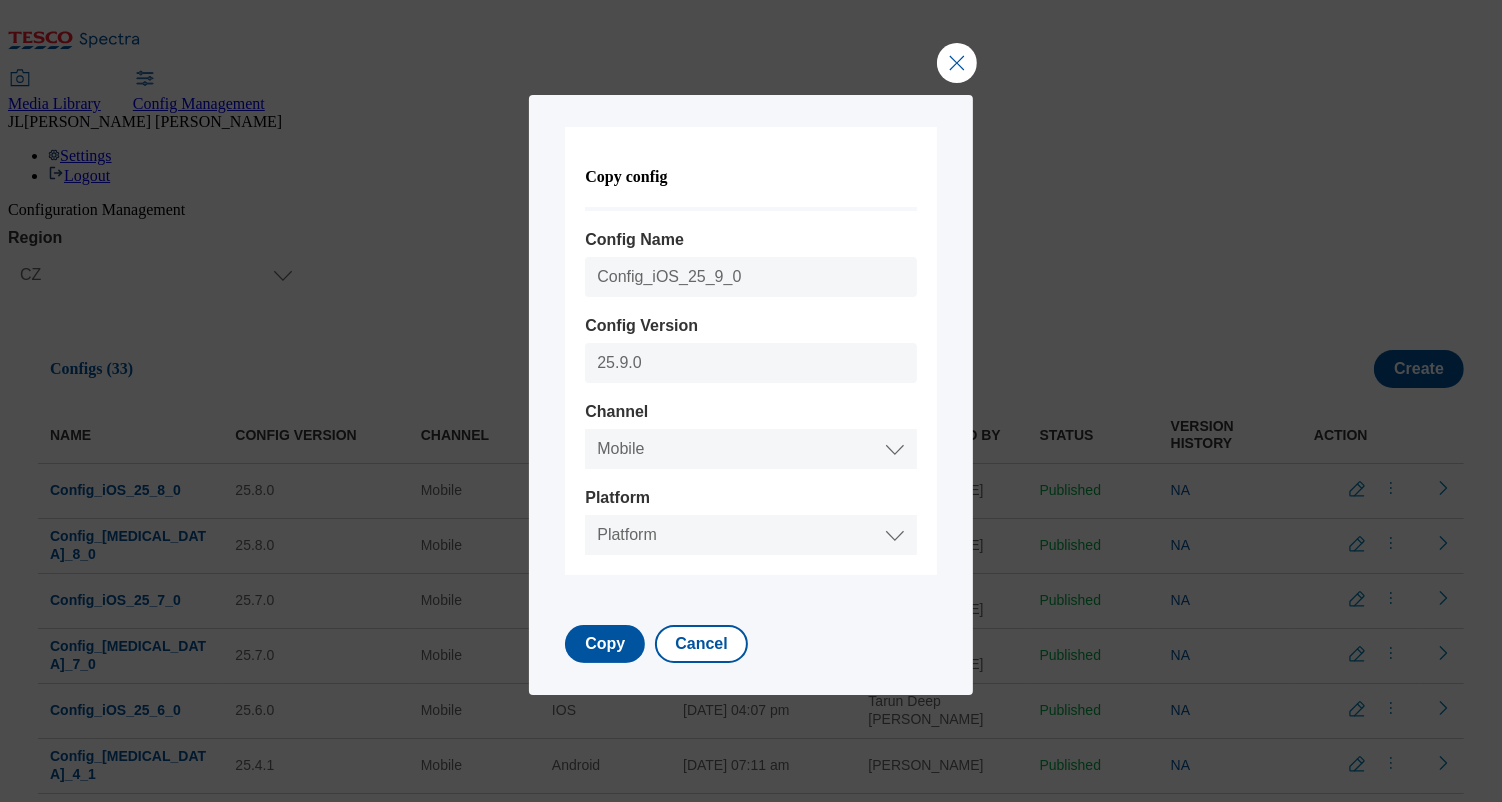 select on "mobile" 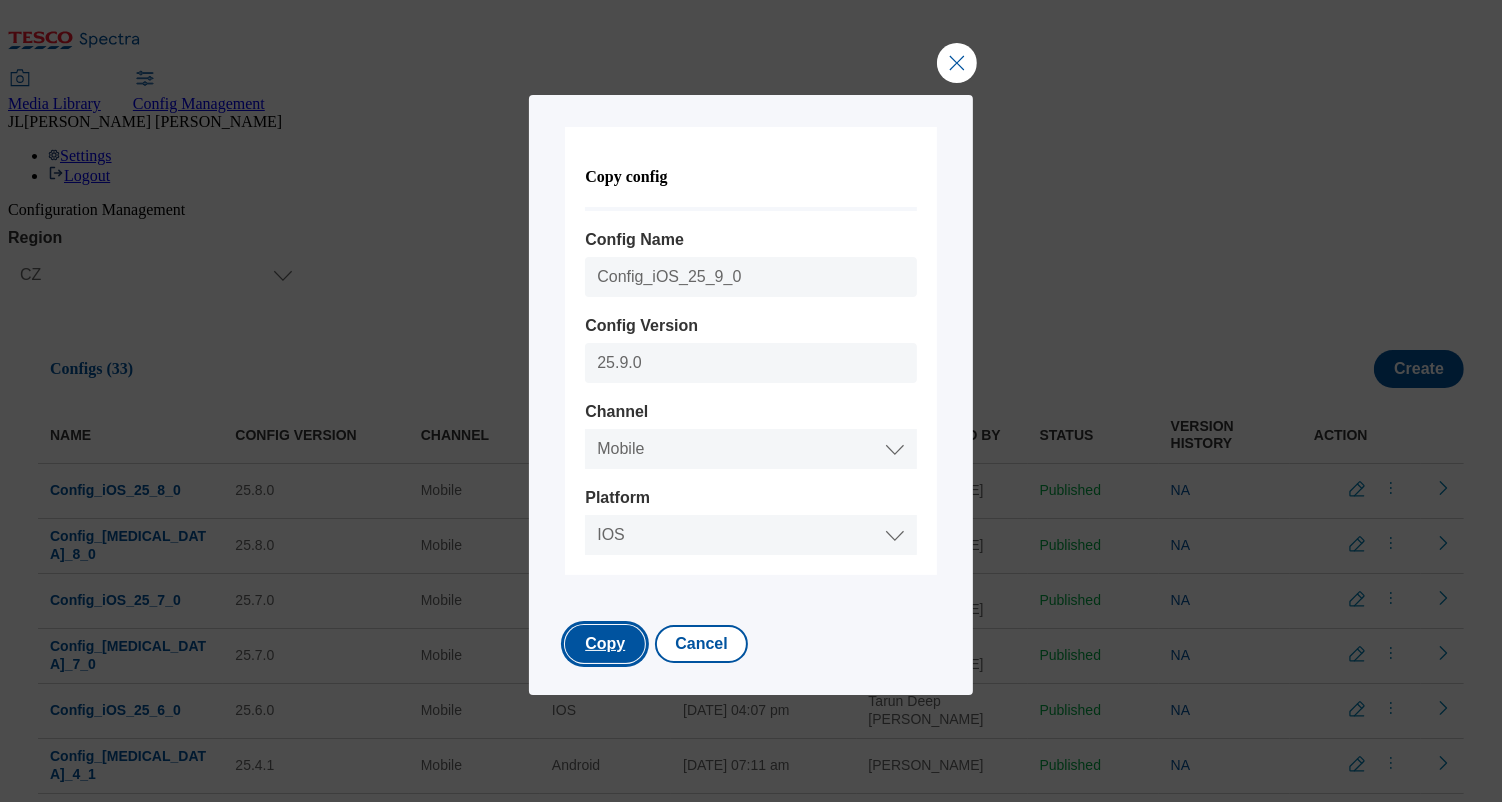 click on "Copy" at bounding box center (605, 644) 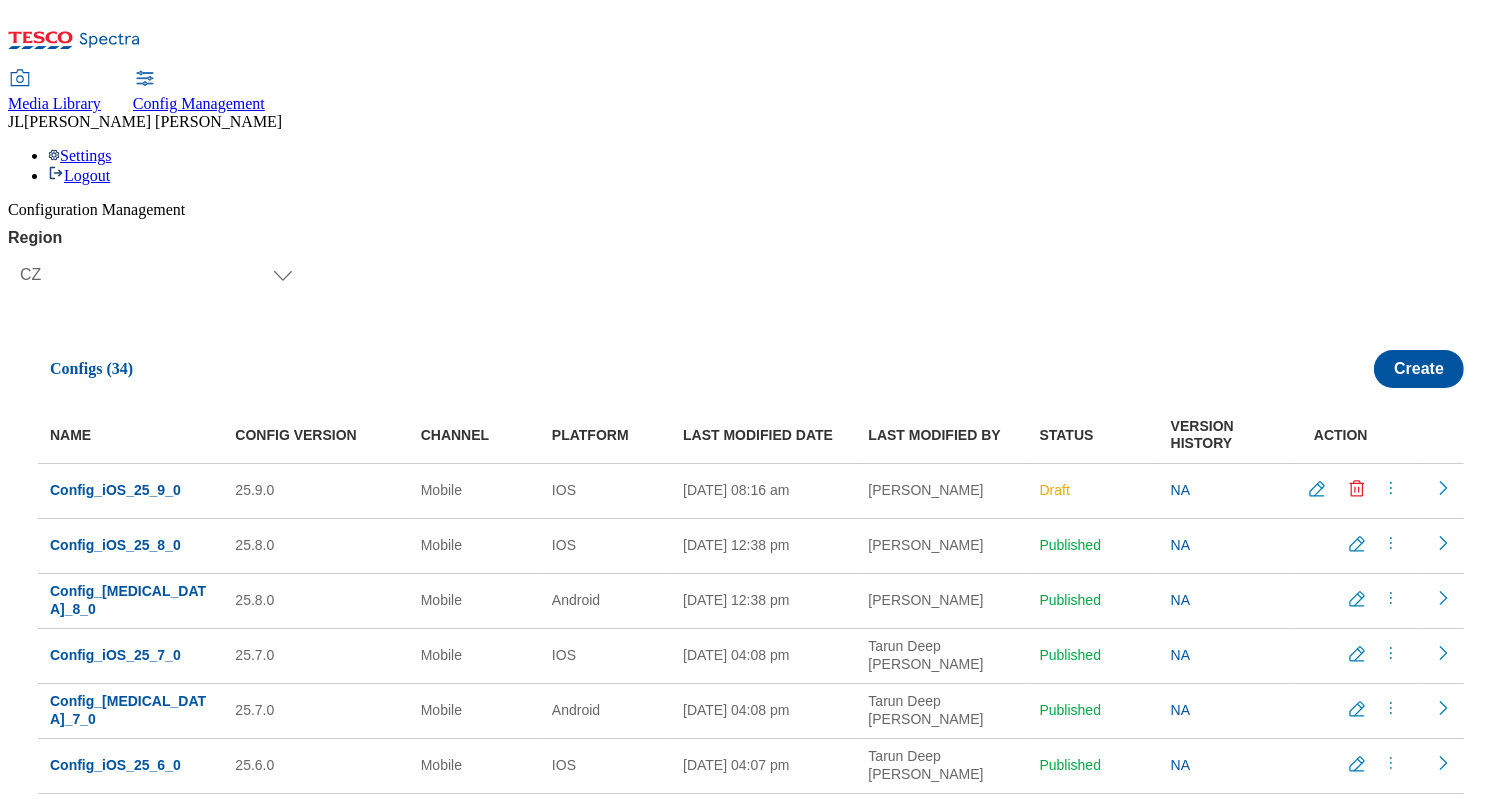 click 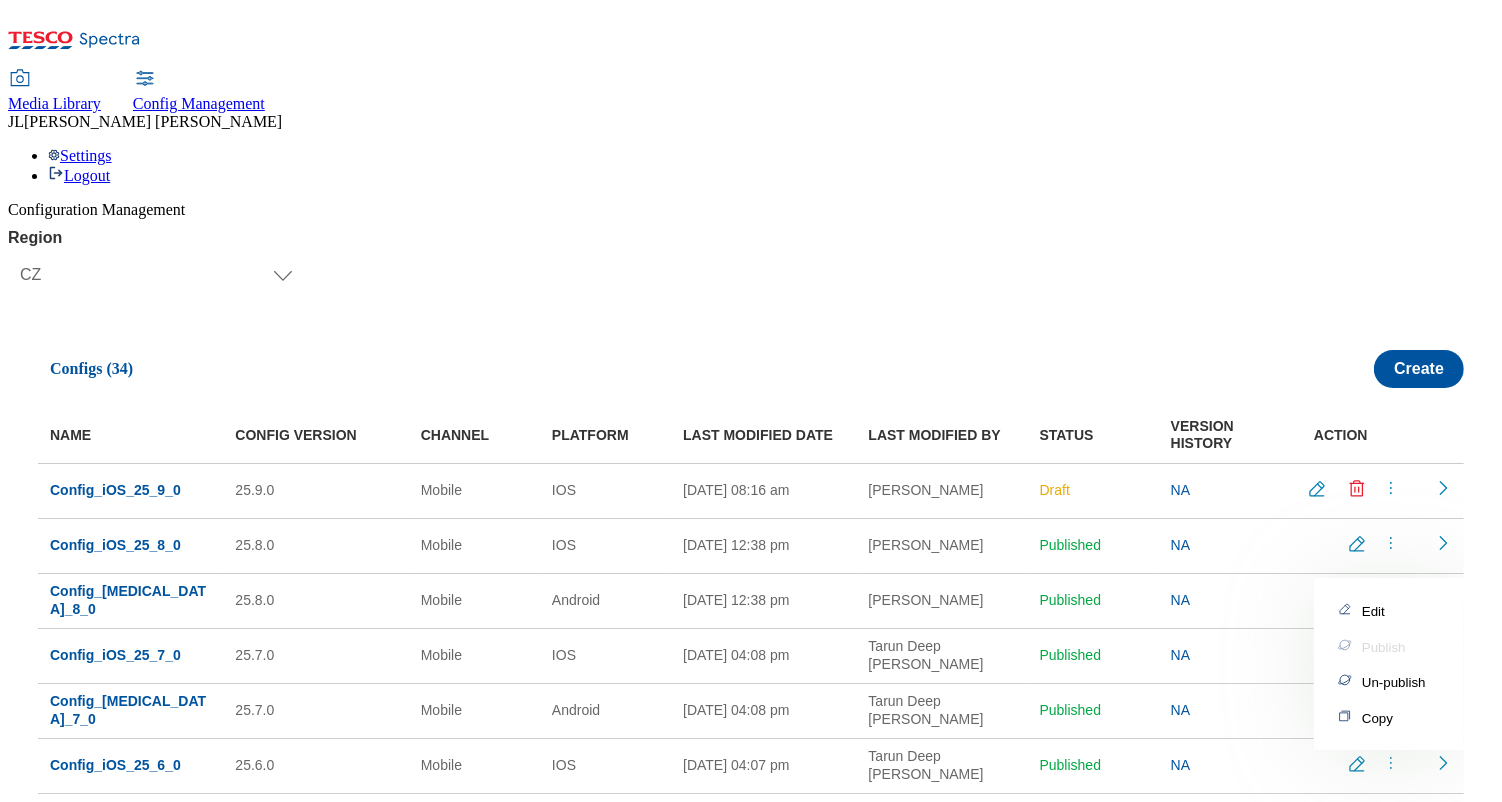 click on "Copy" at bounding box center (1389, 717) 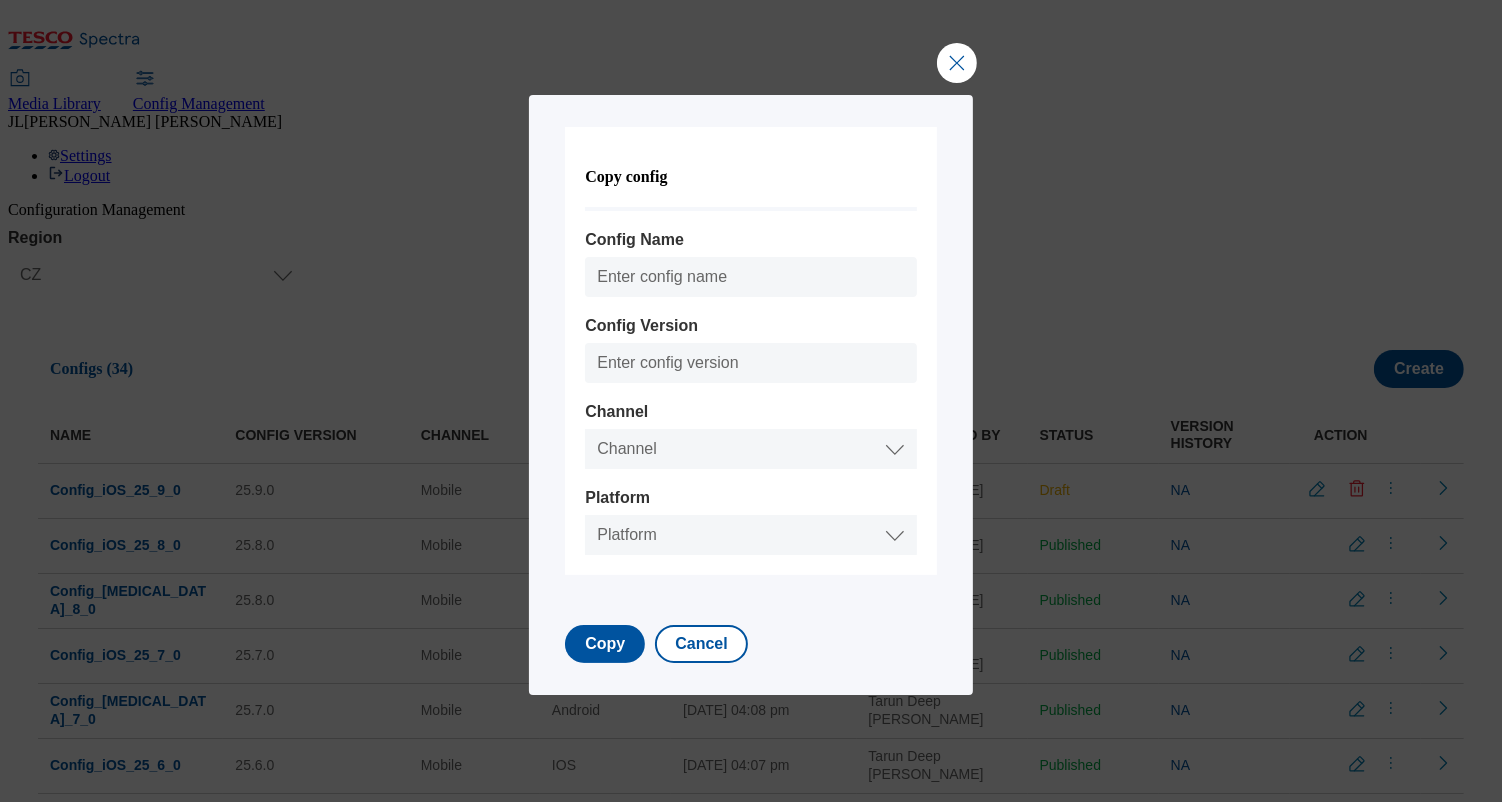 click on "Config Name" at bounding box center [750, 240] 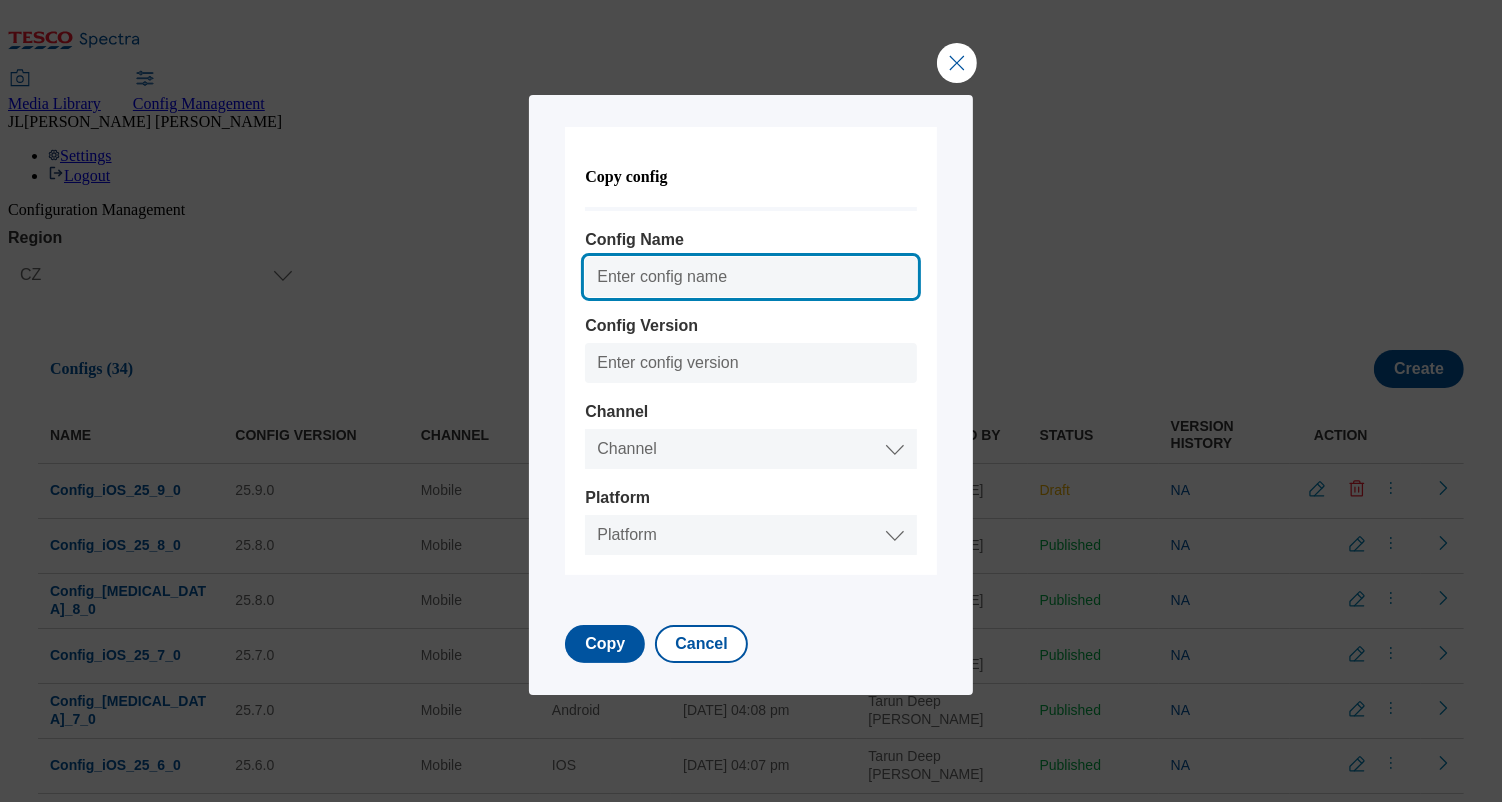 click on "Config Name" at bounding box center [750, 277] 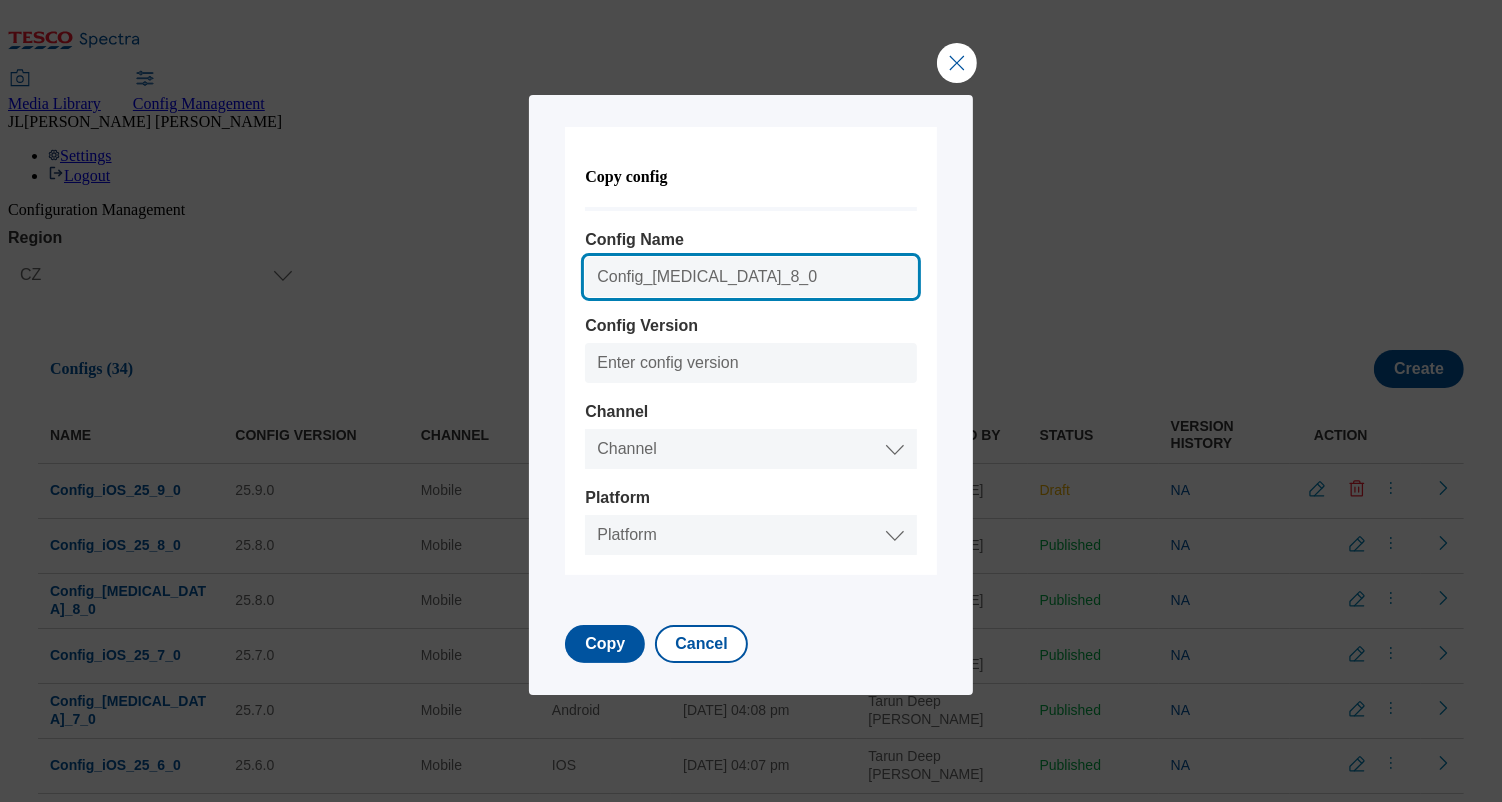 click on "Config_Android_25_8_0" at bounding box center [750, 277] 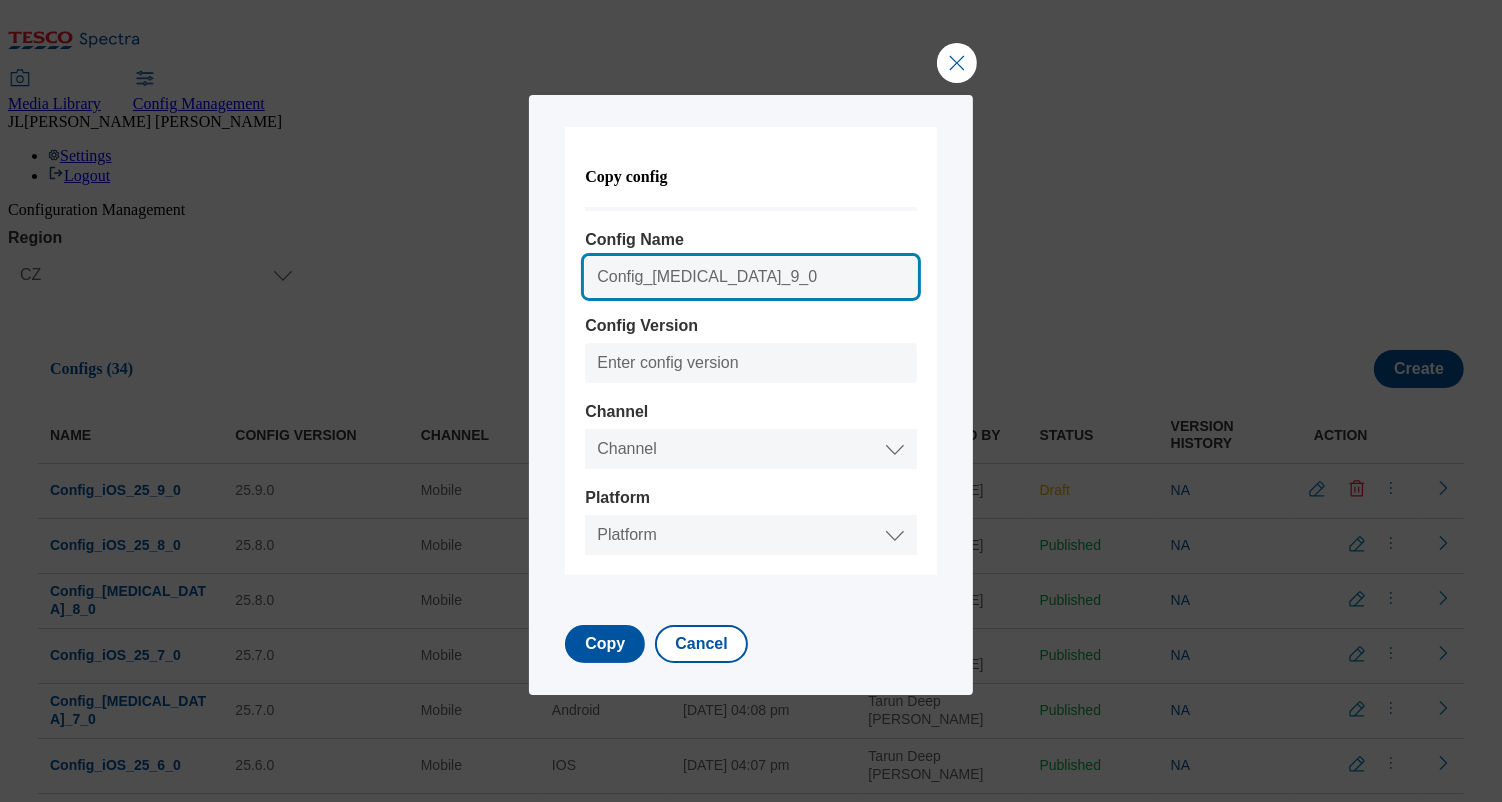 type on "Config_Android_25_9_0" 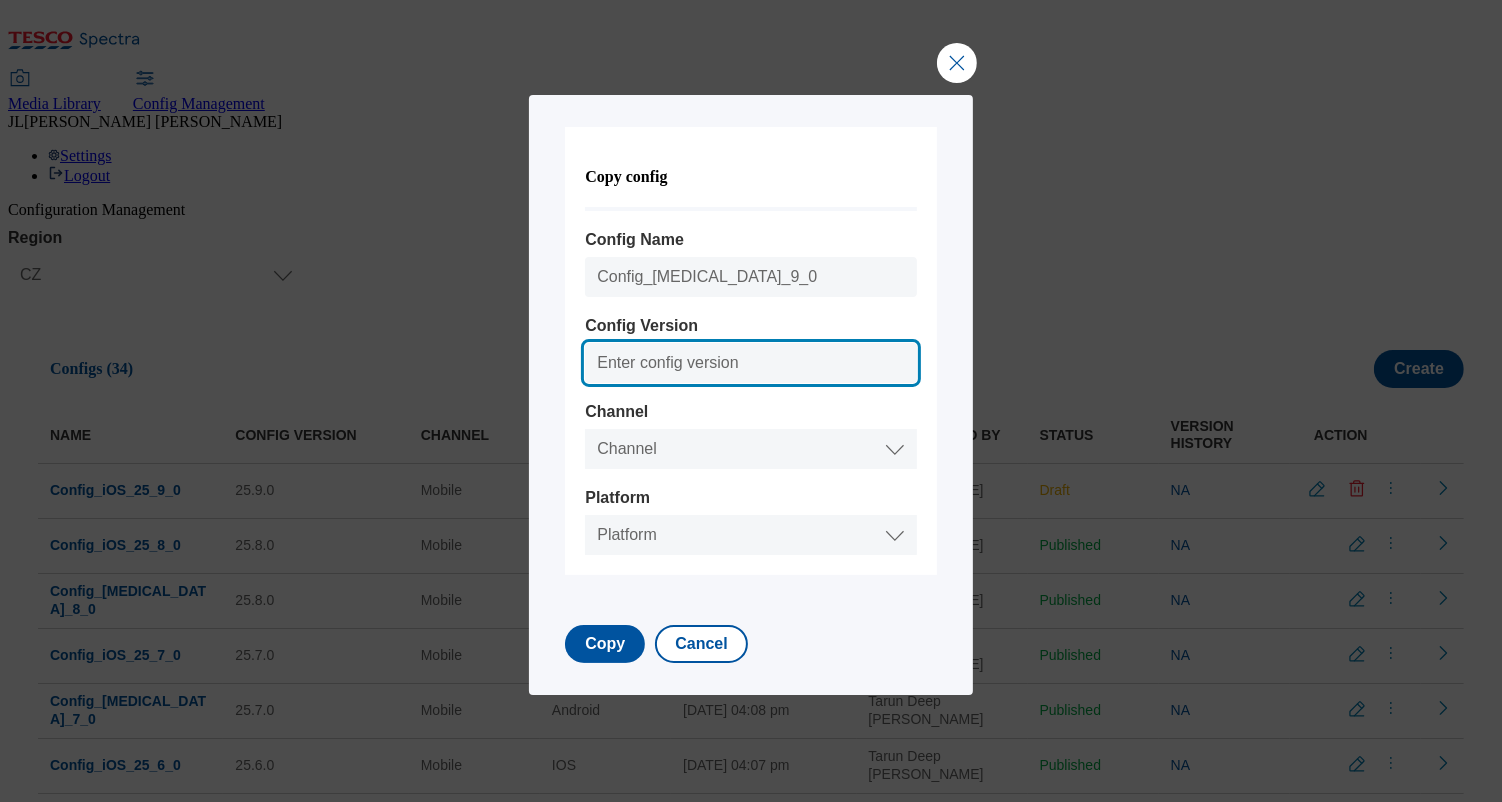 click on "Config Version" at bounding box center [750, 363] 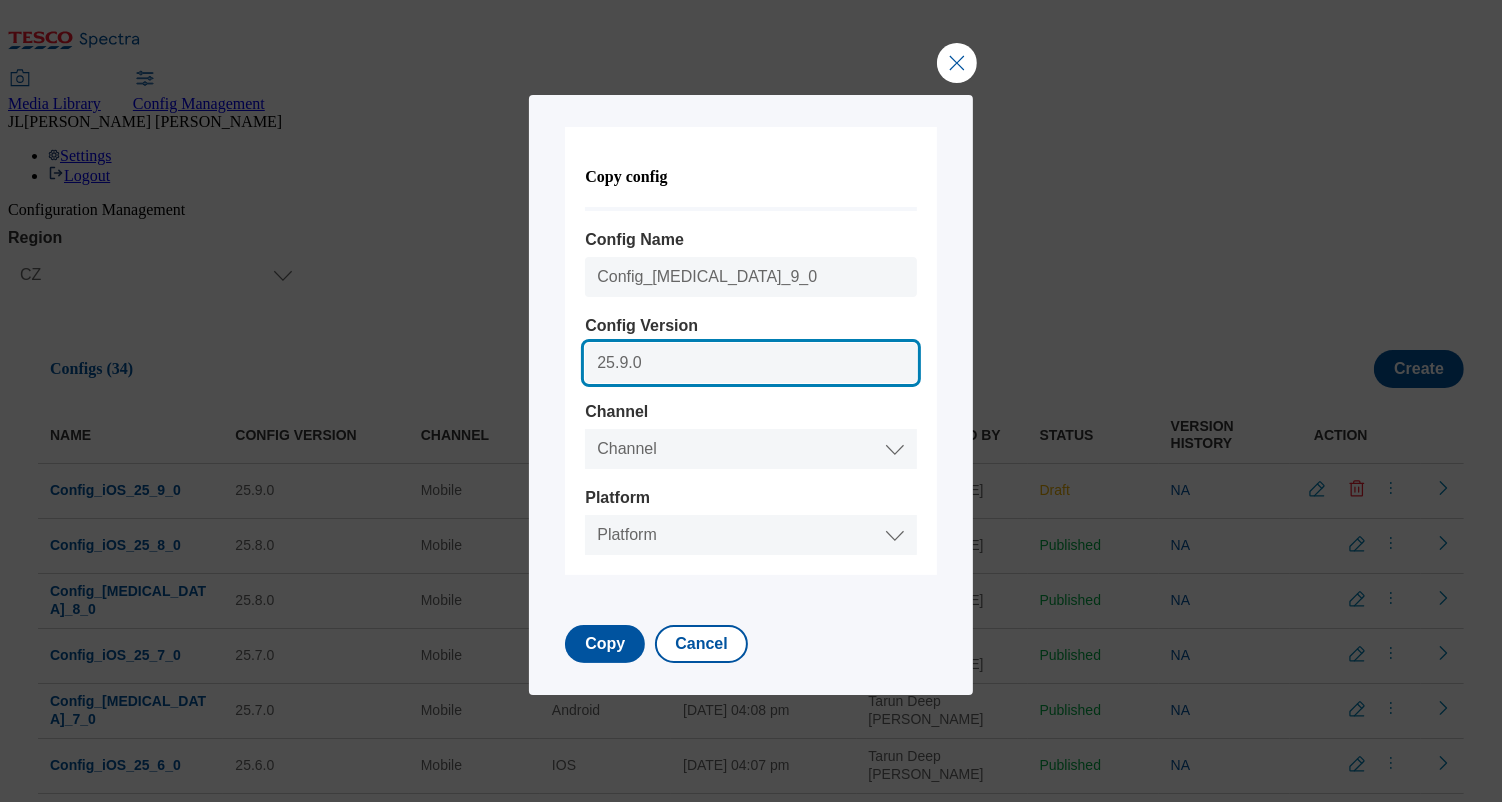 type on "25.9.0" 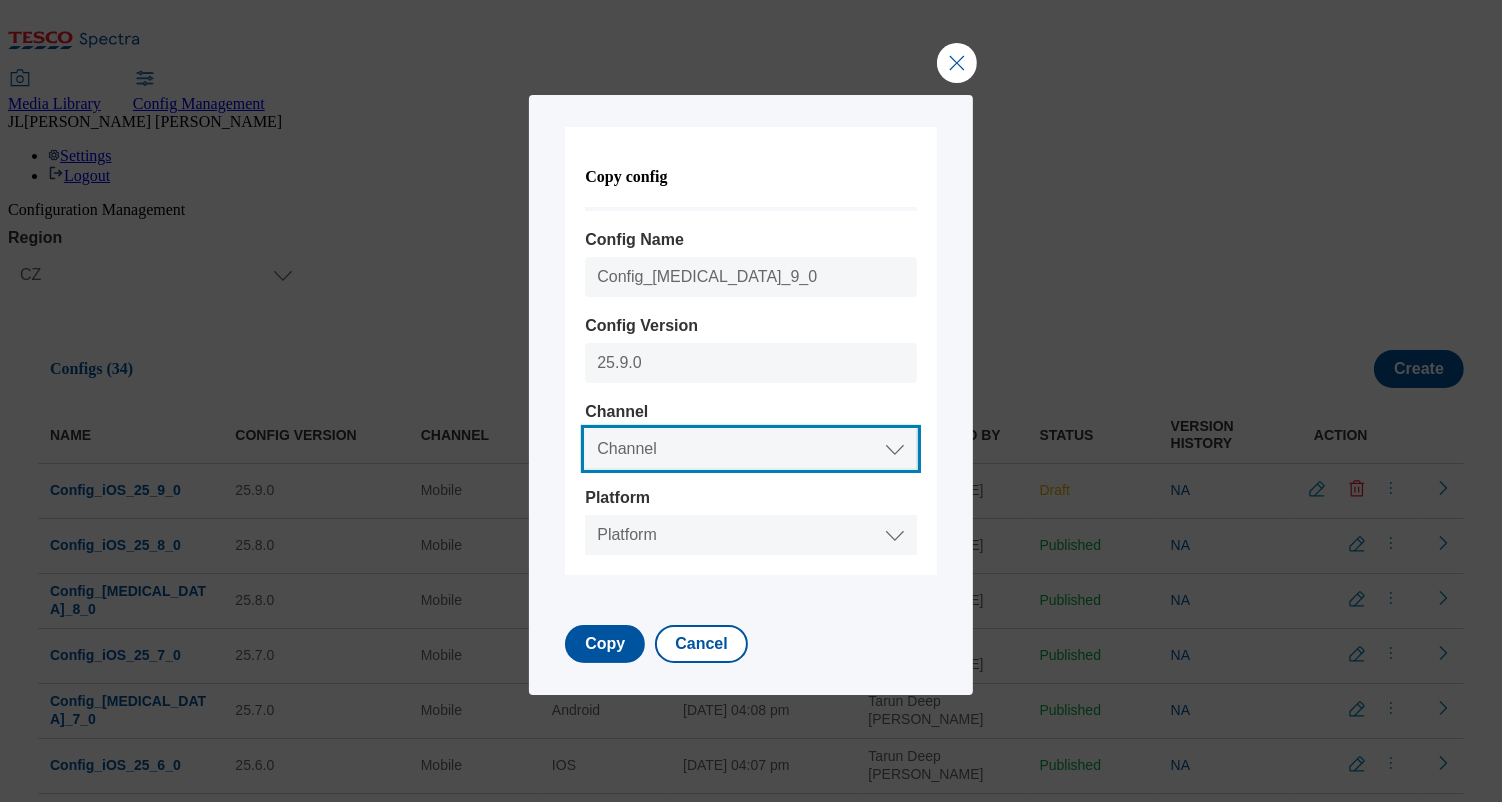 click on "Channel Web Mobile" at bounding box center [750, 449] 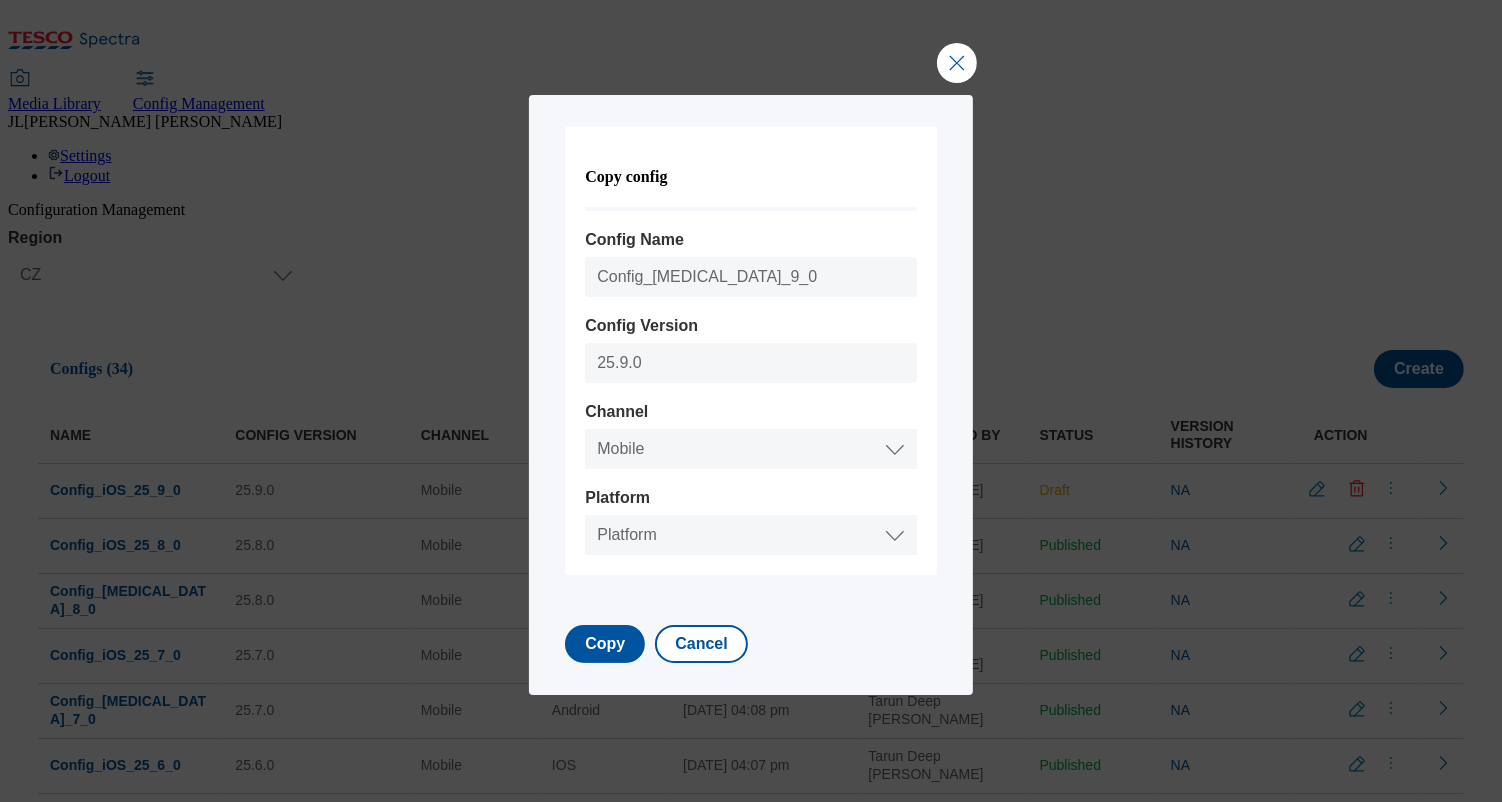 select on "mobile" 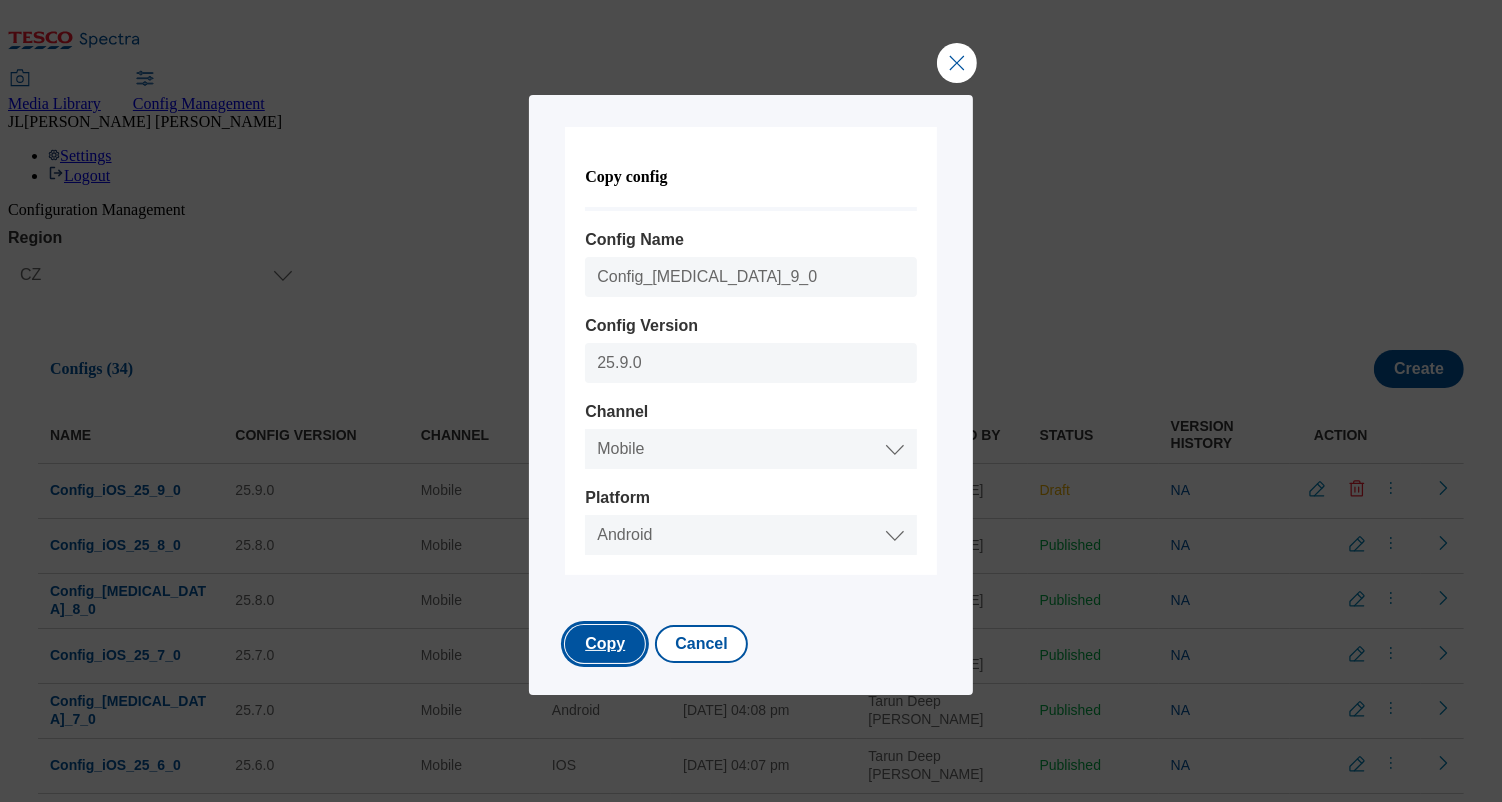 click on "Copy" at bounding box center (605, 644) 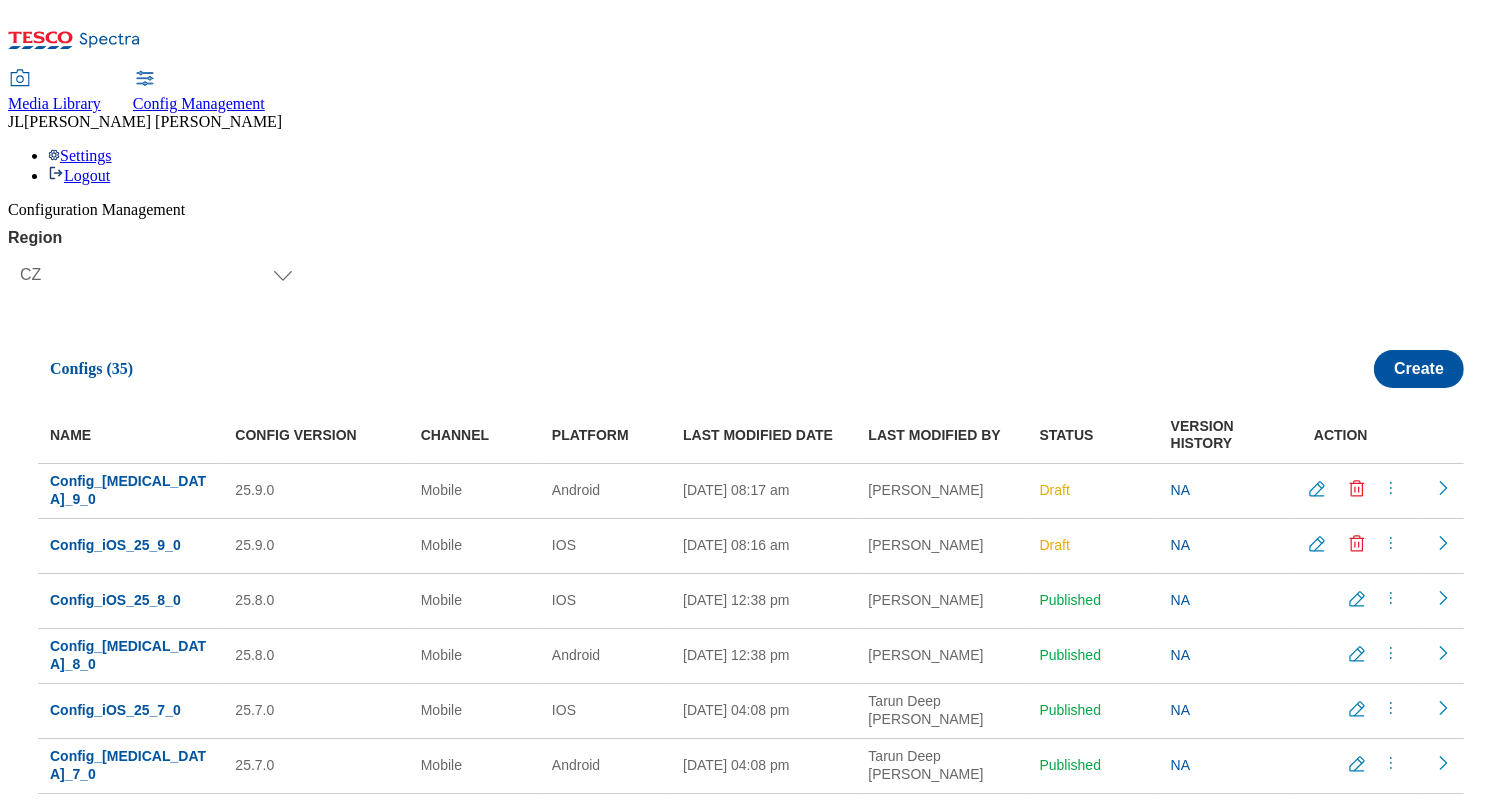 click 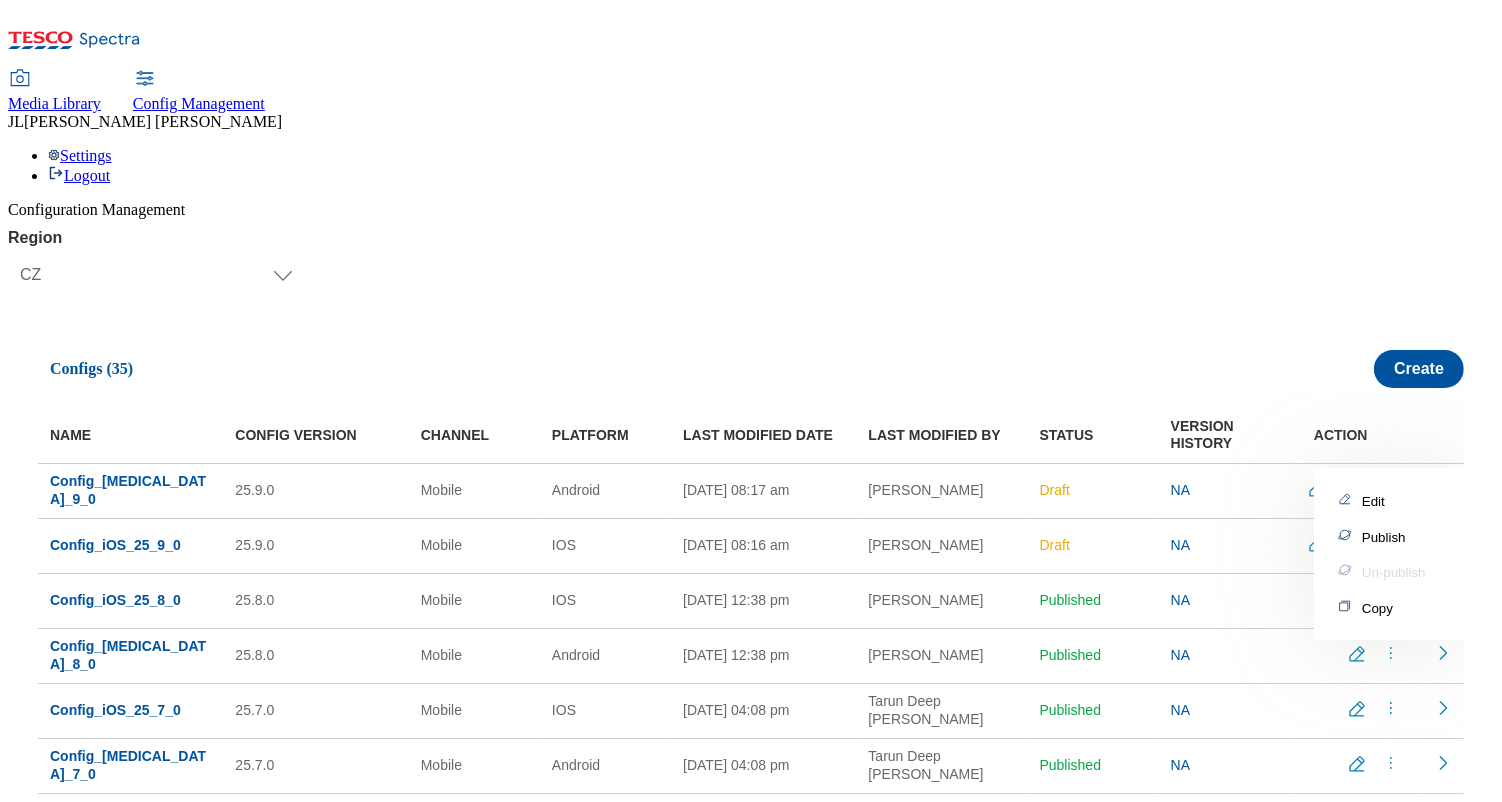 click on "Publish" at bounding box center (1384, 537) 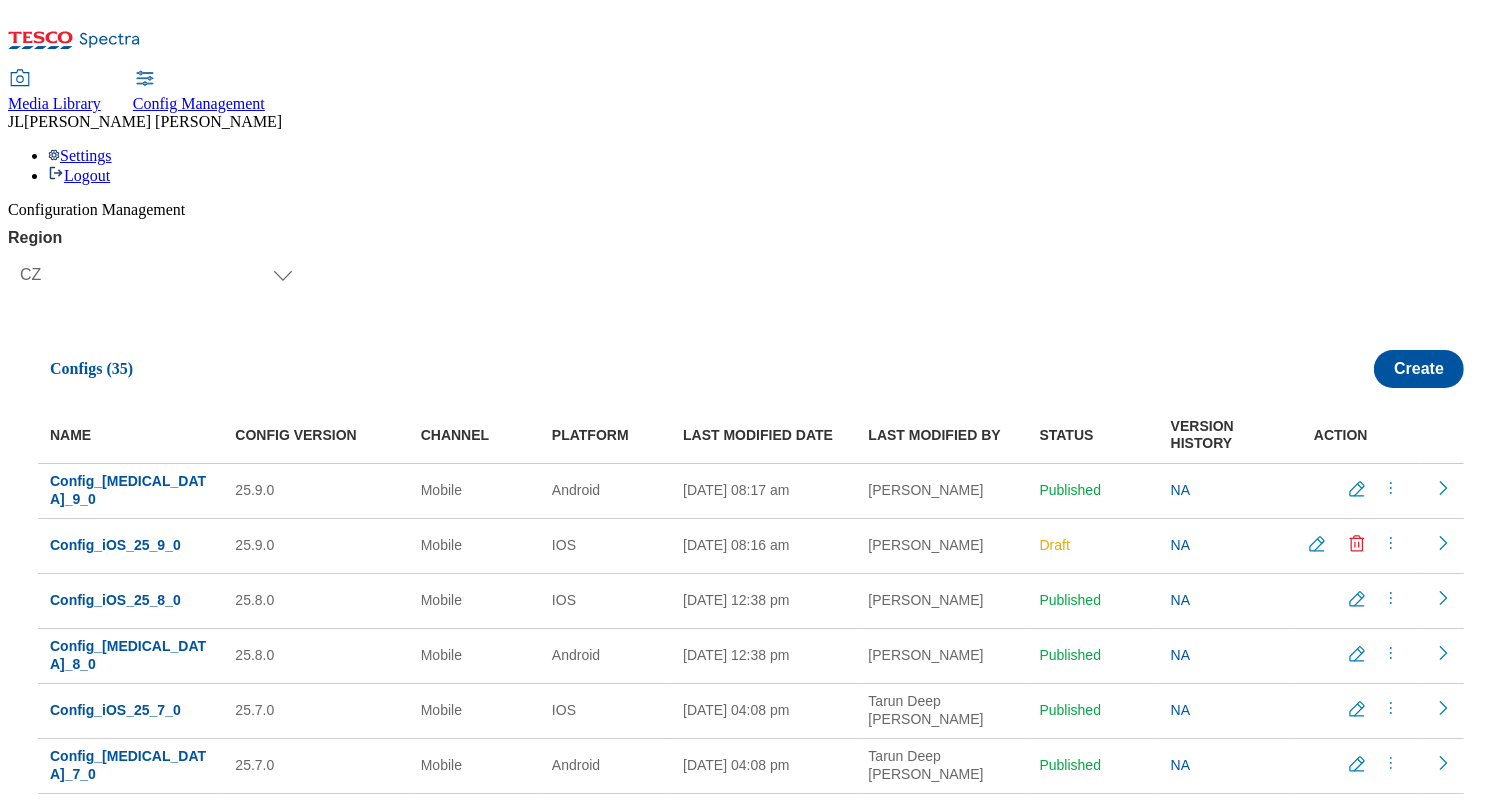 click 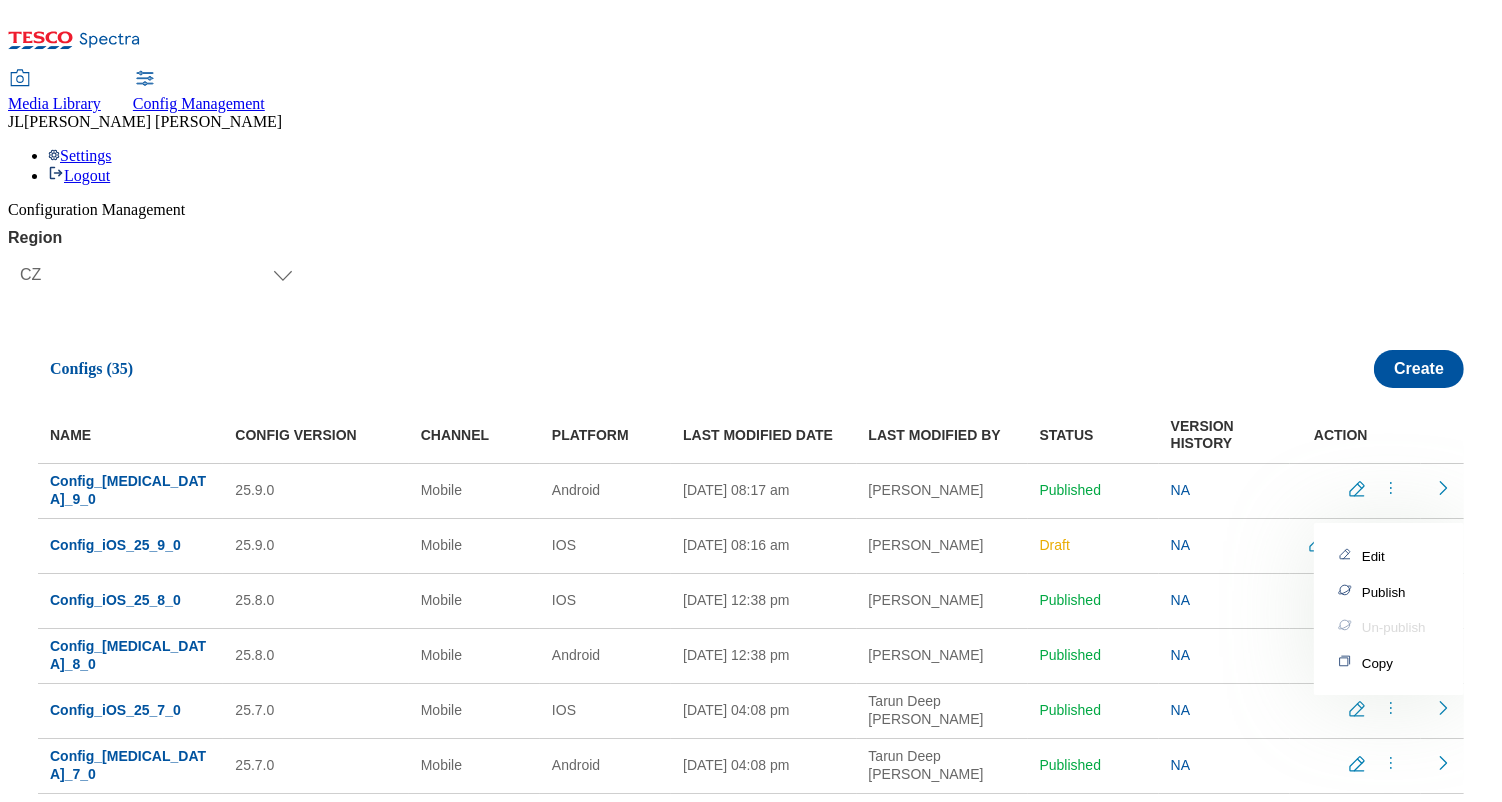 click on "Publish" at bounding box center (1384, 592) 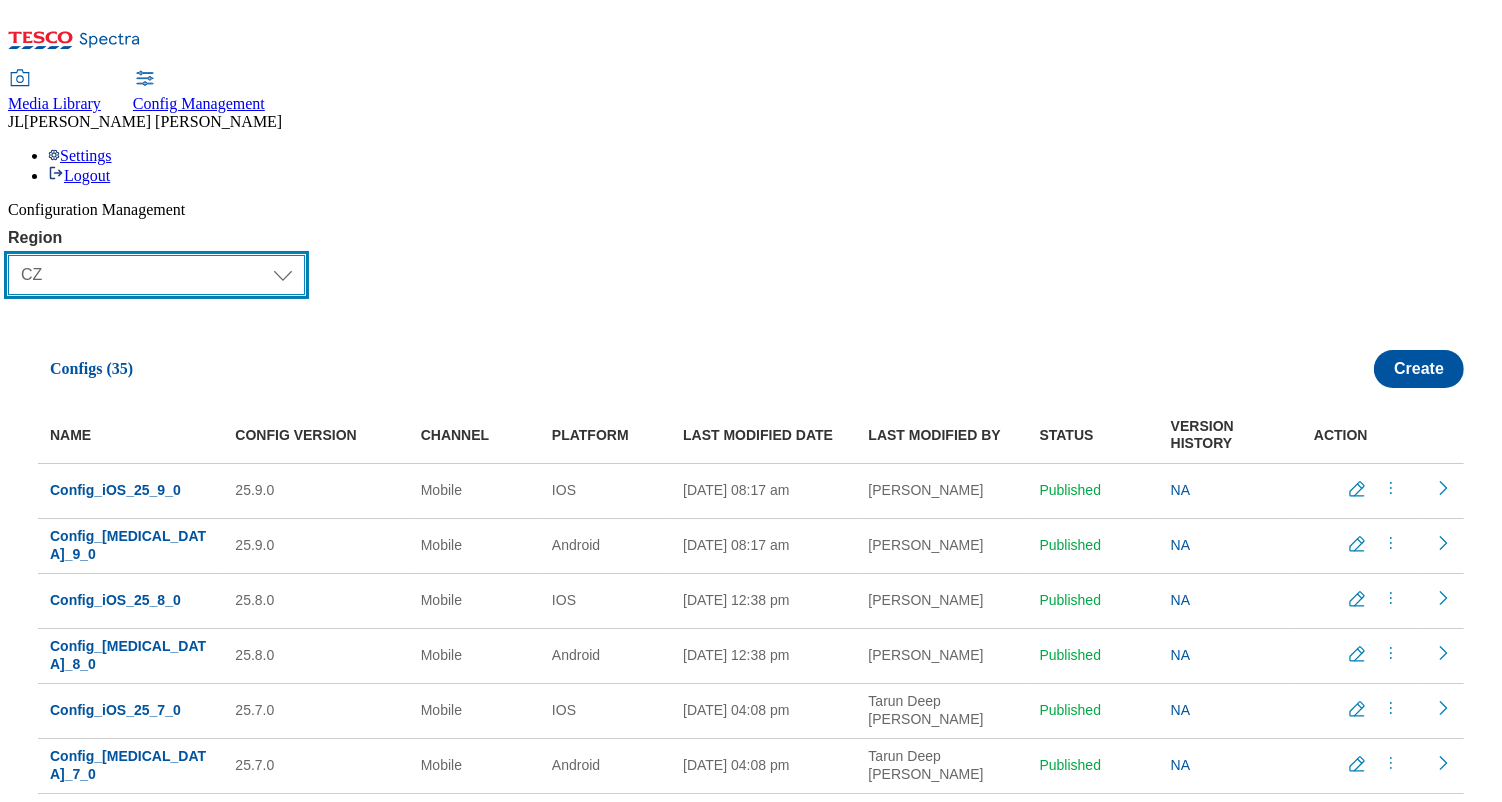 click on "Select Region UK CZ IE SK HU" at bounding box center [156, 275] 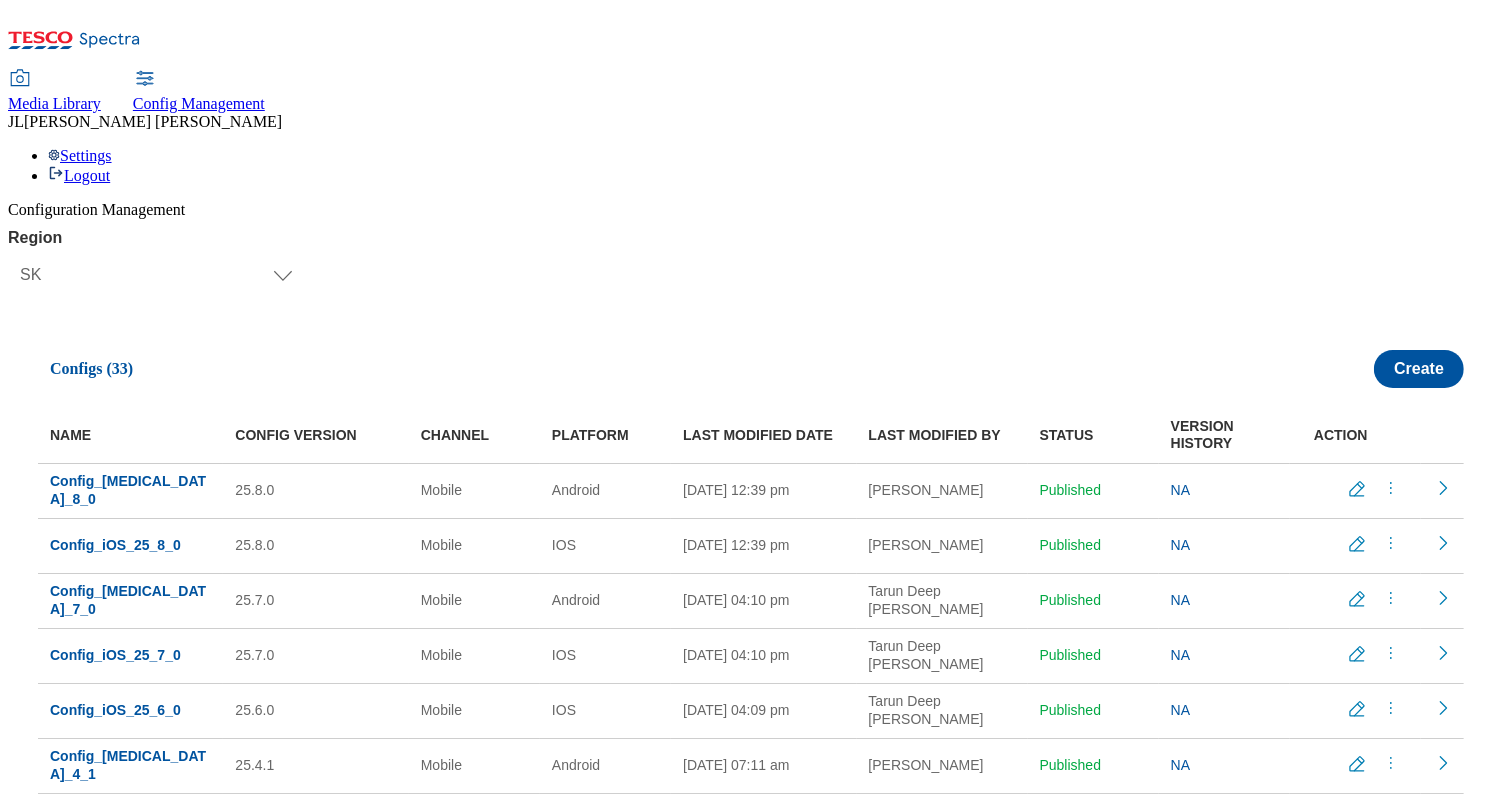 click 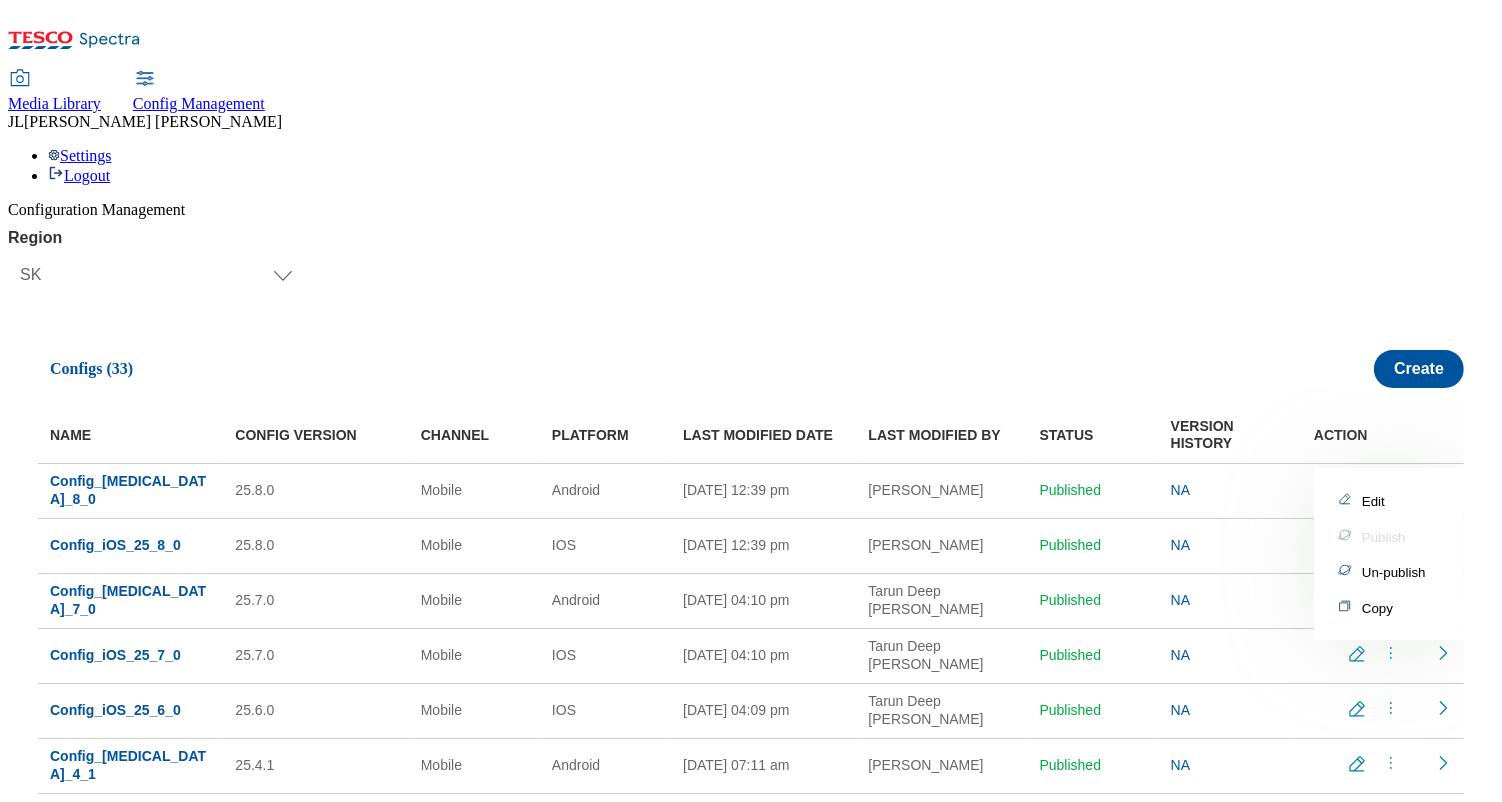 click on "Copy" at bounding box center [1389, 607] 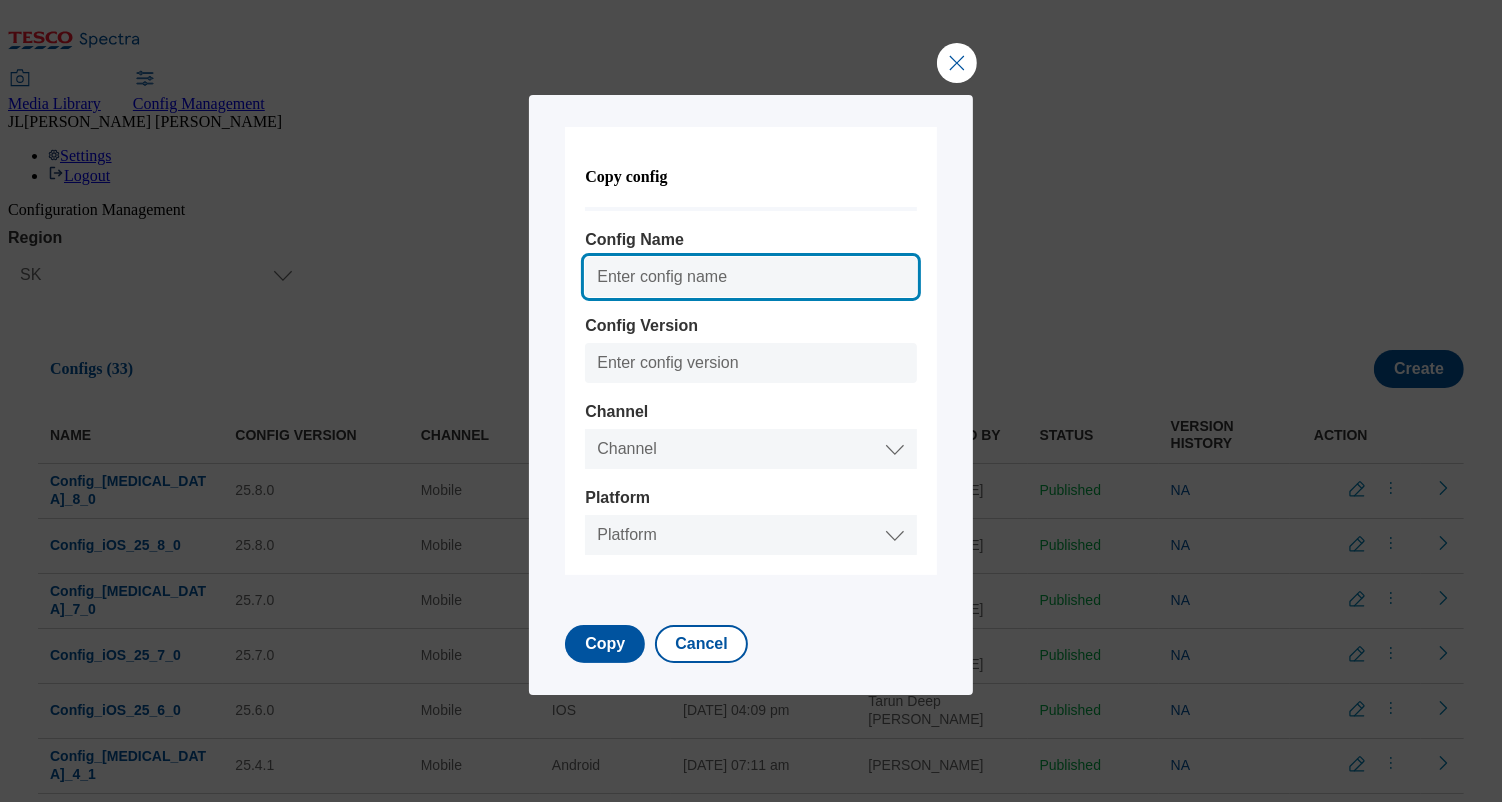 click on "Config Name" at bounding box center (750, 277) 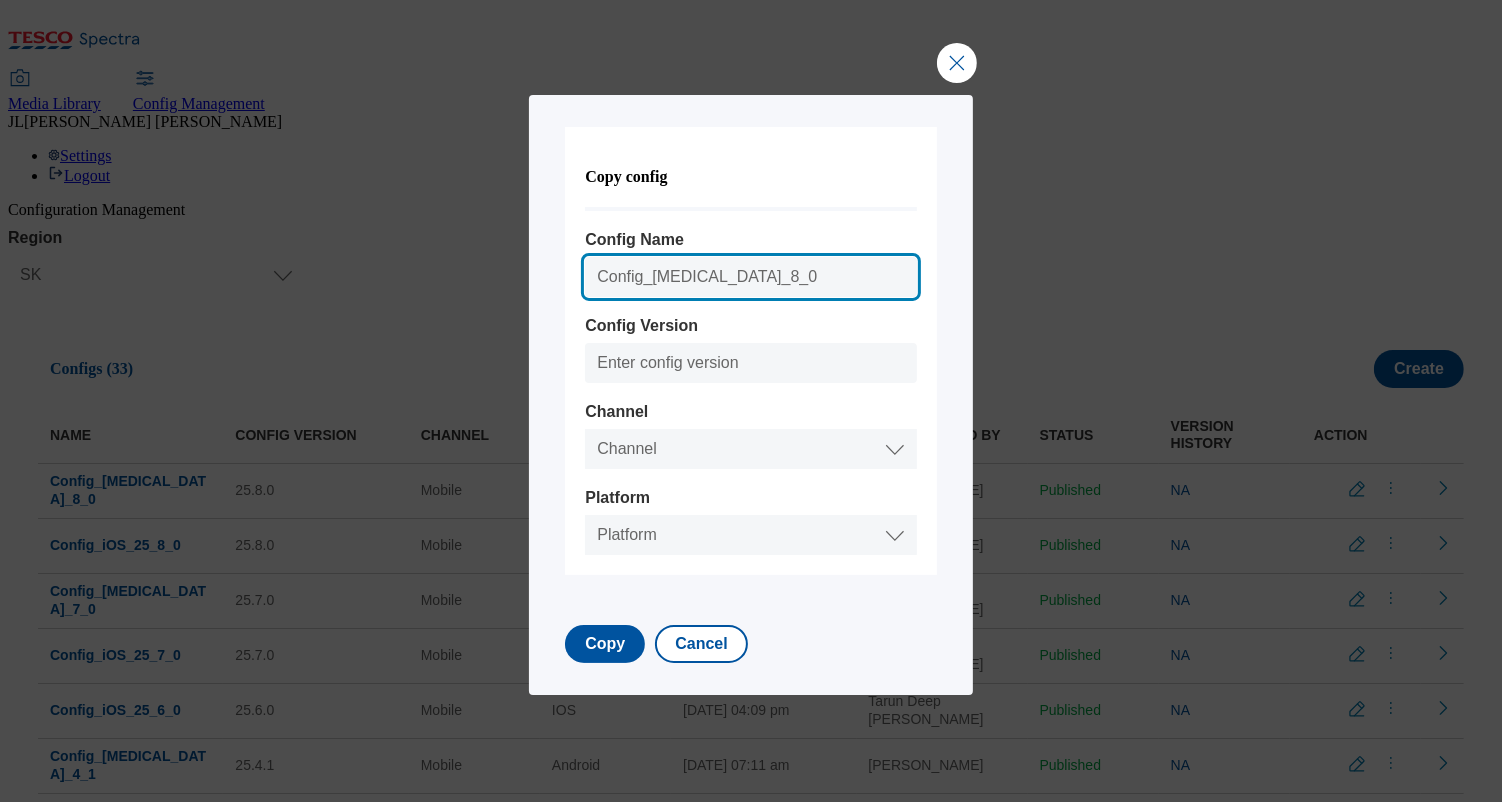 click on "Config_Android_25_8_0" at bounding box center (750, 277) 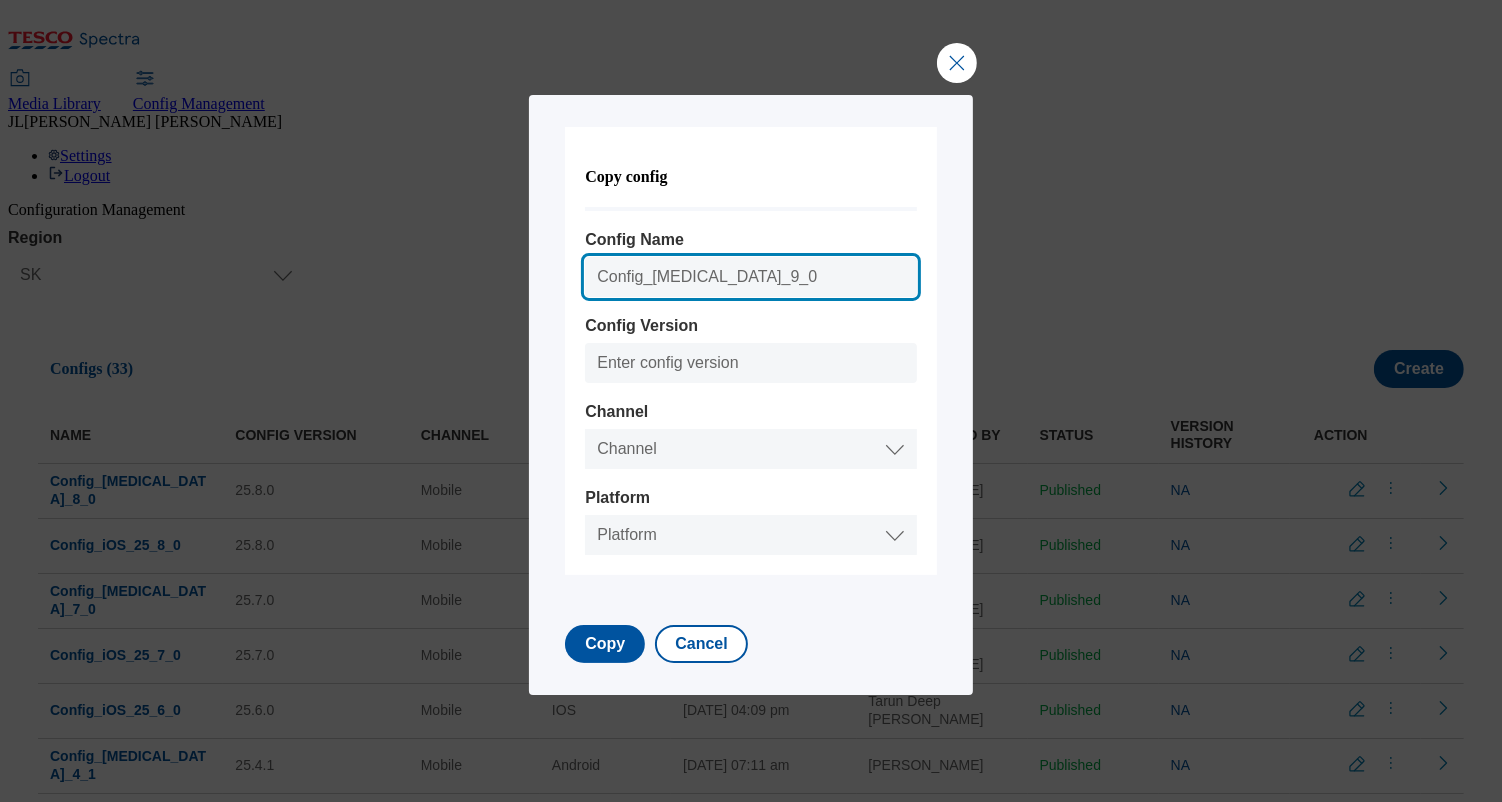 type on "Config_Android_25_9_0" 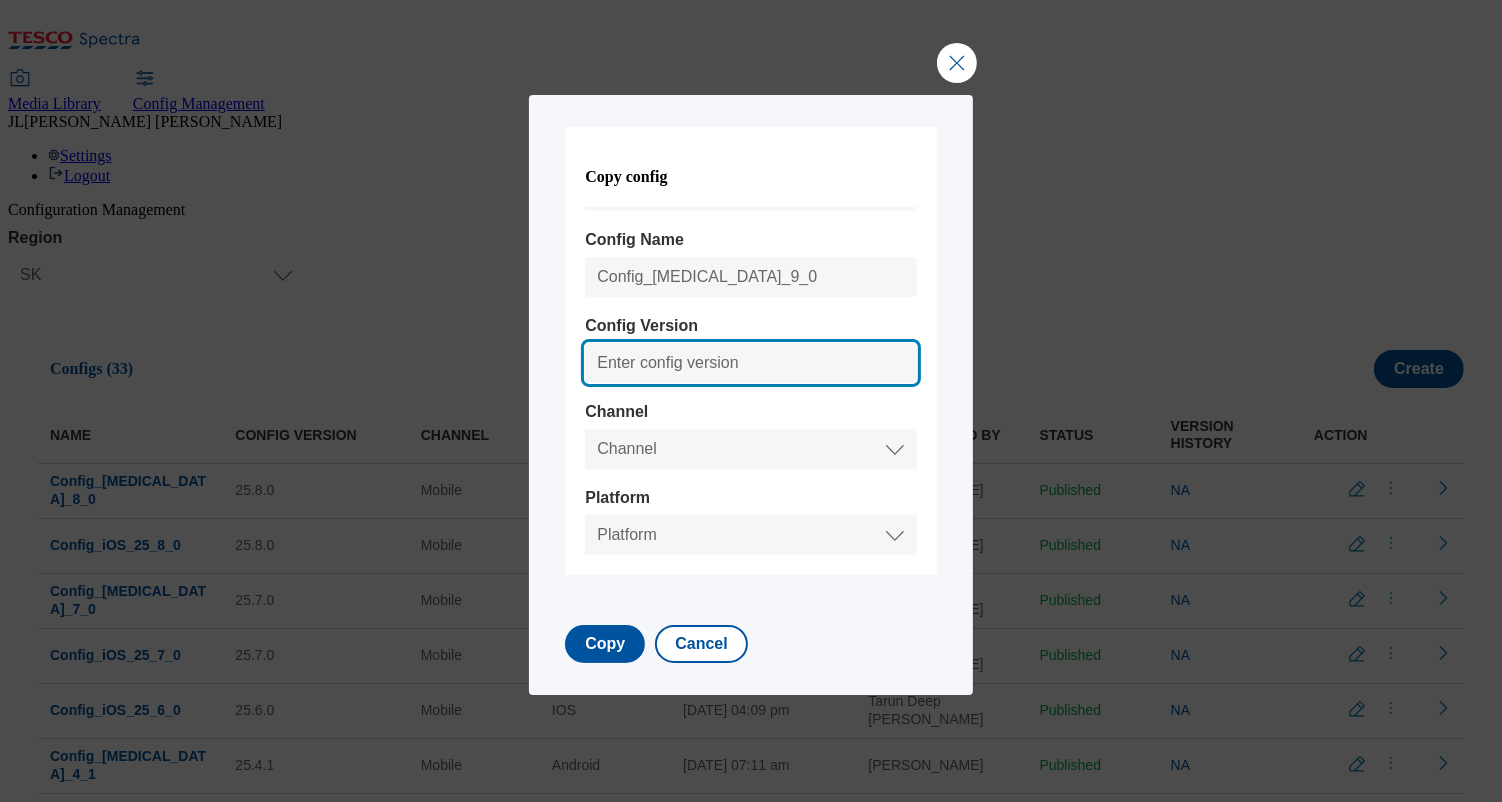 click on "Config Version" at bounding box center [750, 363] 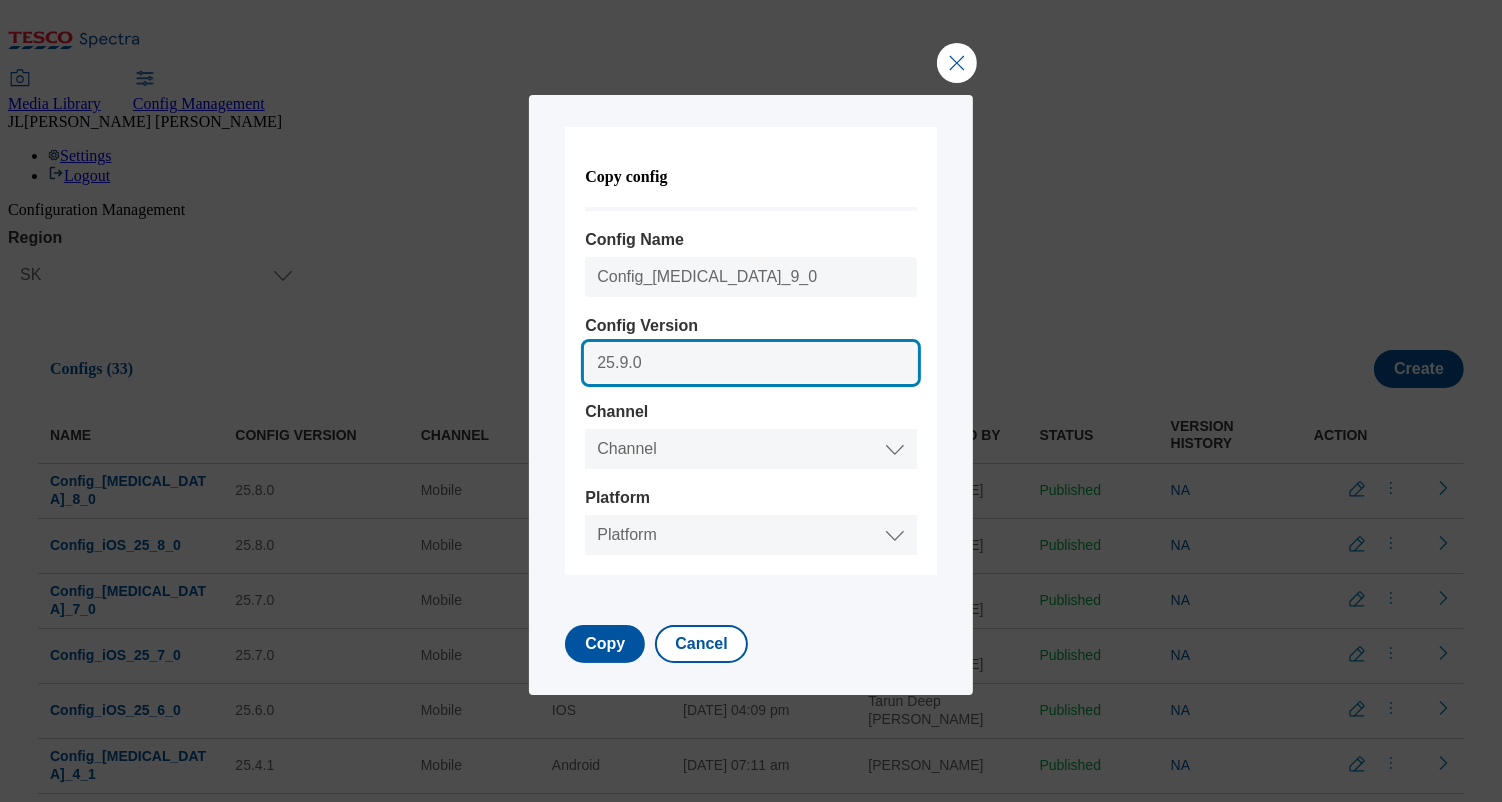 type on "25.9.0" 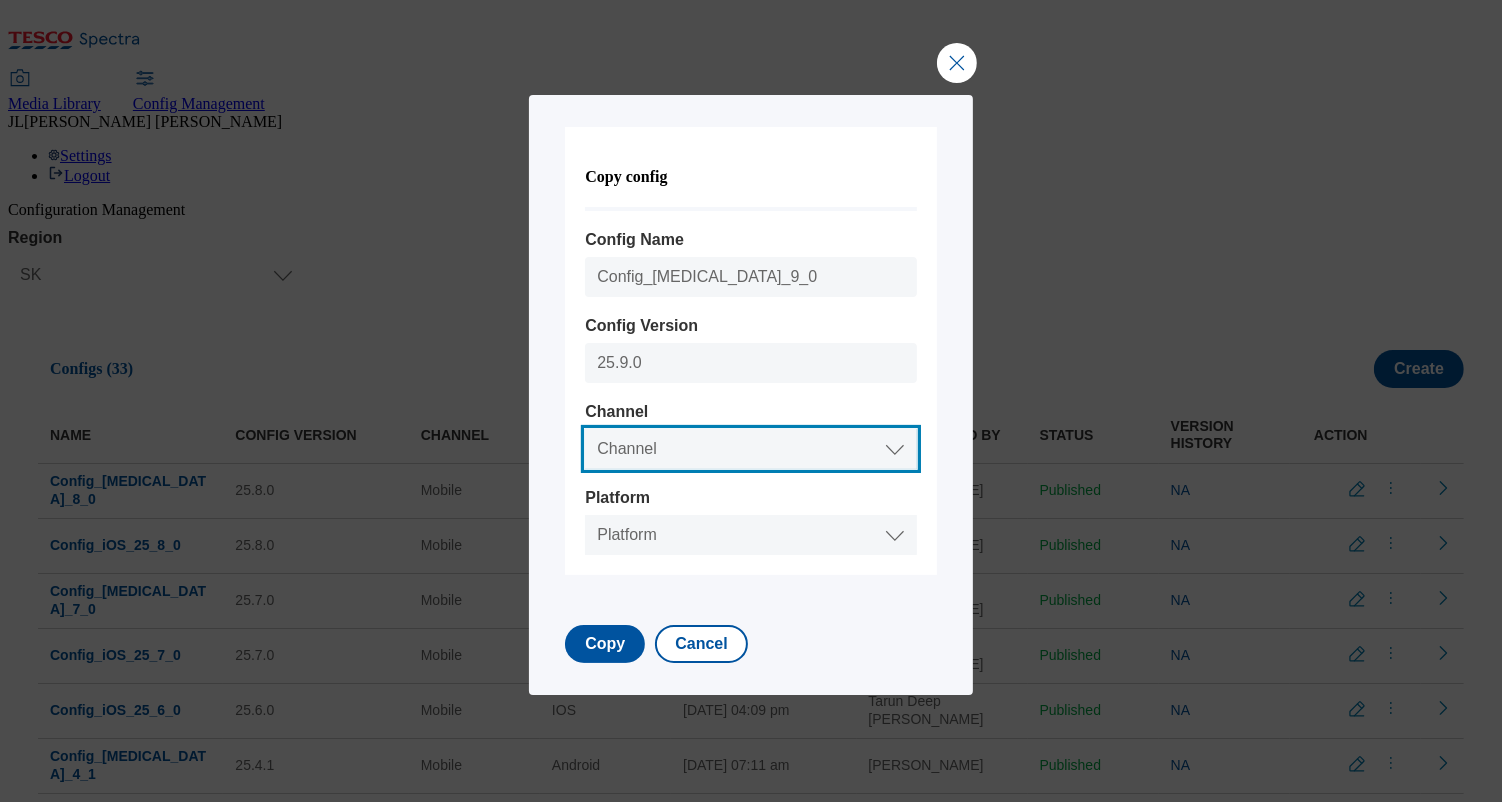 click on "Channel Web Mobile" at bounding box center (750, 449) 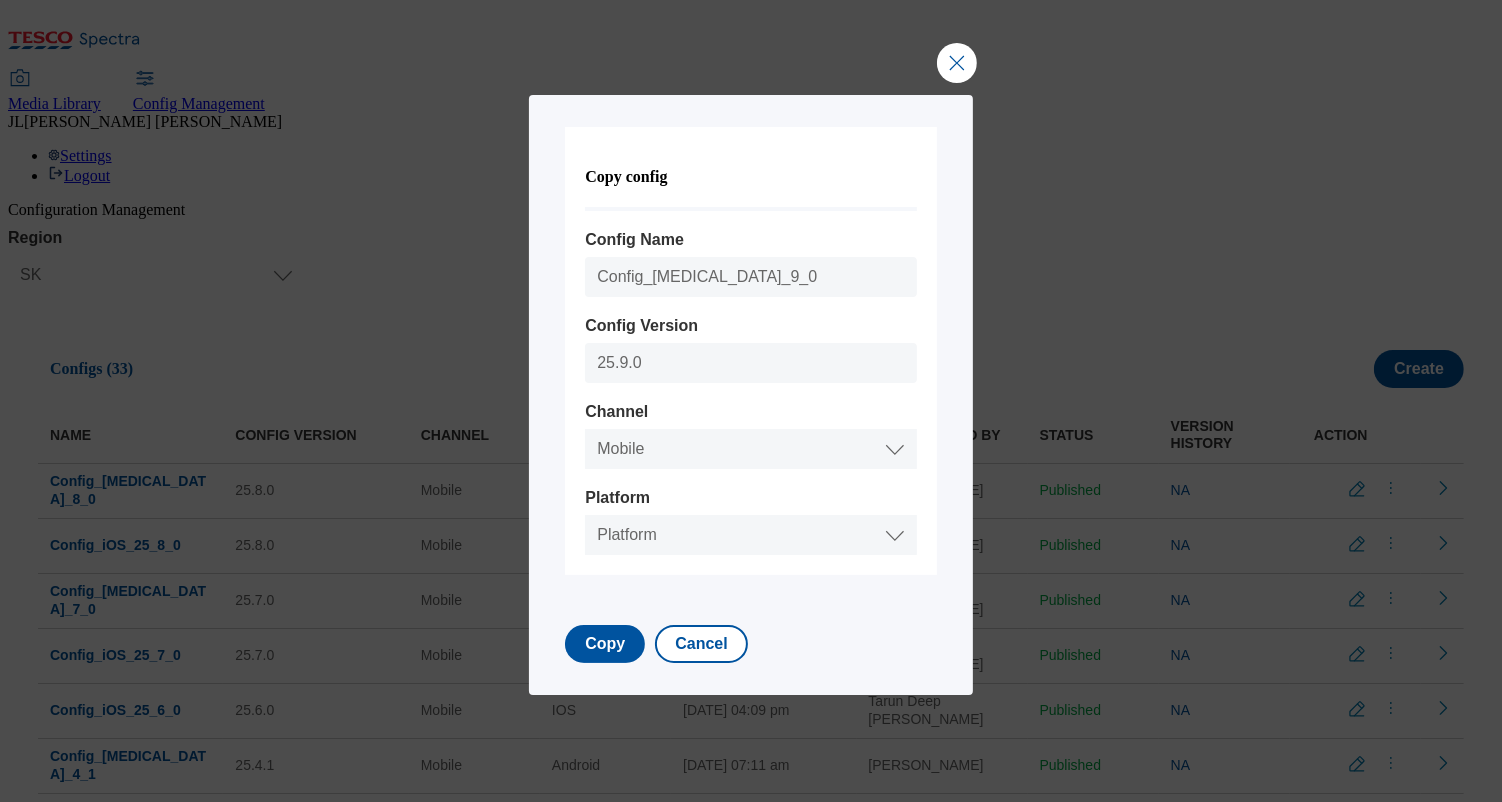 select on "mobile" 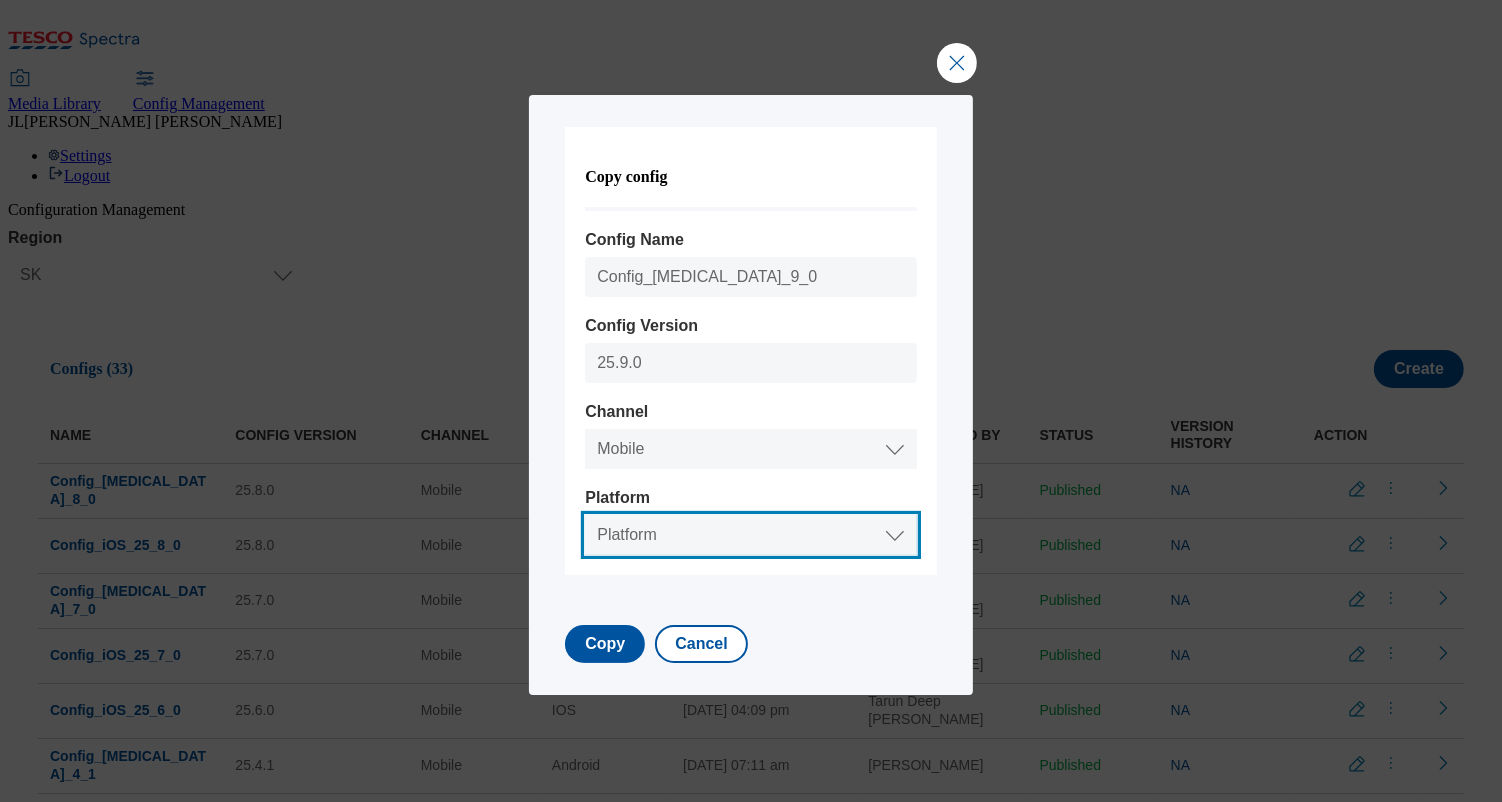 click on "Platform Android IOS" at bounding box center [750, 535] 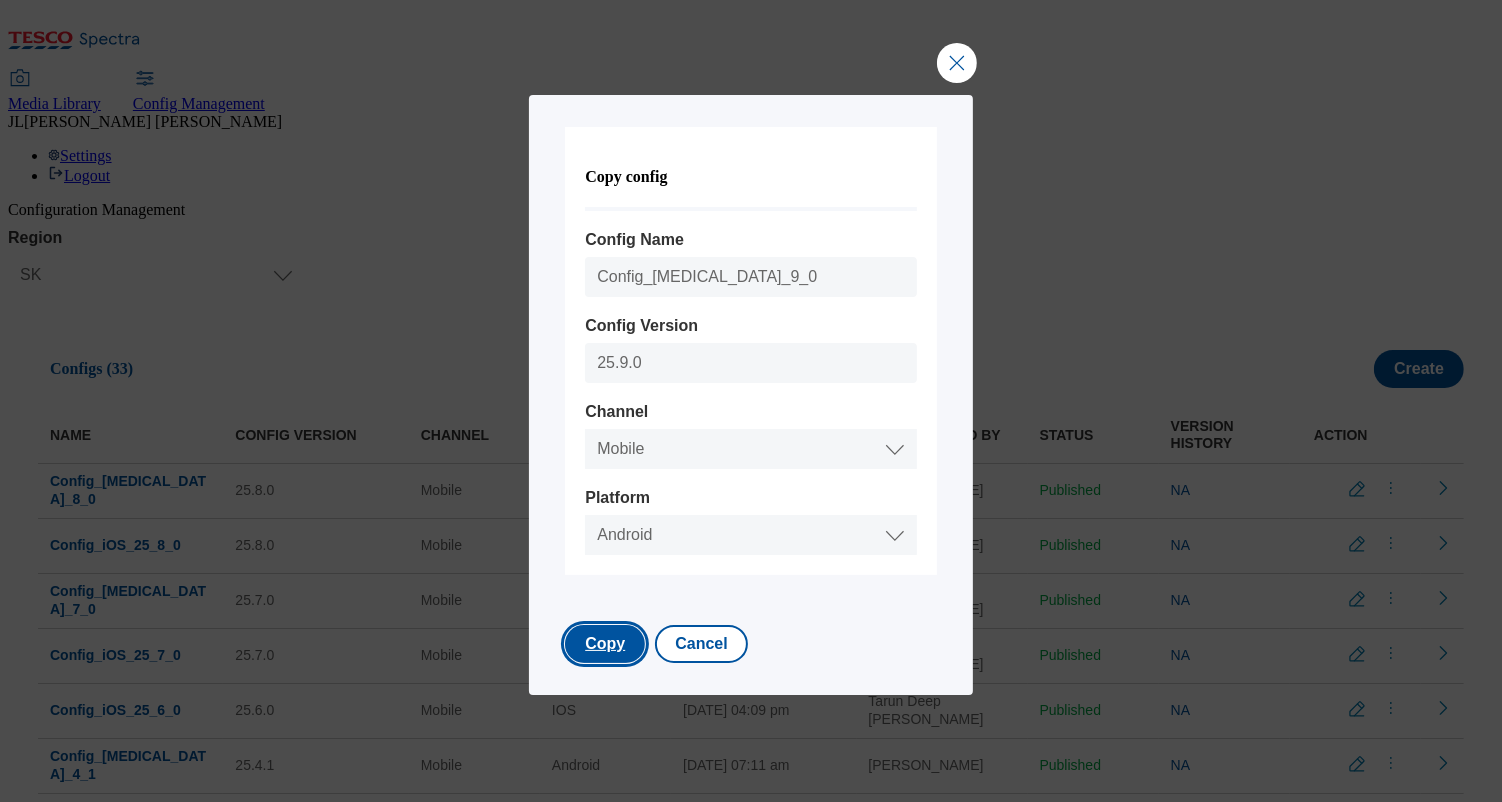 click on "Copy" at bounding box center [605, 644] 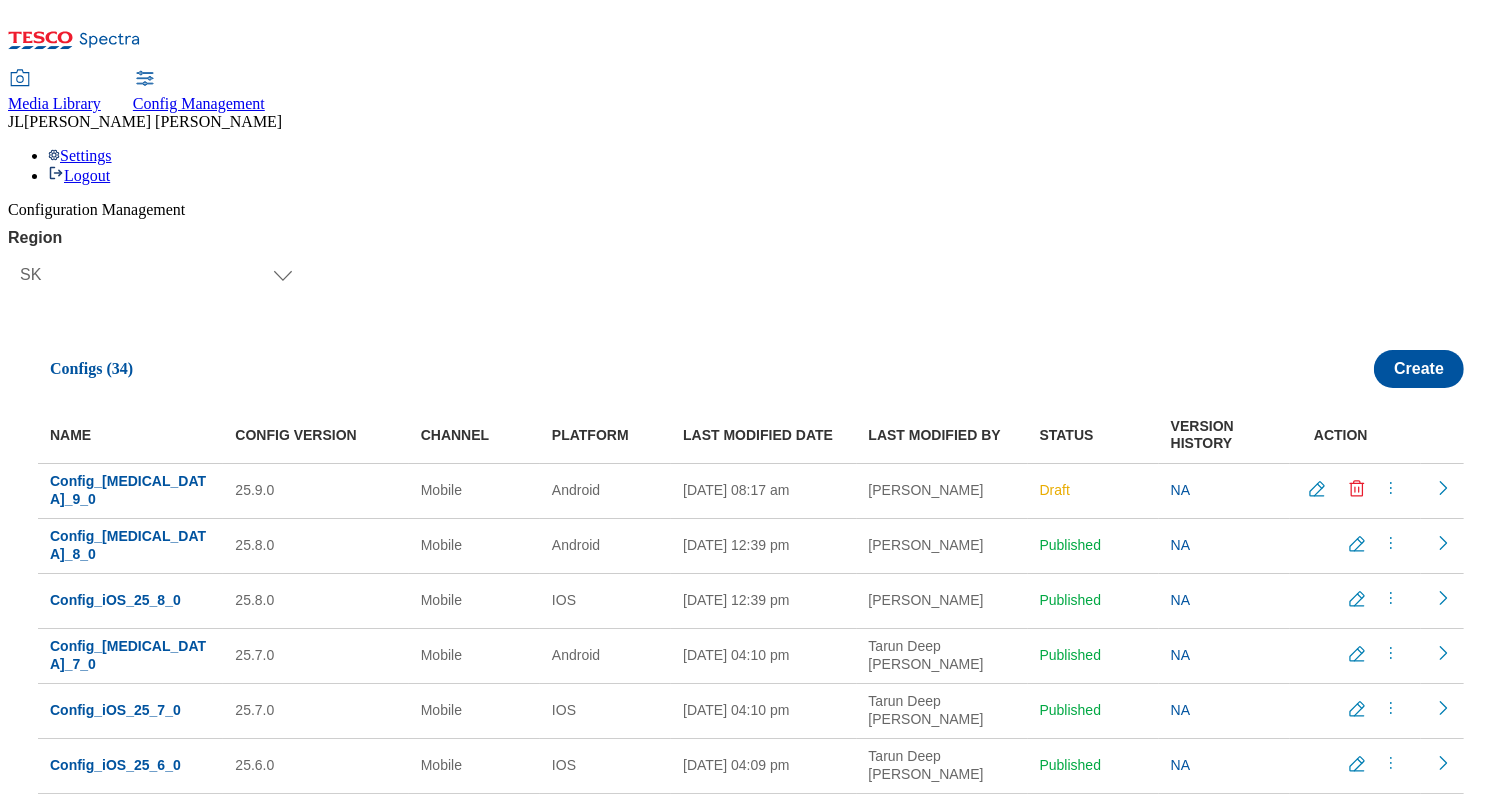 click 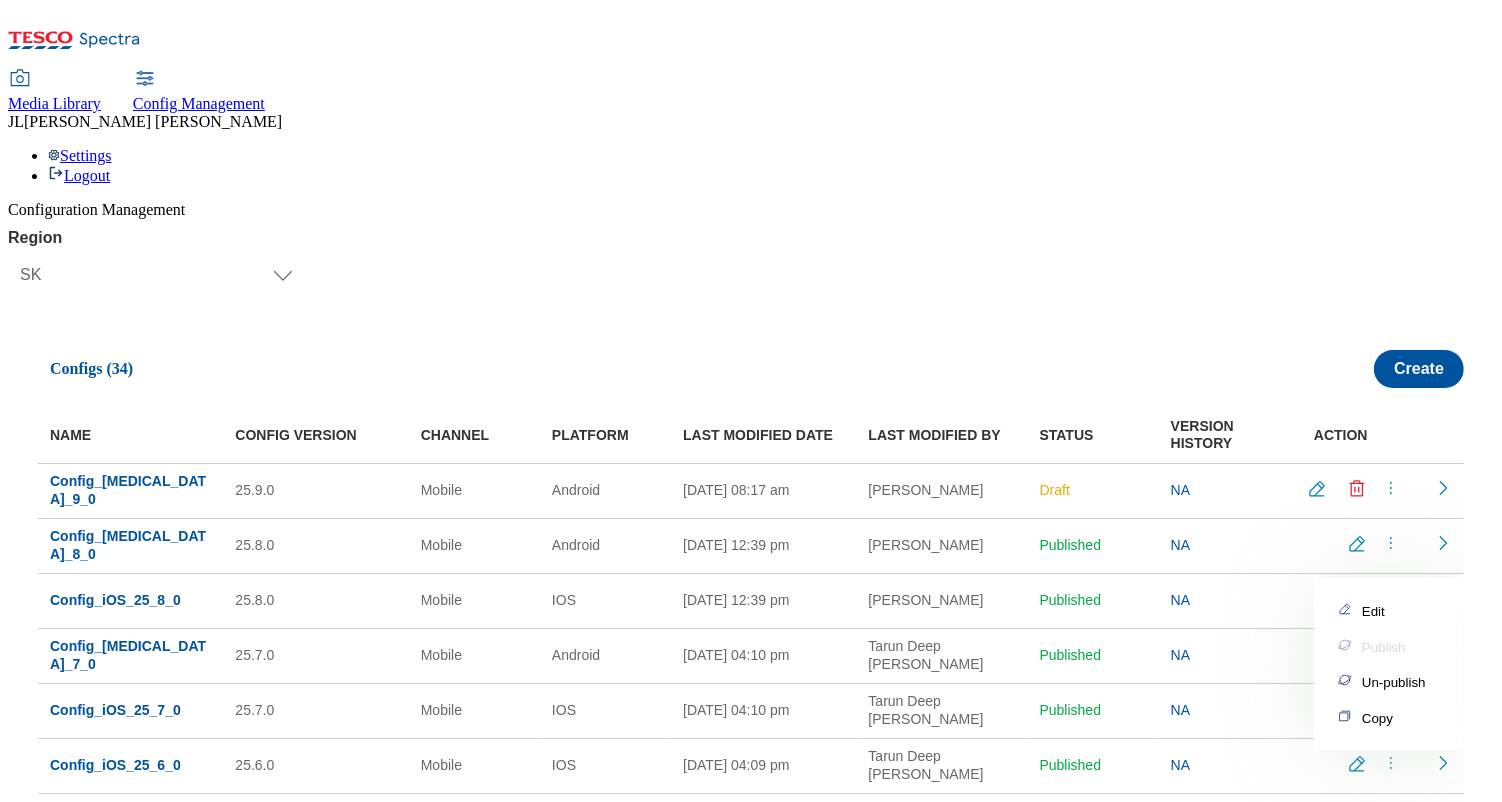 click on "Copy" at bounding box center [1377, 718] 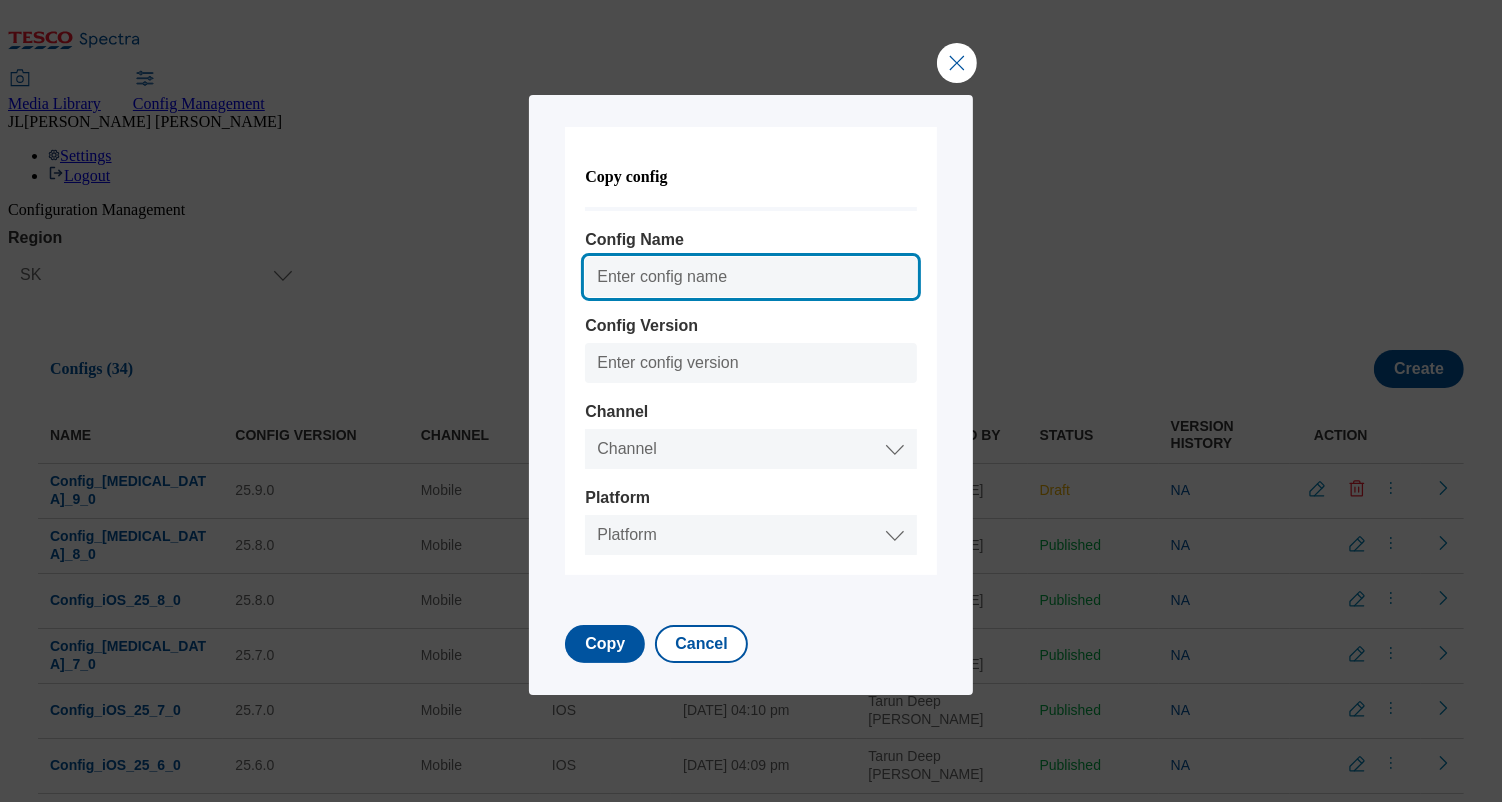 click on "Config Name" at bounding box center [750, 277] 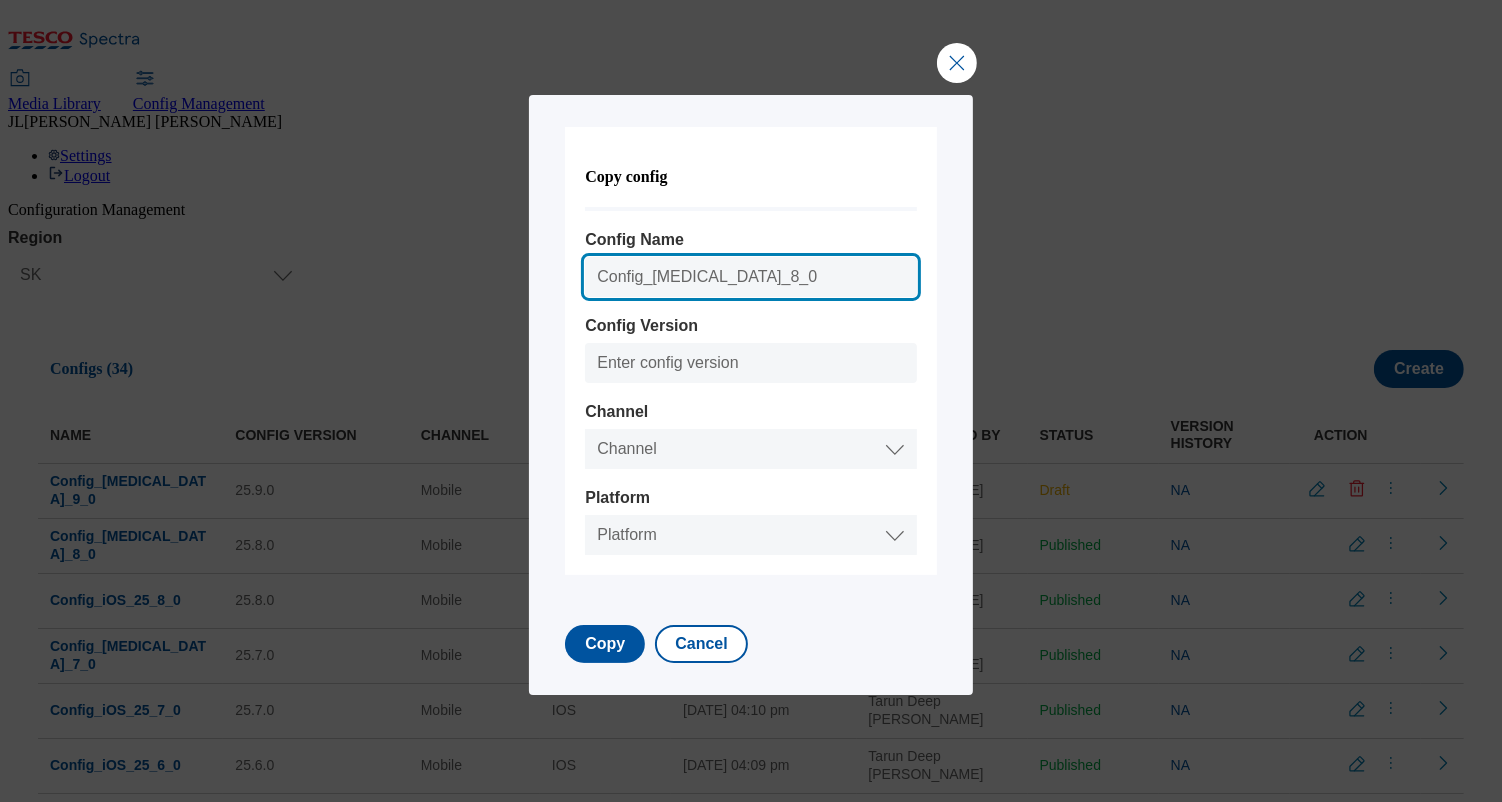click on "Config_Android_25_8_0" at bounding box center [750, 277] 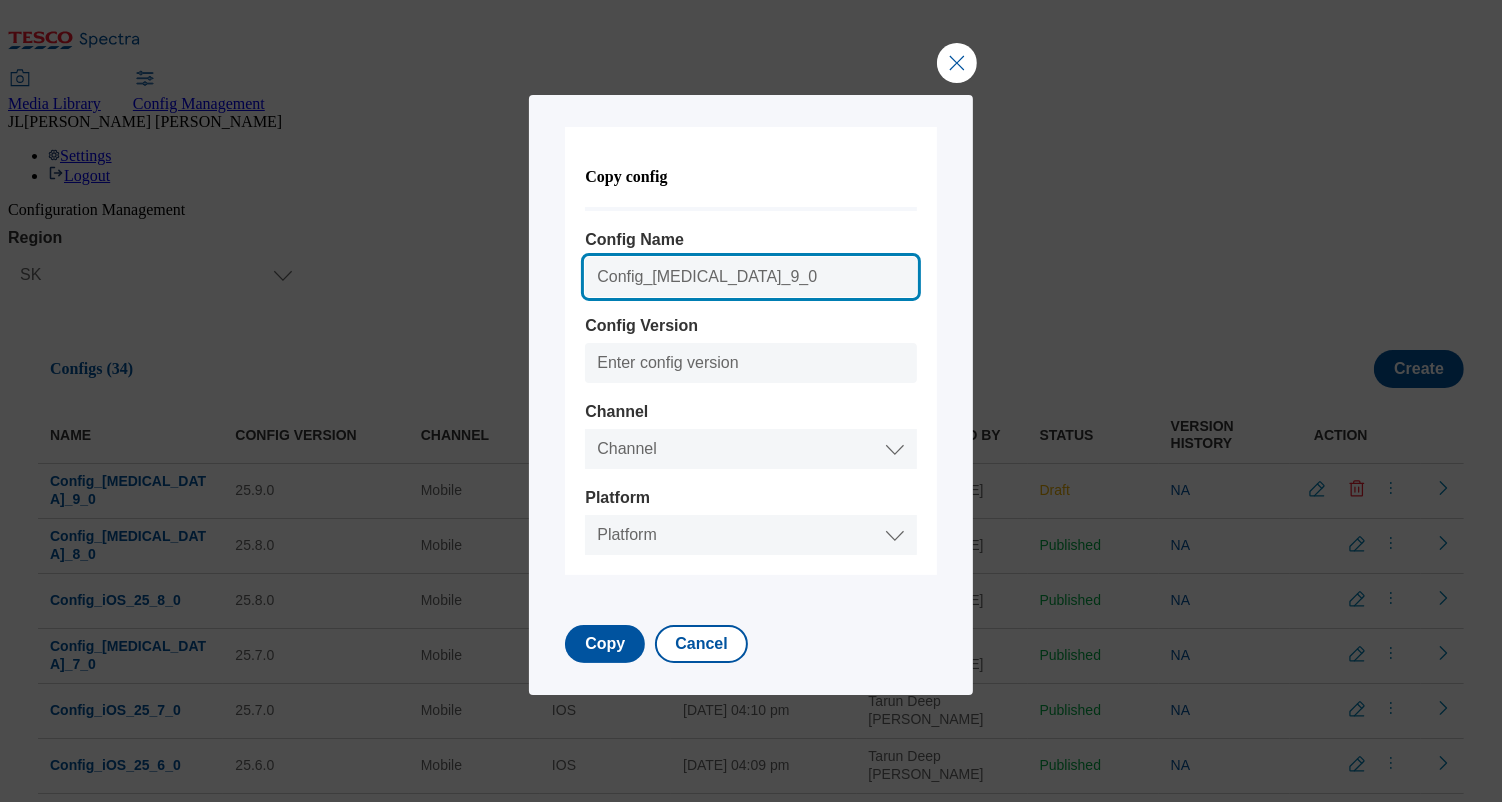 type on "Config_Android_25_9_0" 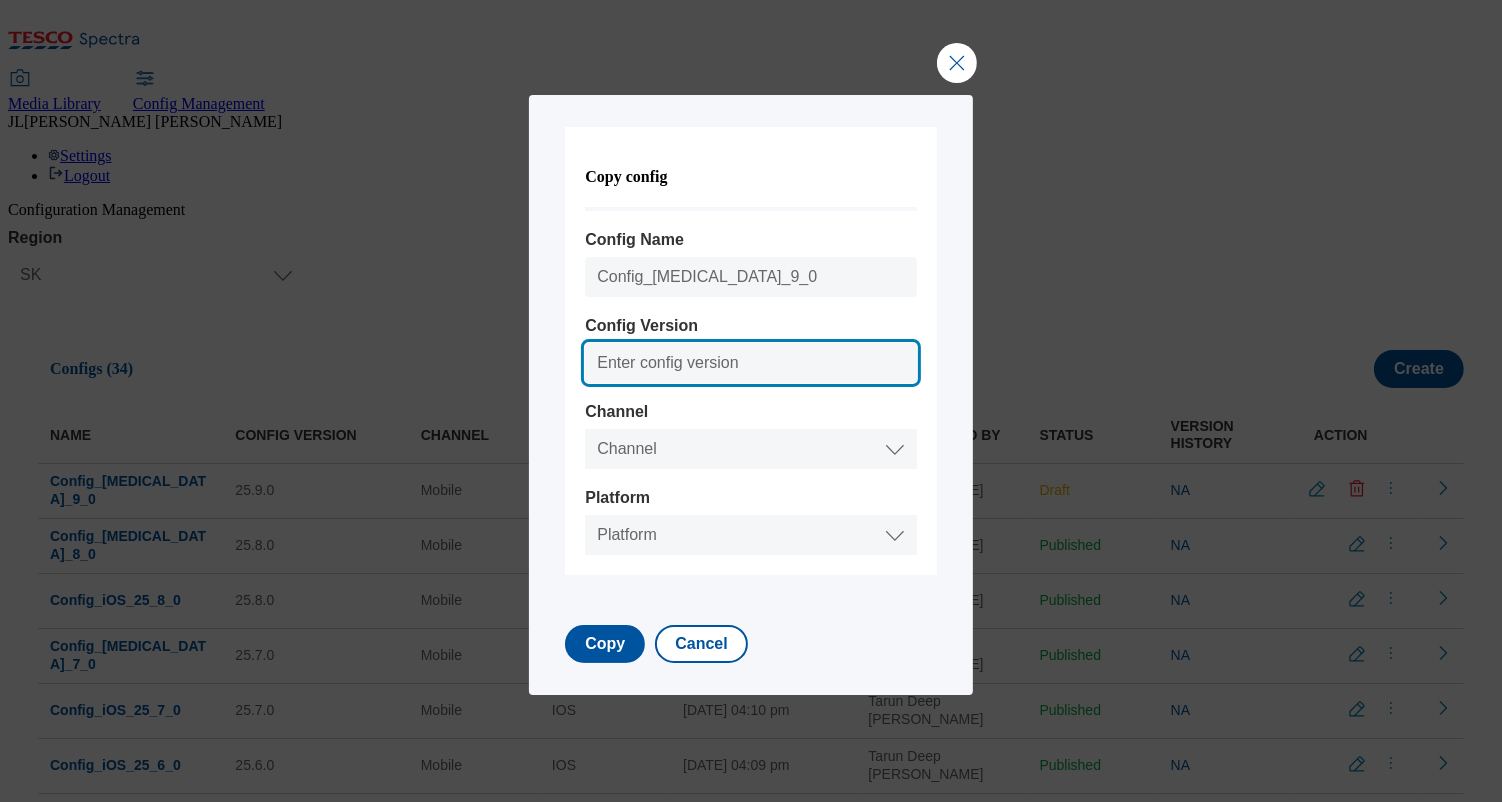 paste on "25.9.0" 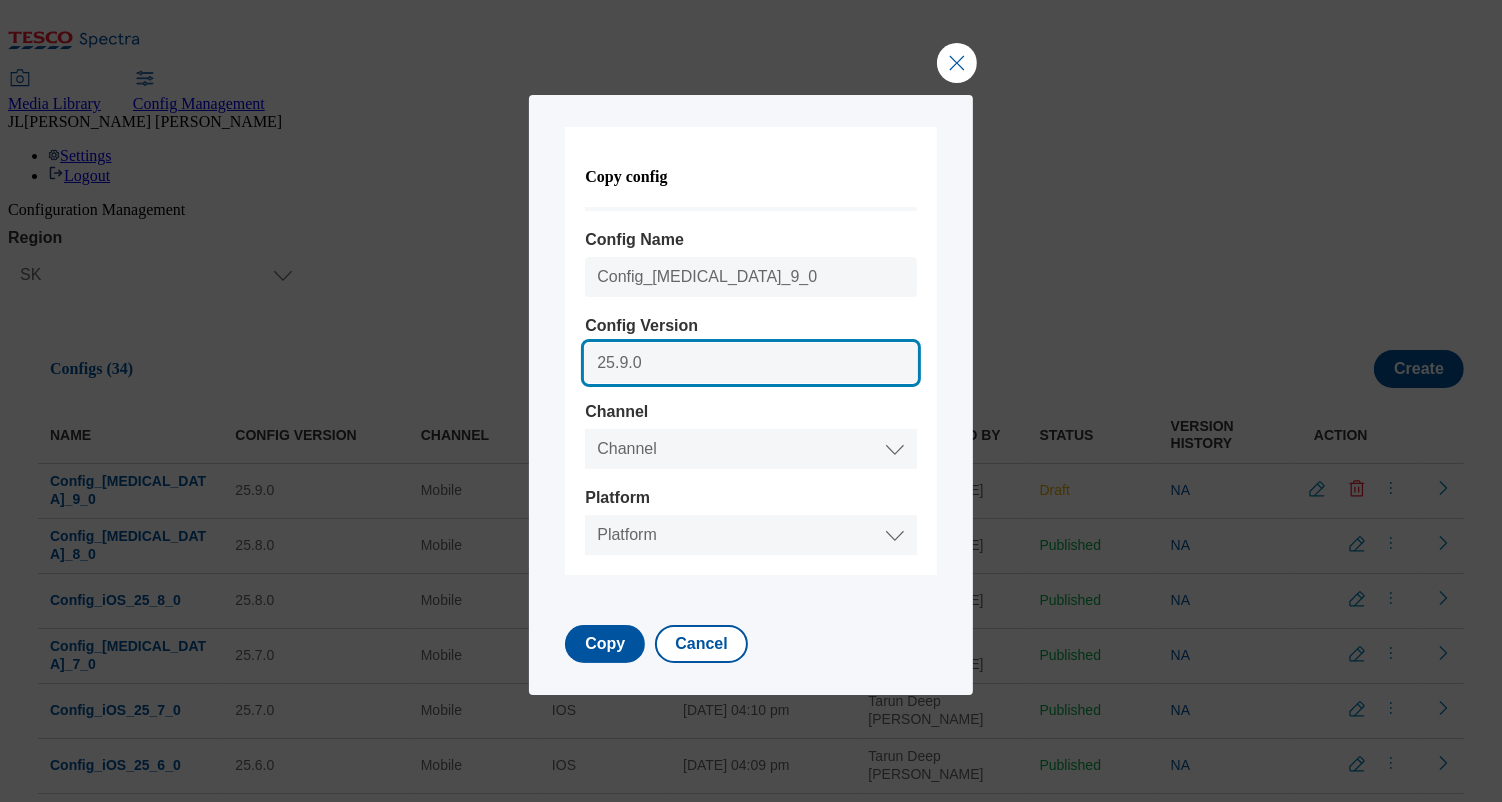 type on "25.9.0" 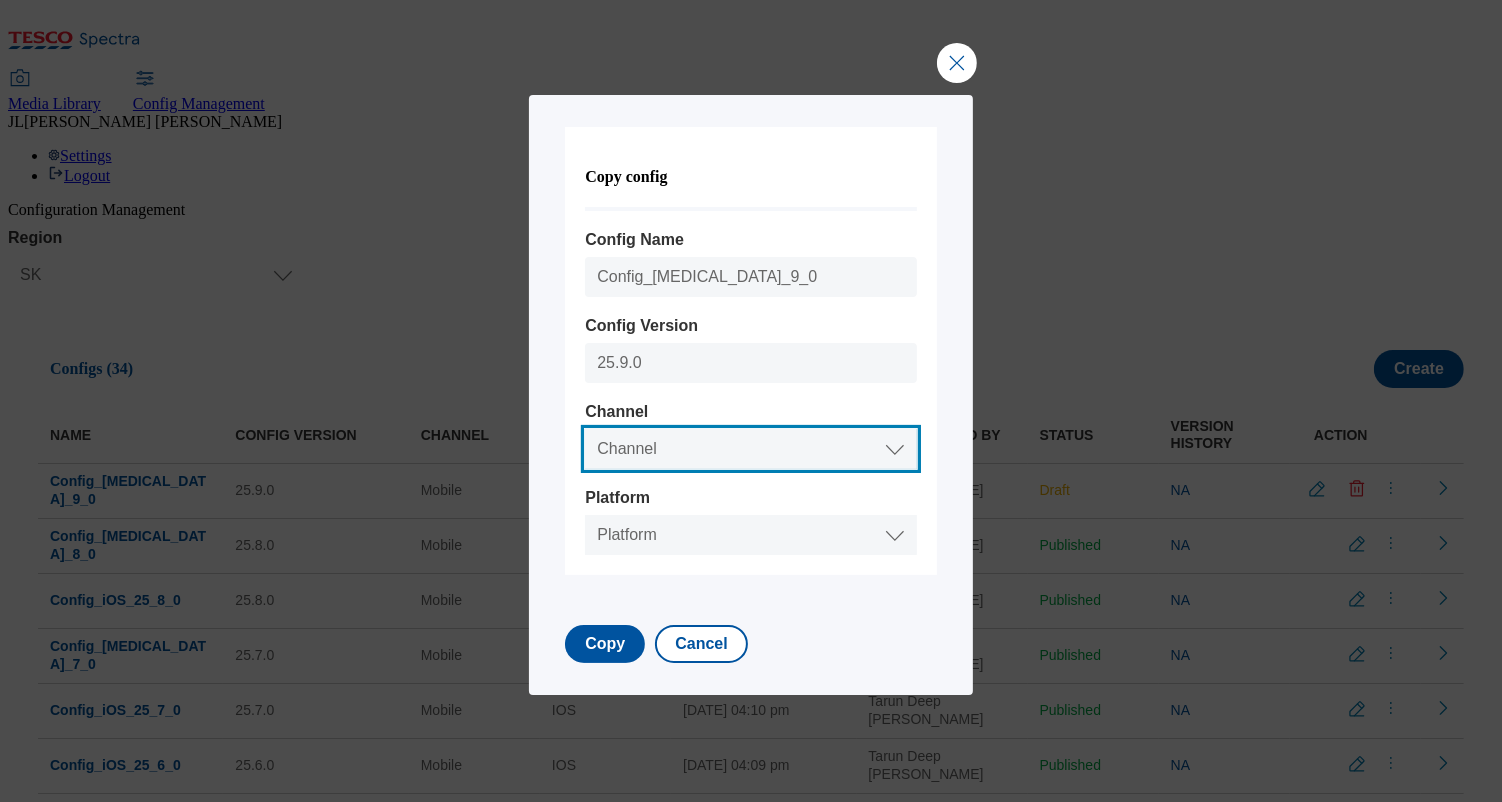 click on "Channel Web Mobile" at bounding box center [750, 449] 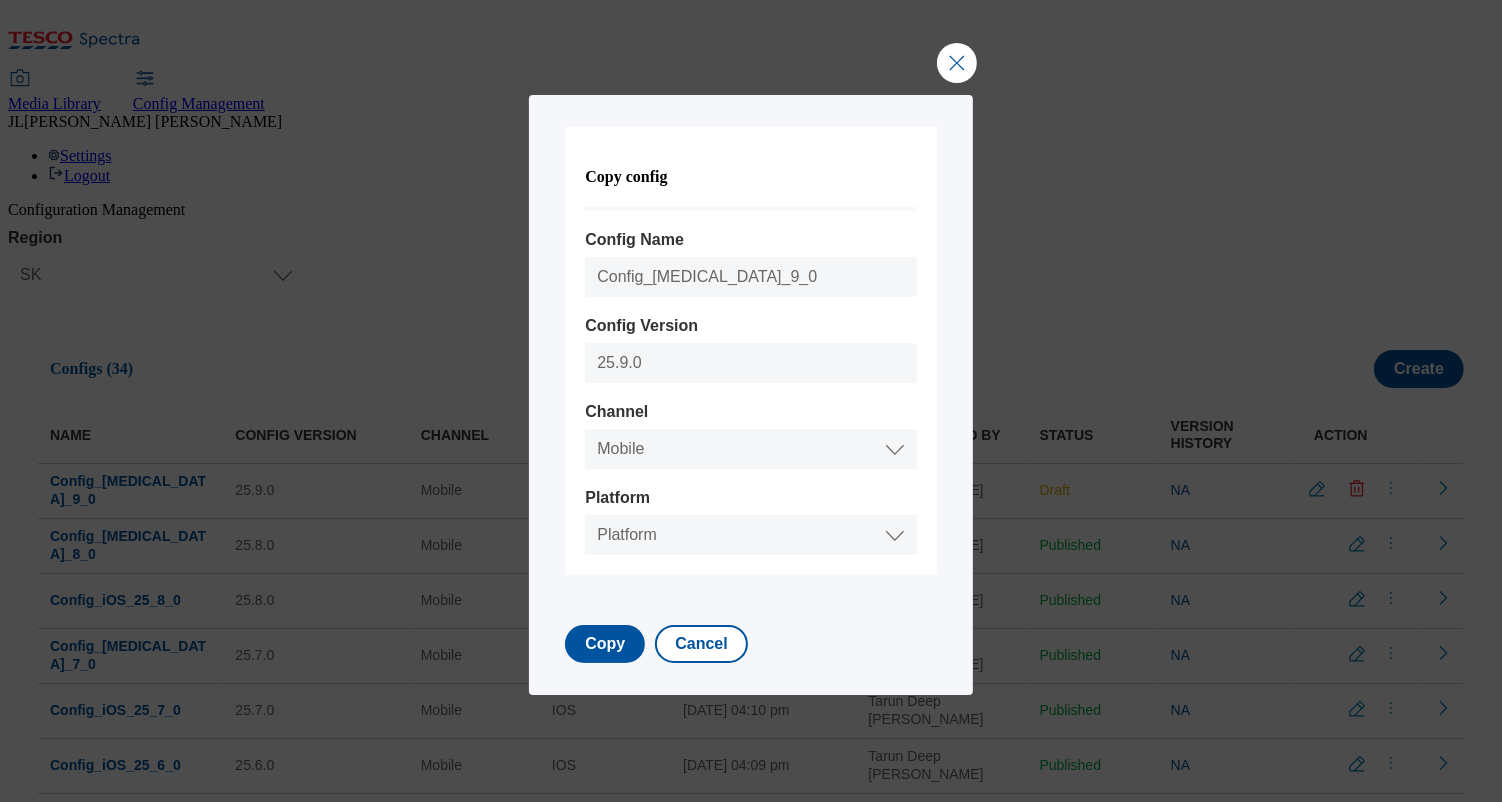 select on "mobile" 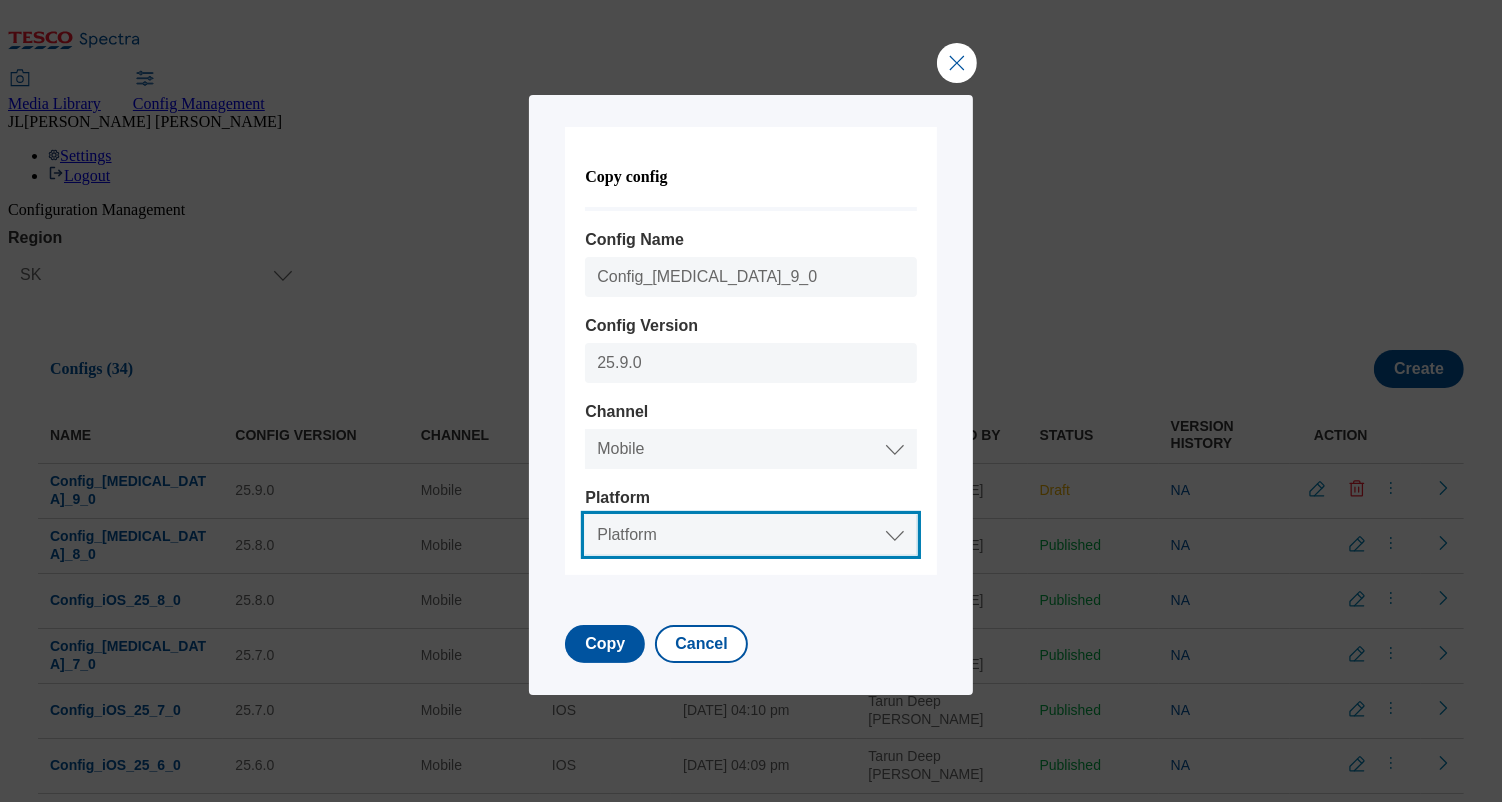 click on "Platform Android IOS" at bounding box center (750, 535) 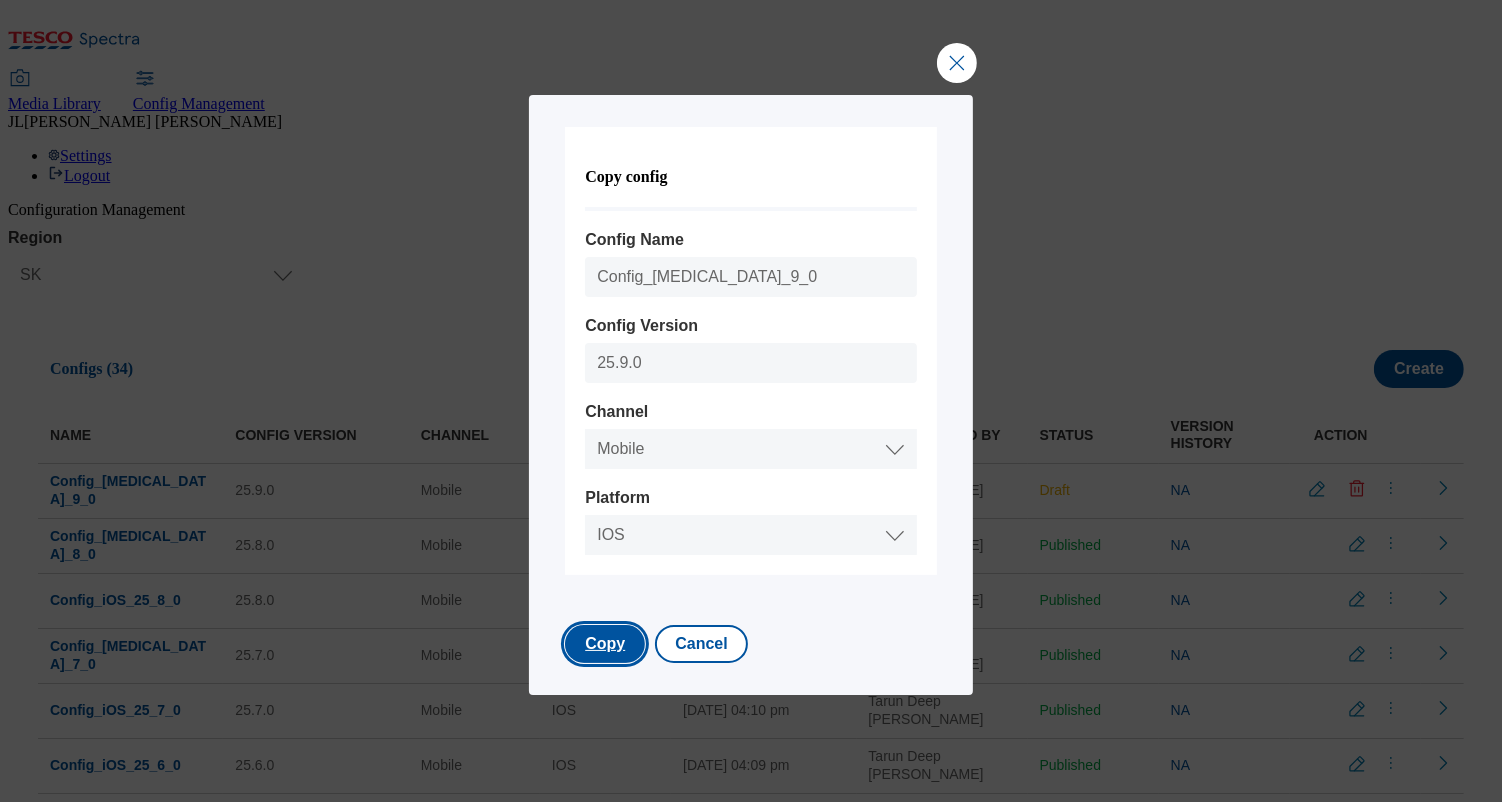 click on "Copy" at bounding box center [605, 644] 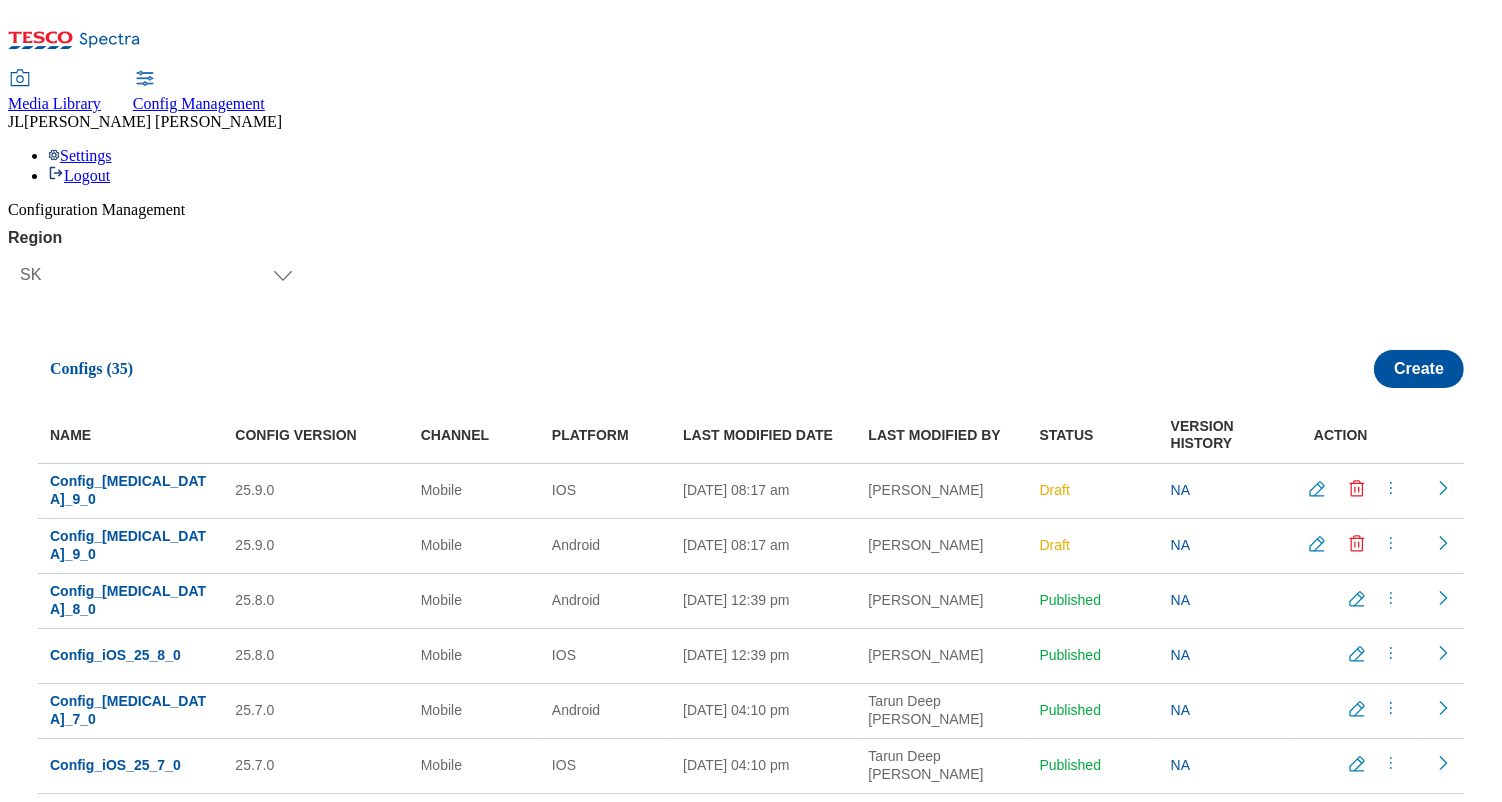 click 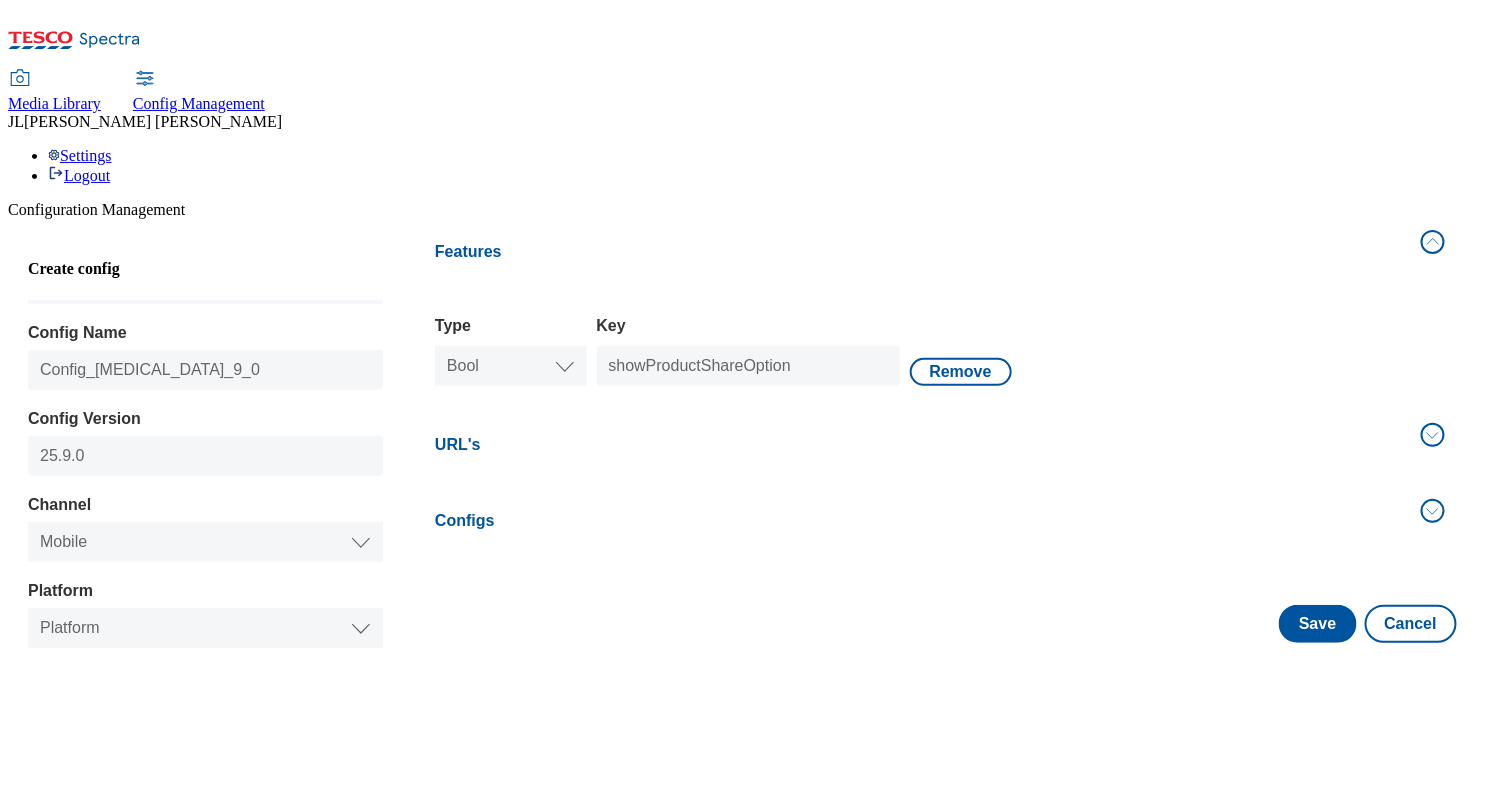 select on "mobile" 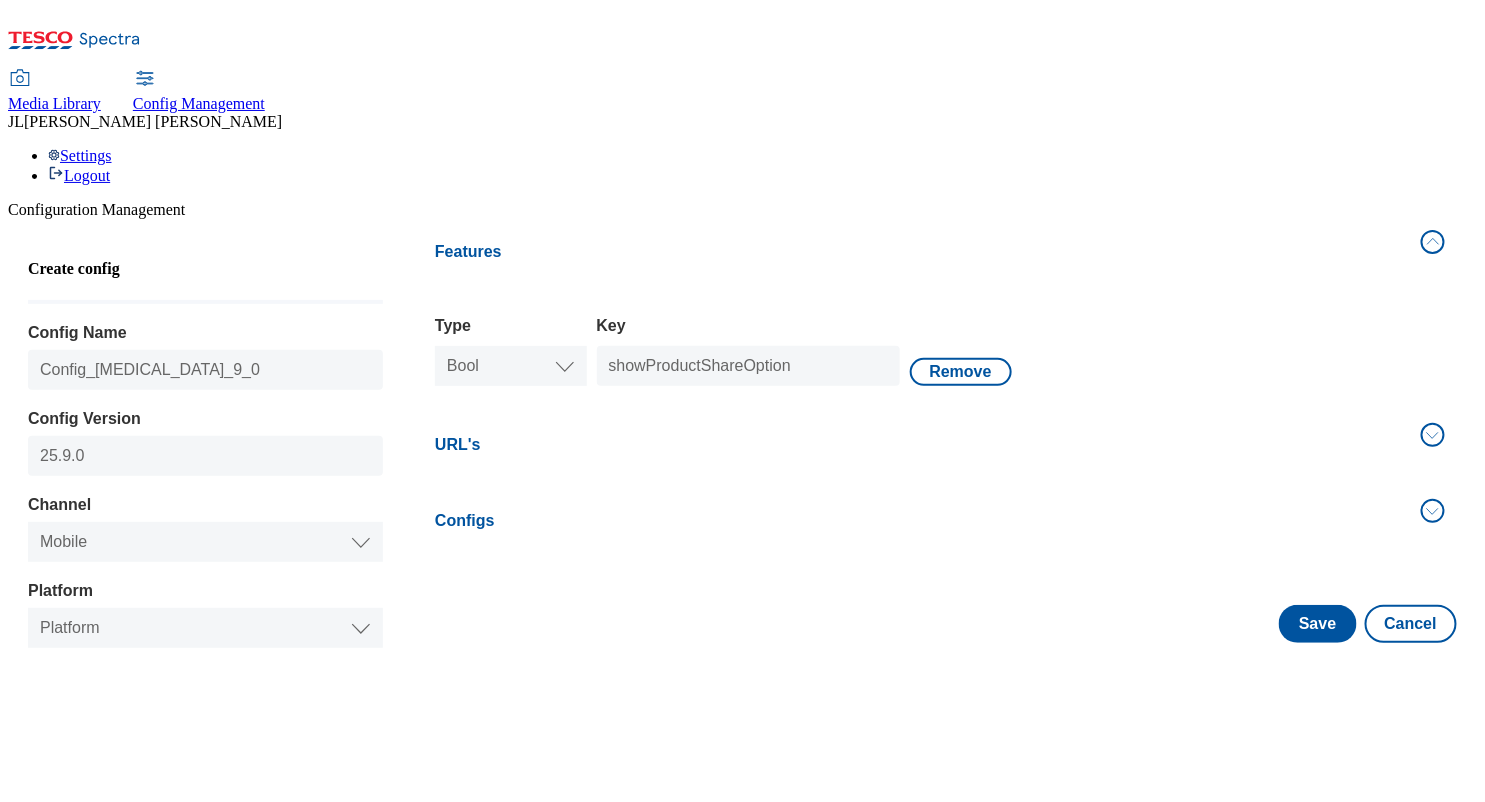 select on "ios" 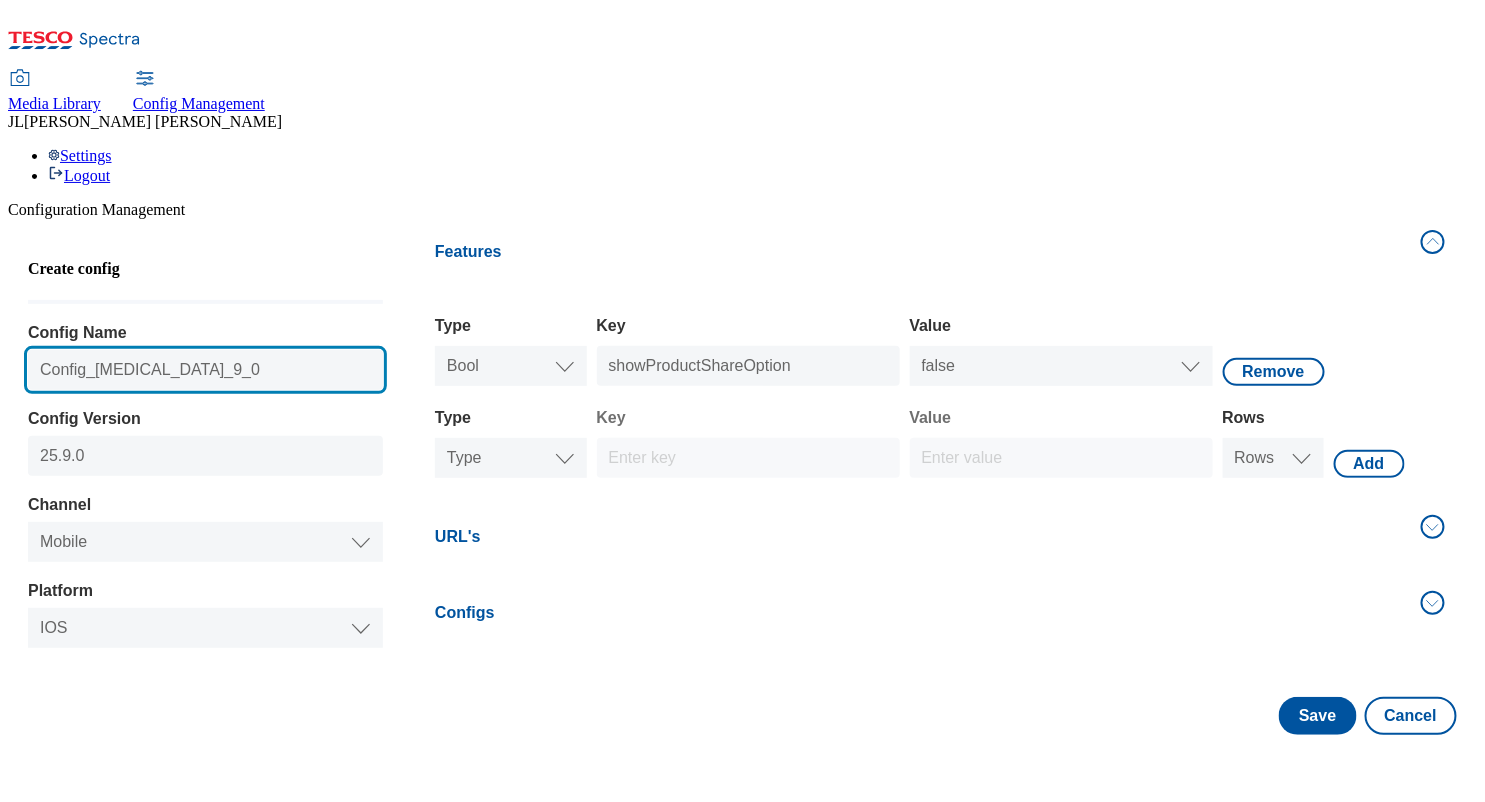 click on "Config_Android_25_9_0" at bounding box center (205, 370) 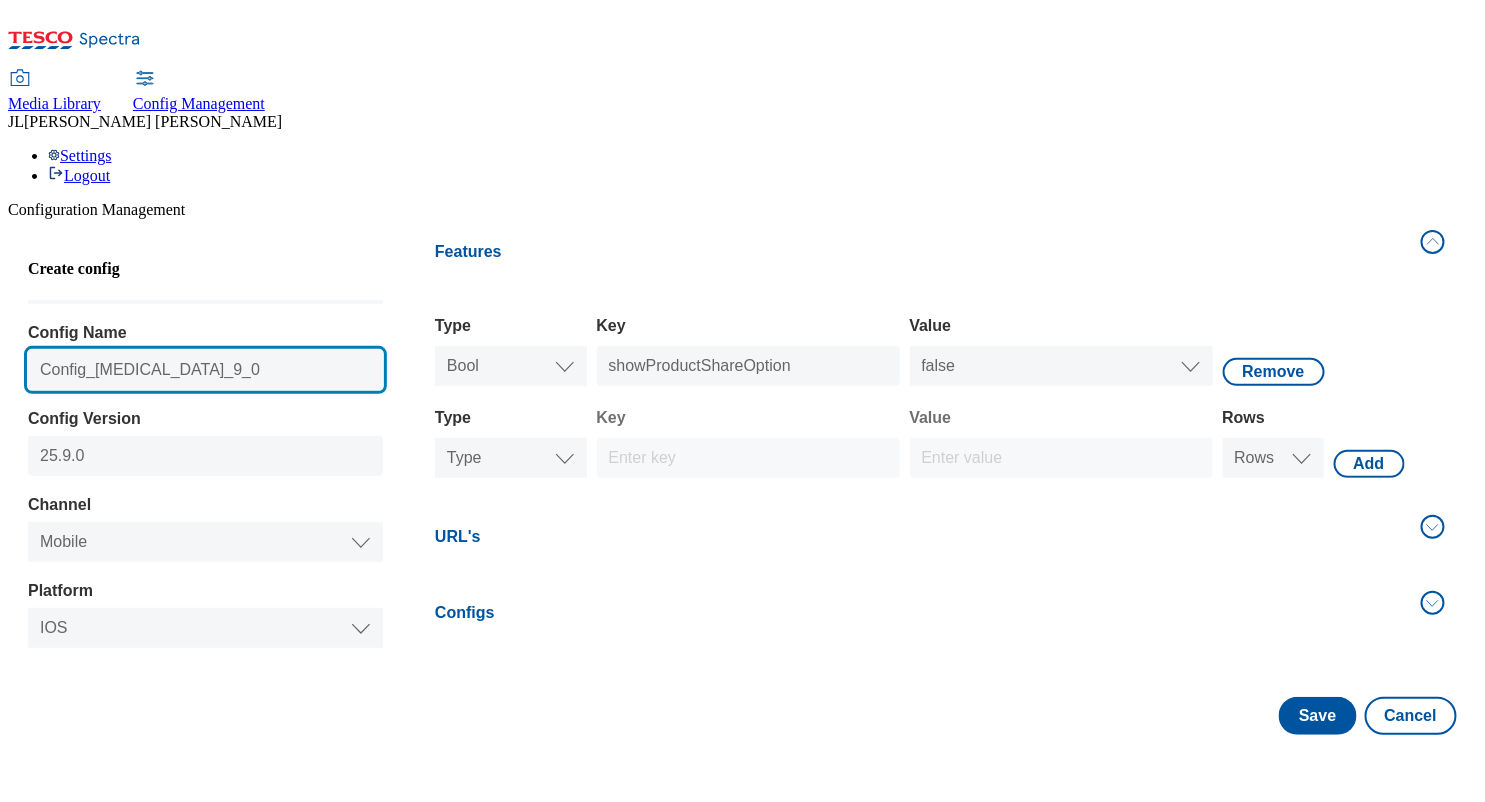 click on "Config_Android_25_9_0" at bounding box center (205, 370) 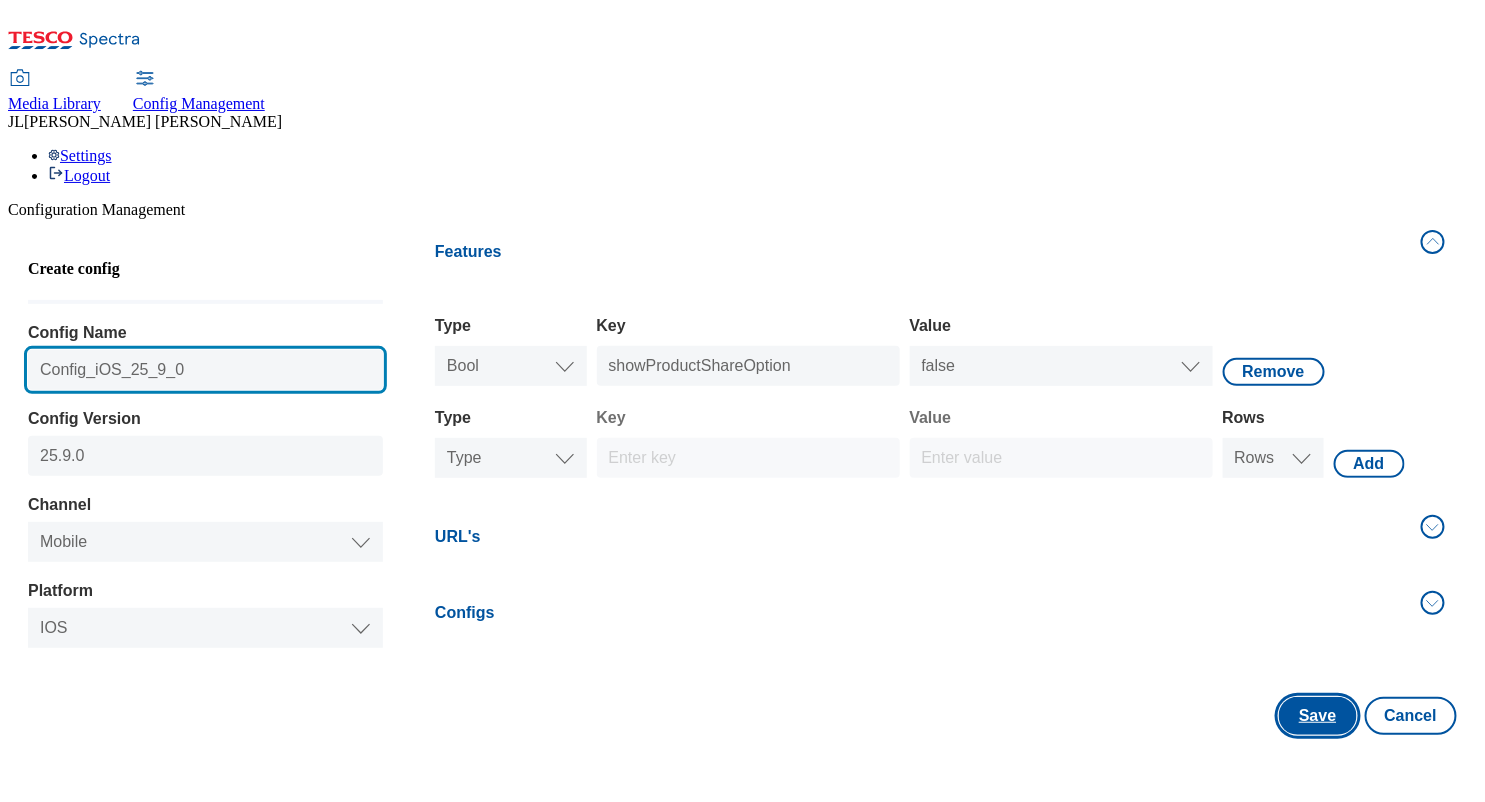 type on "Config_iOS_25_9_0" 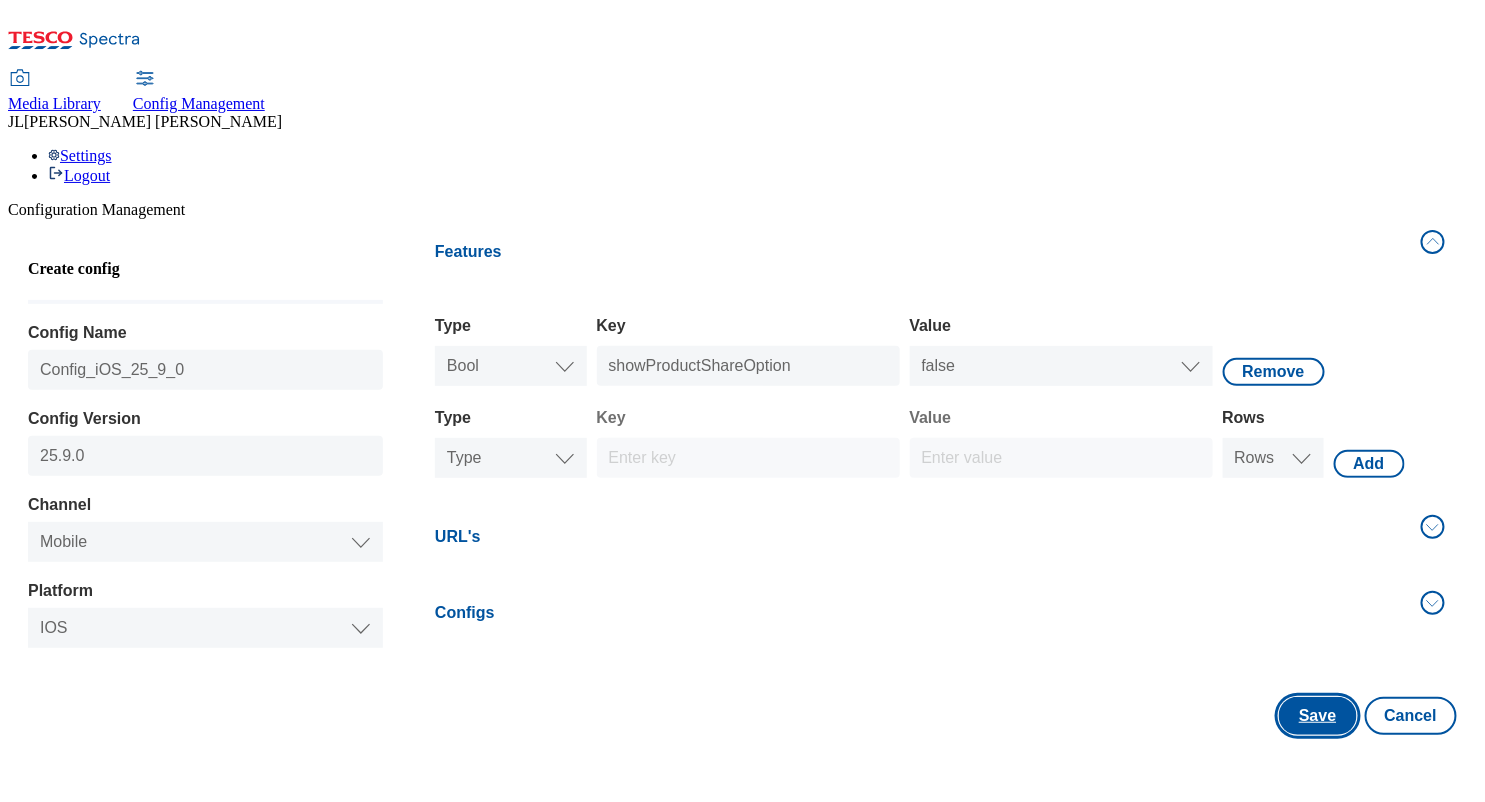 click on "Save" at bounding box center (1317, 716) 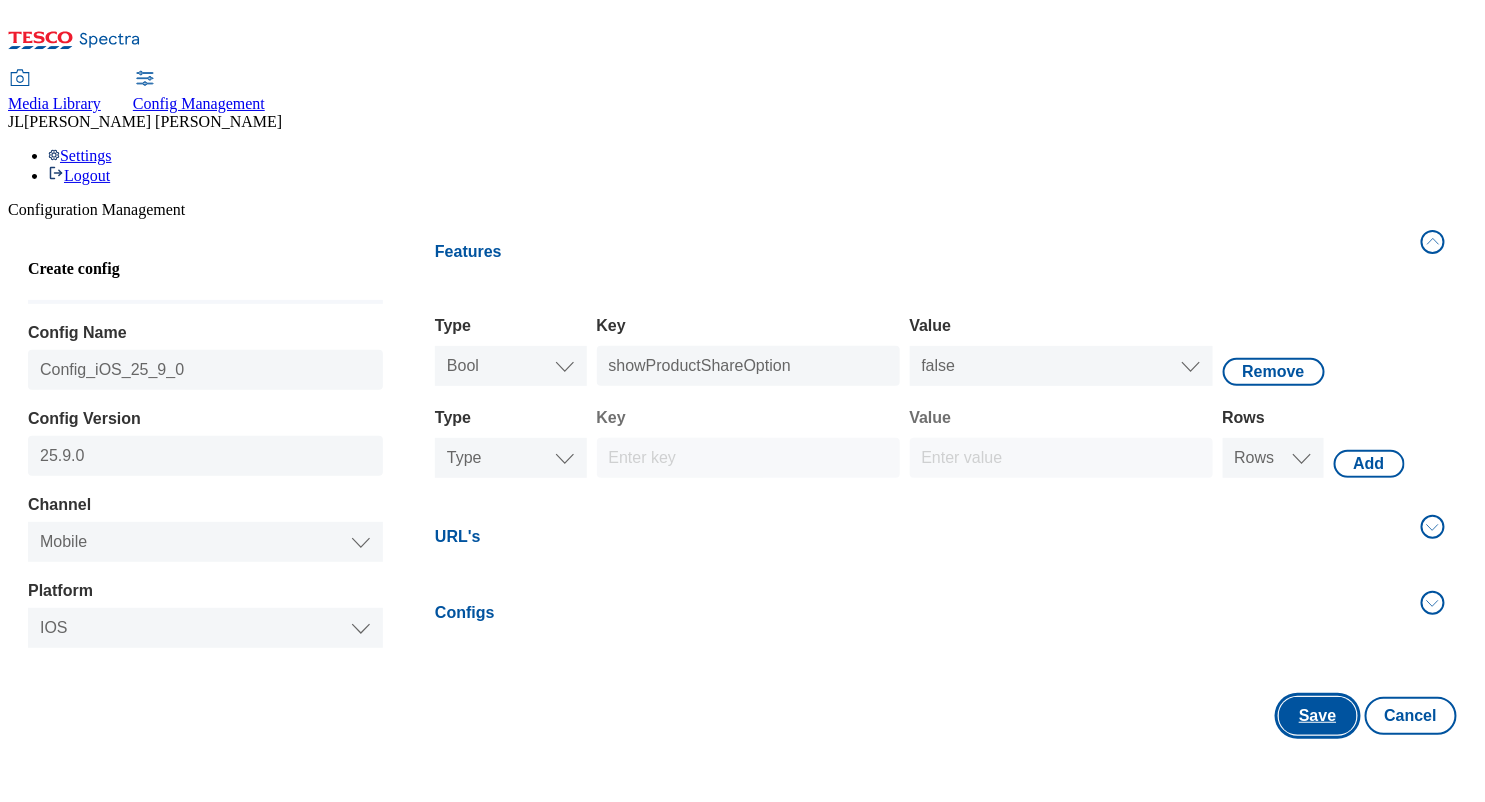 select on "mobile" 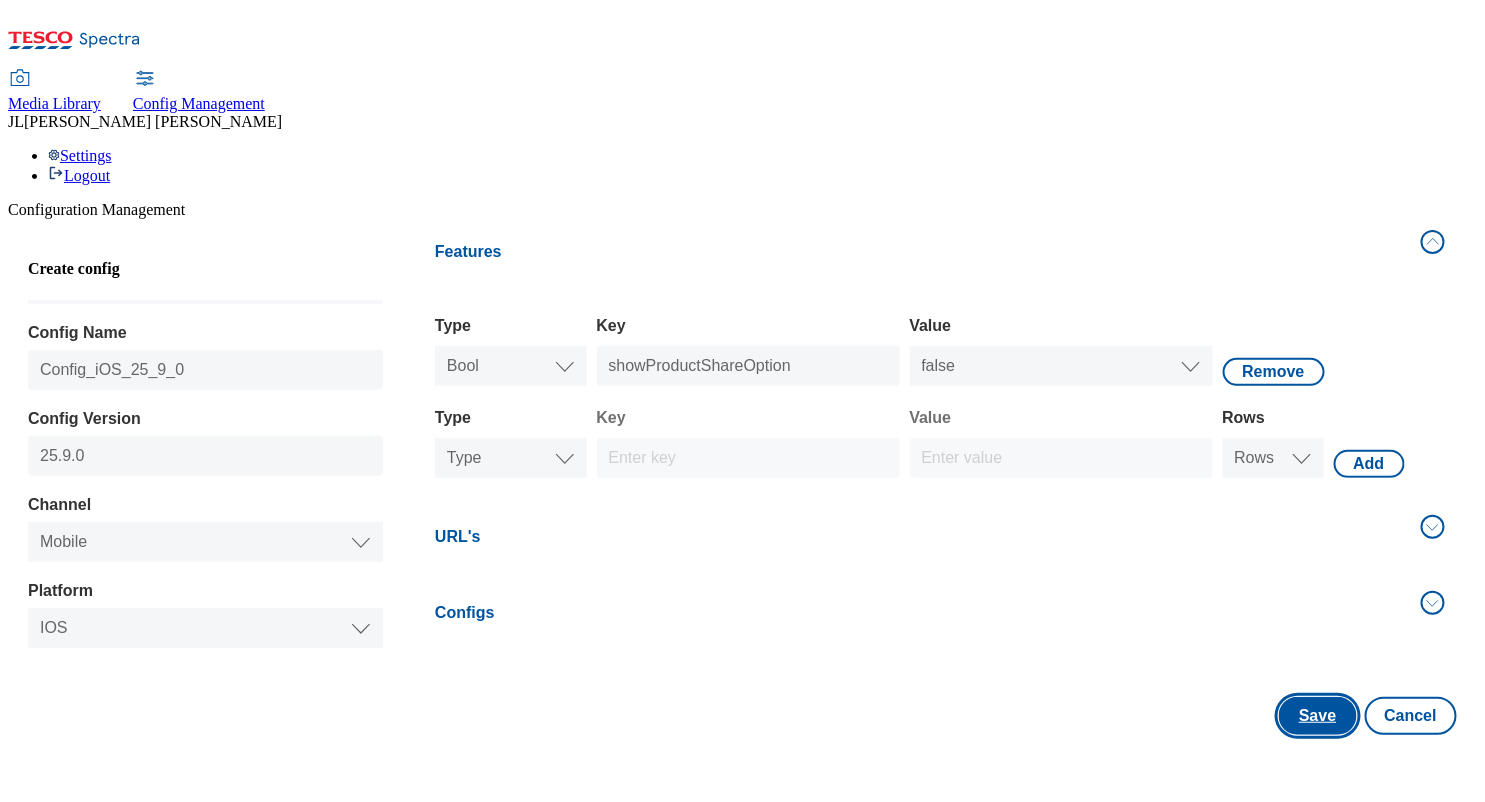 select on "ios" 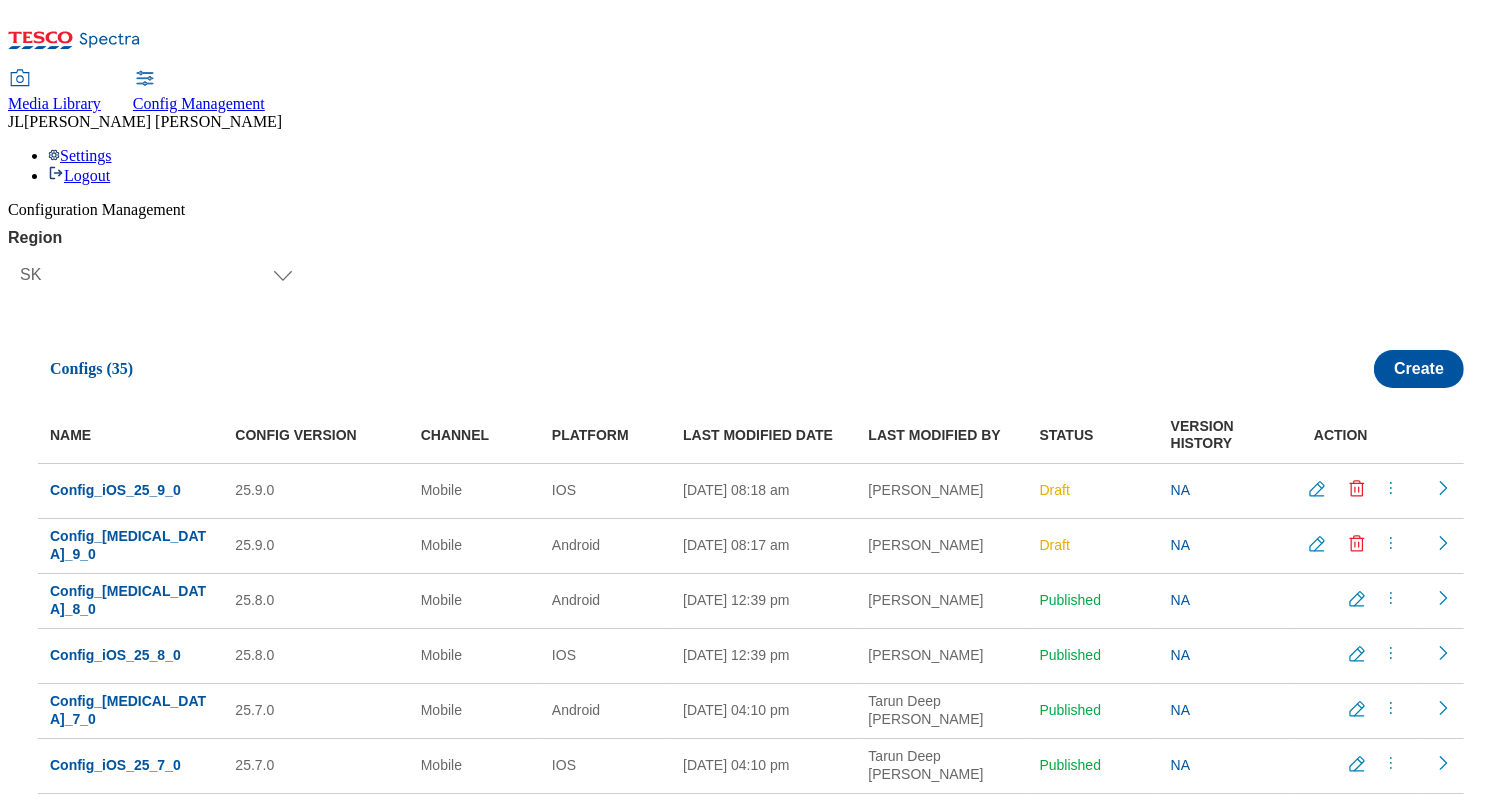 click 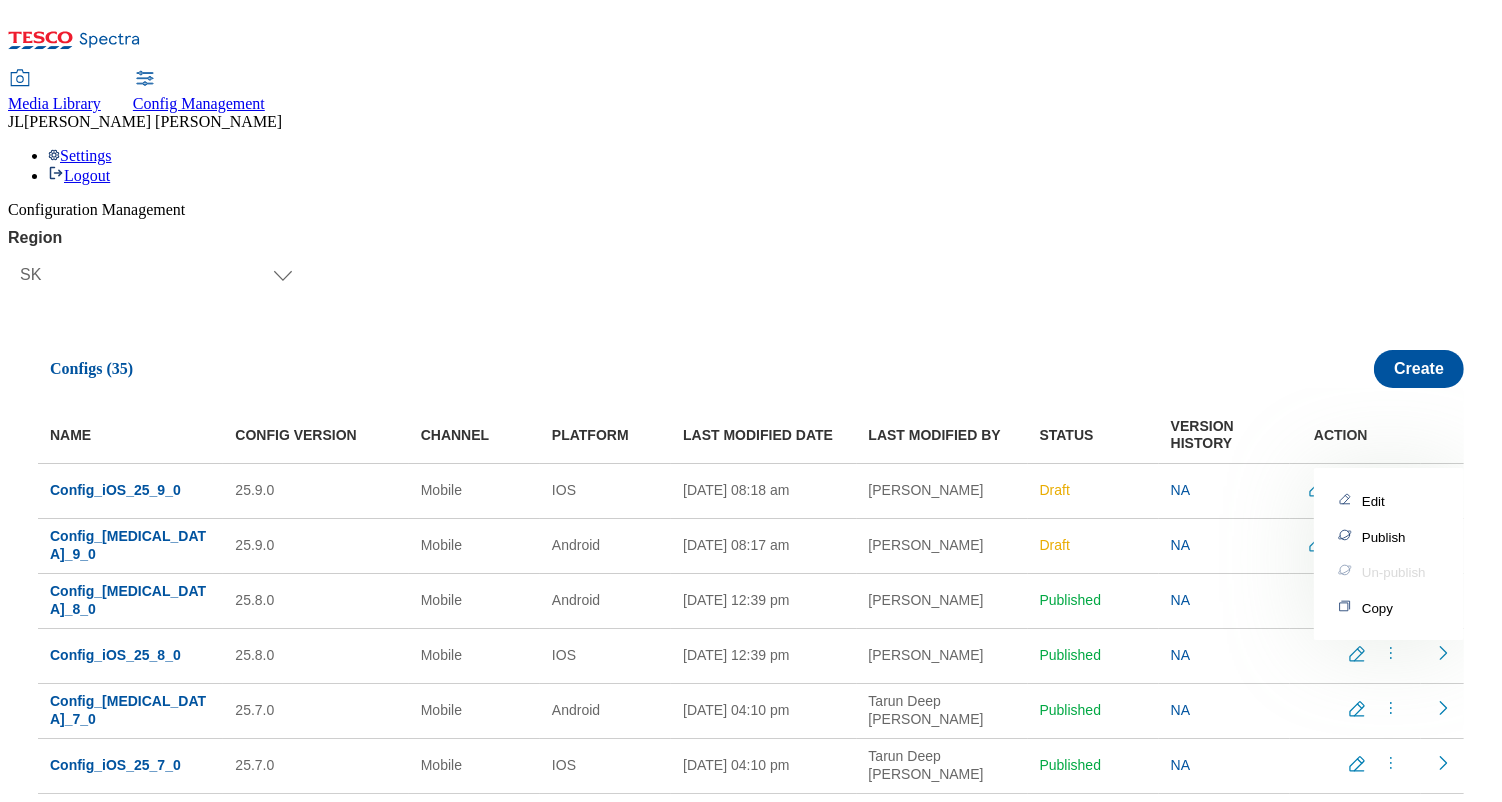 click on "Publish" at bounding box center (1384, 537) 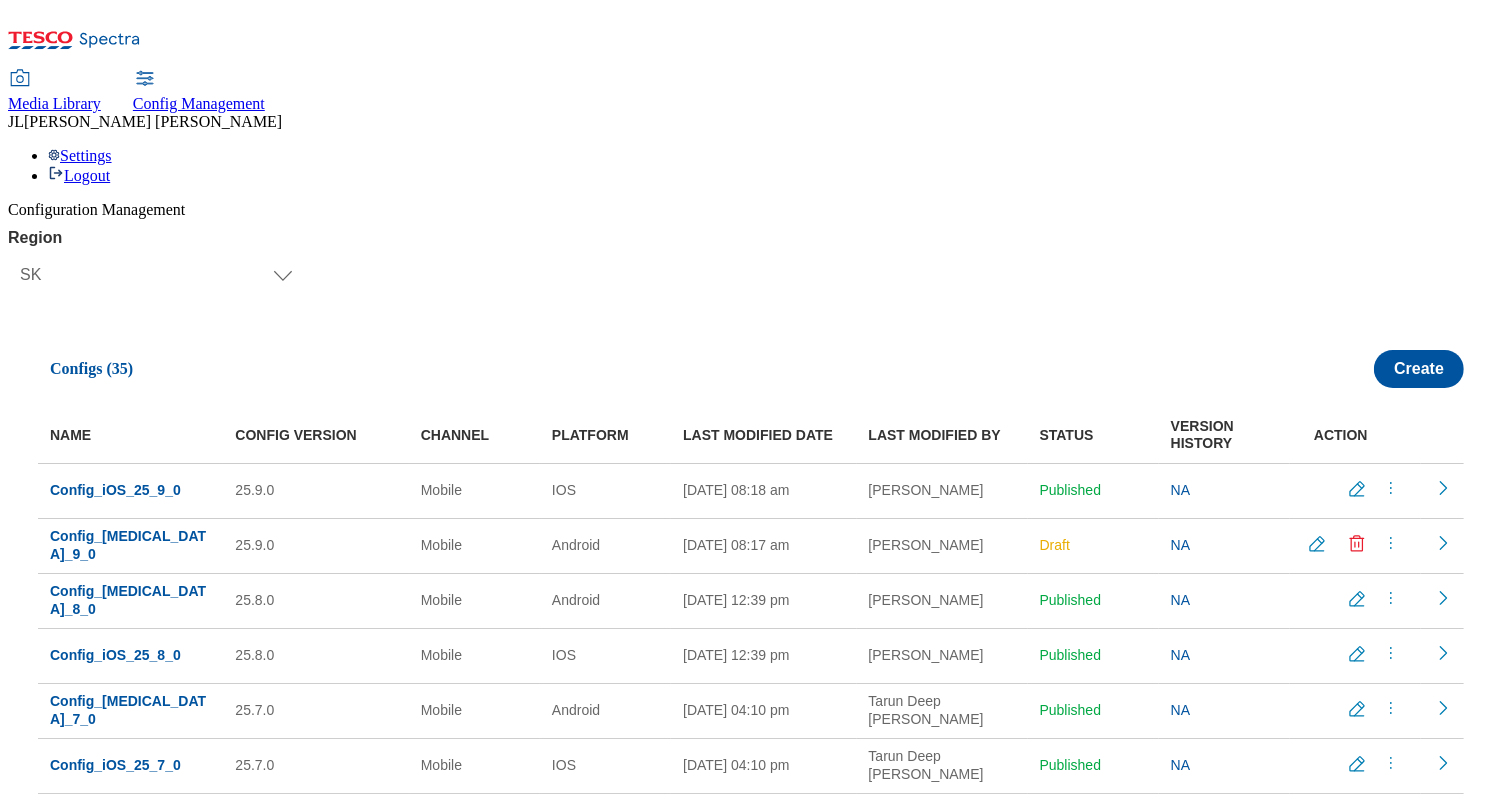 click 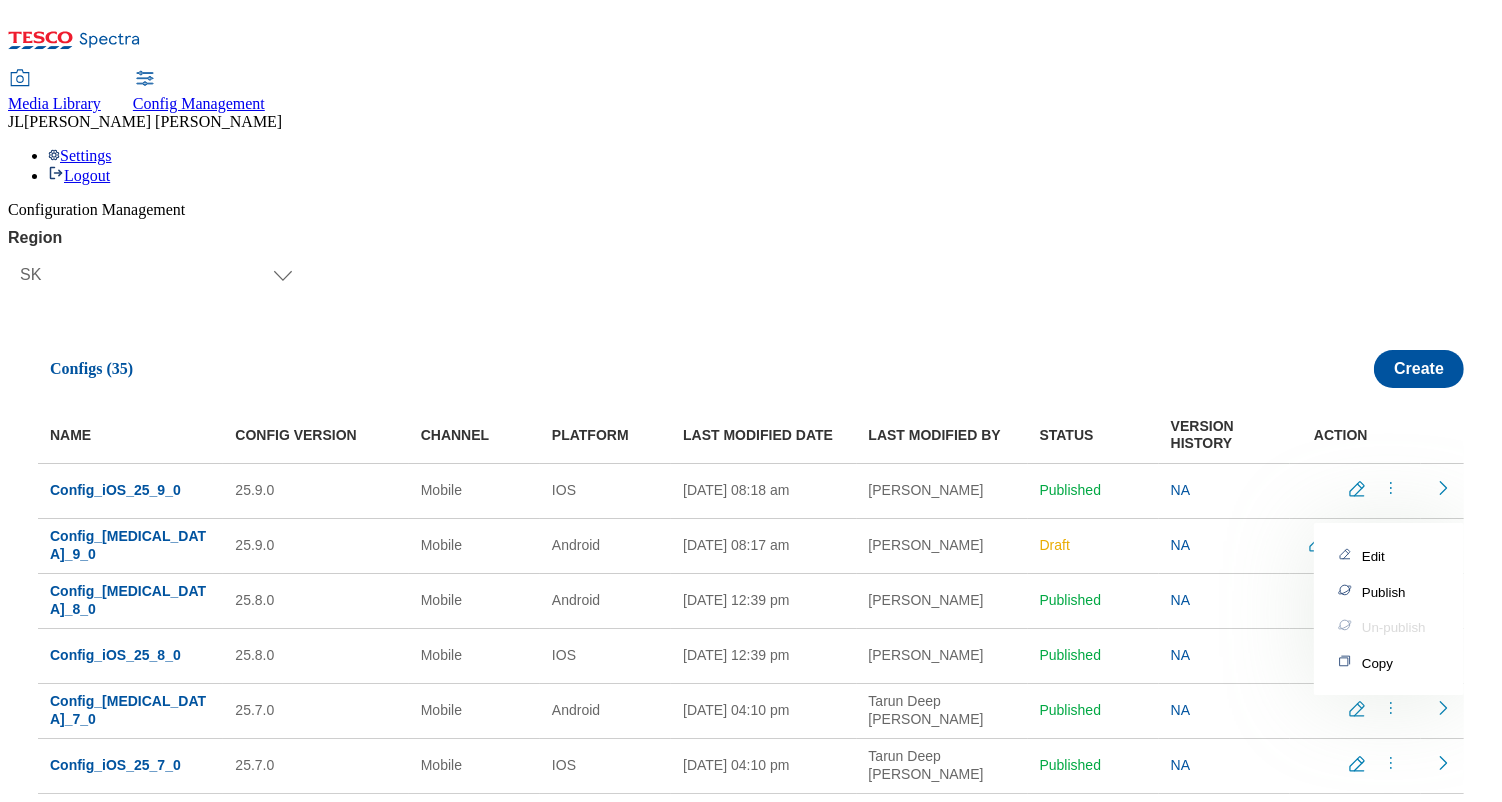 click on "Publish" at bounding box center [1384, 592] 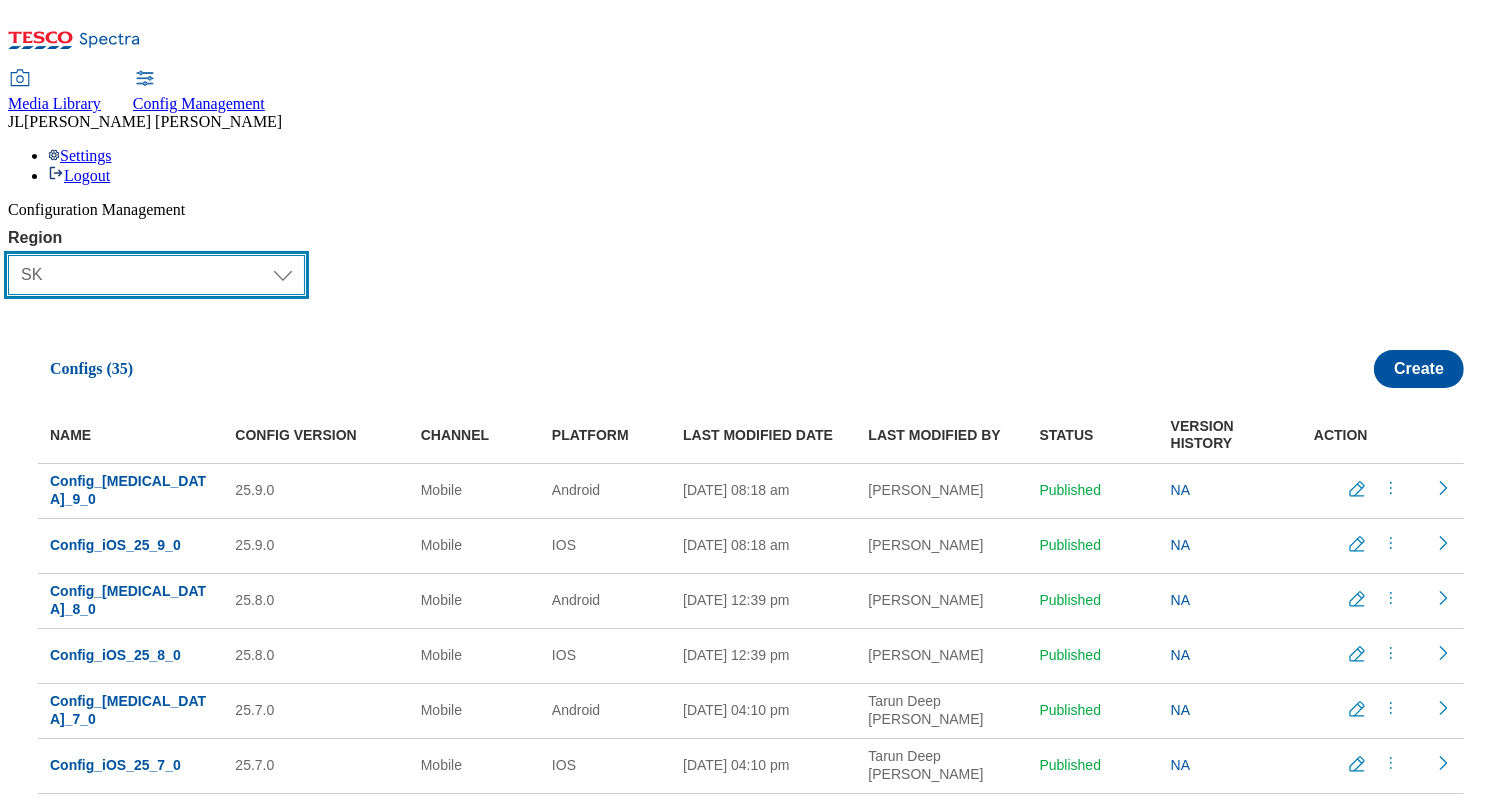 click on "Select Region UK CZ IE SK HU" at bounding box center (156, 275) 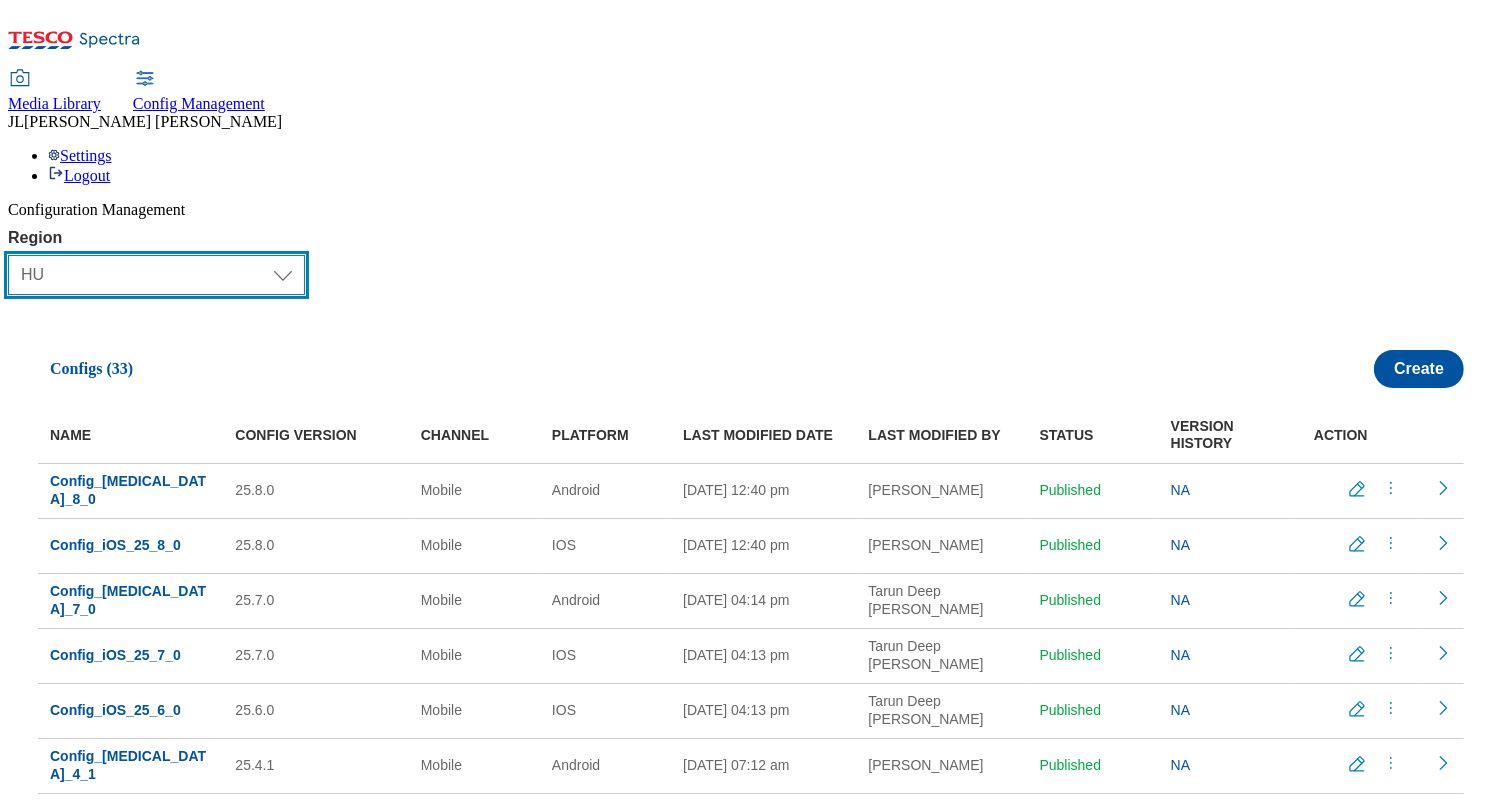 click on "Select Region UK CZ IE SK HU" at bounding box center (156, 275) 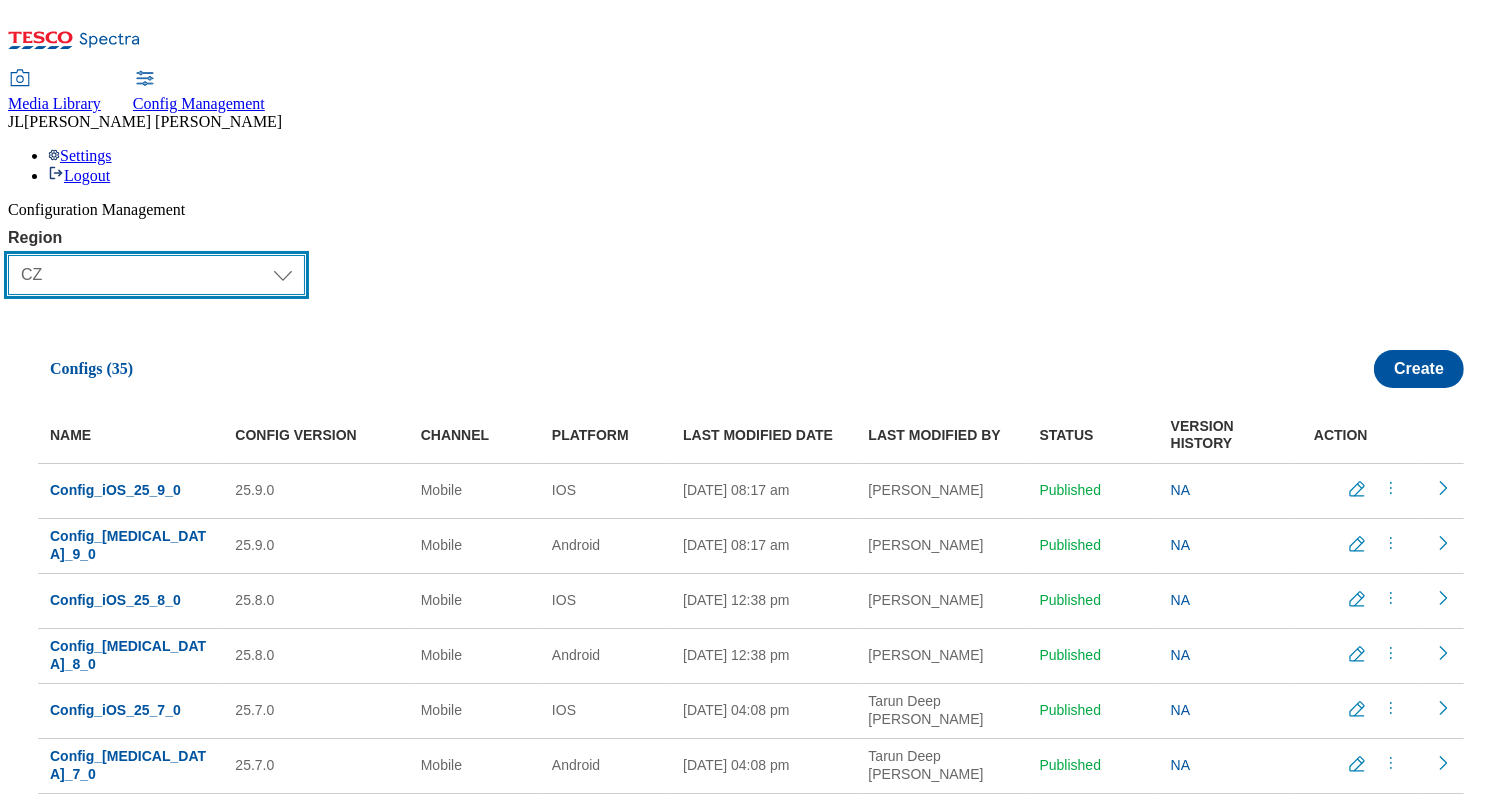 click on "Select Region UK CZ IE SK HU" at bounding box center (156, 275) 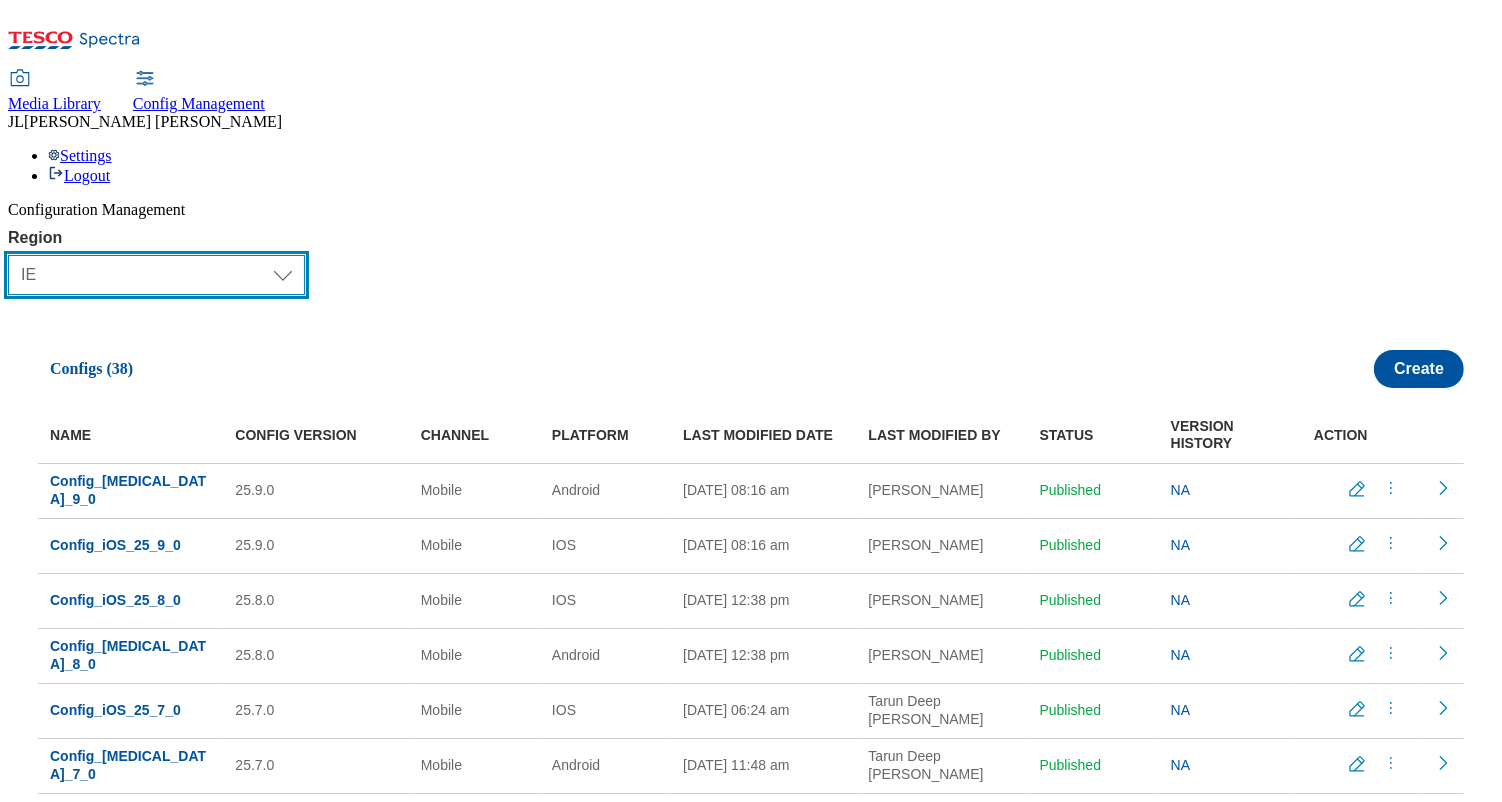 click on "Select Region UK CZ IE SK HU" at bounding box center [156, 275] 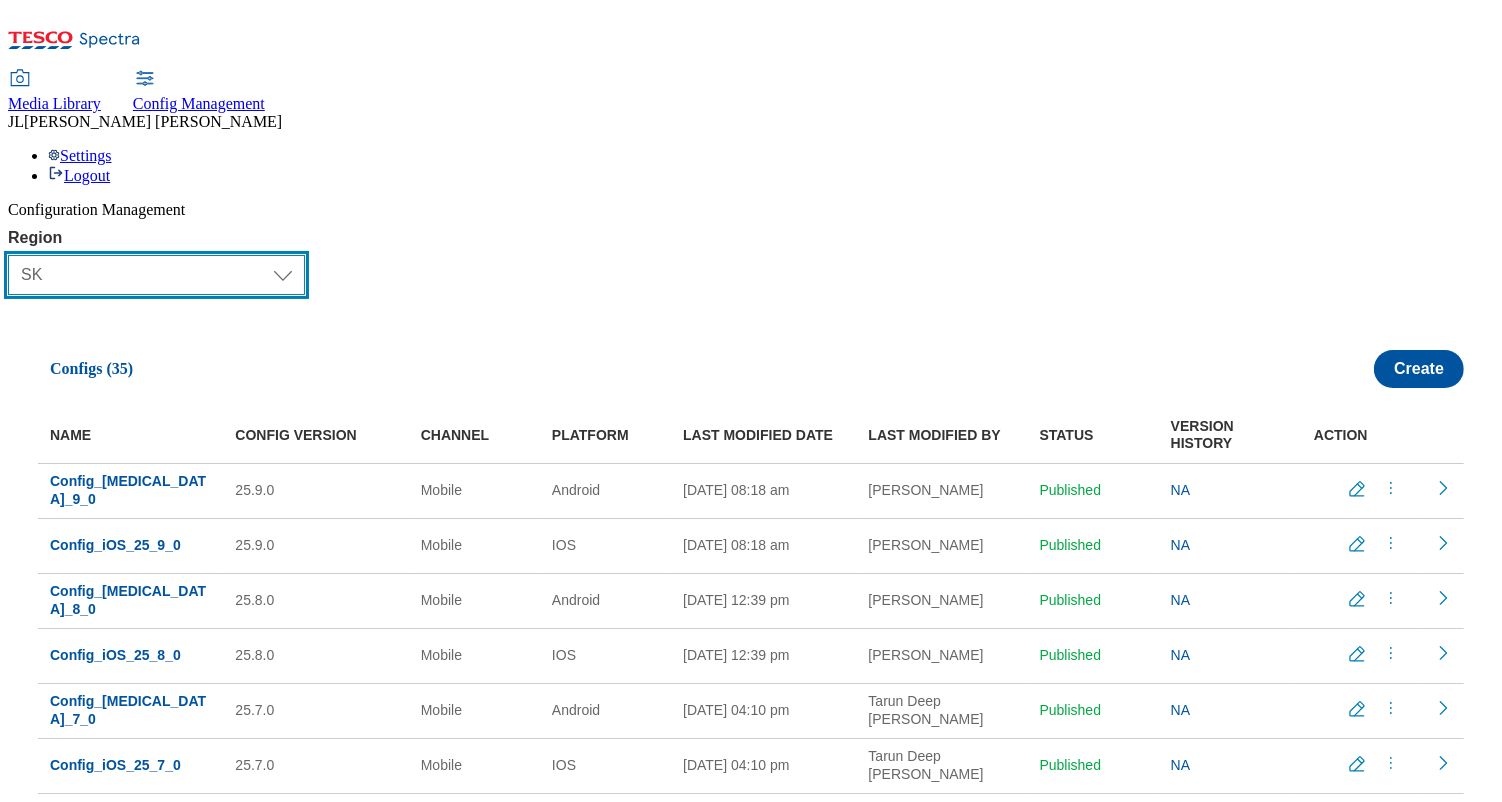click on "Select Region UK CZ IE SK HU" at bounding box center (156, 275) 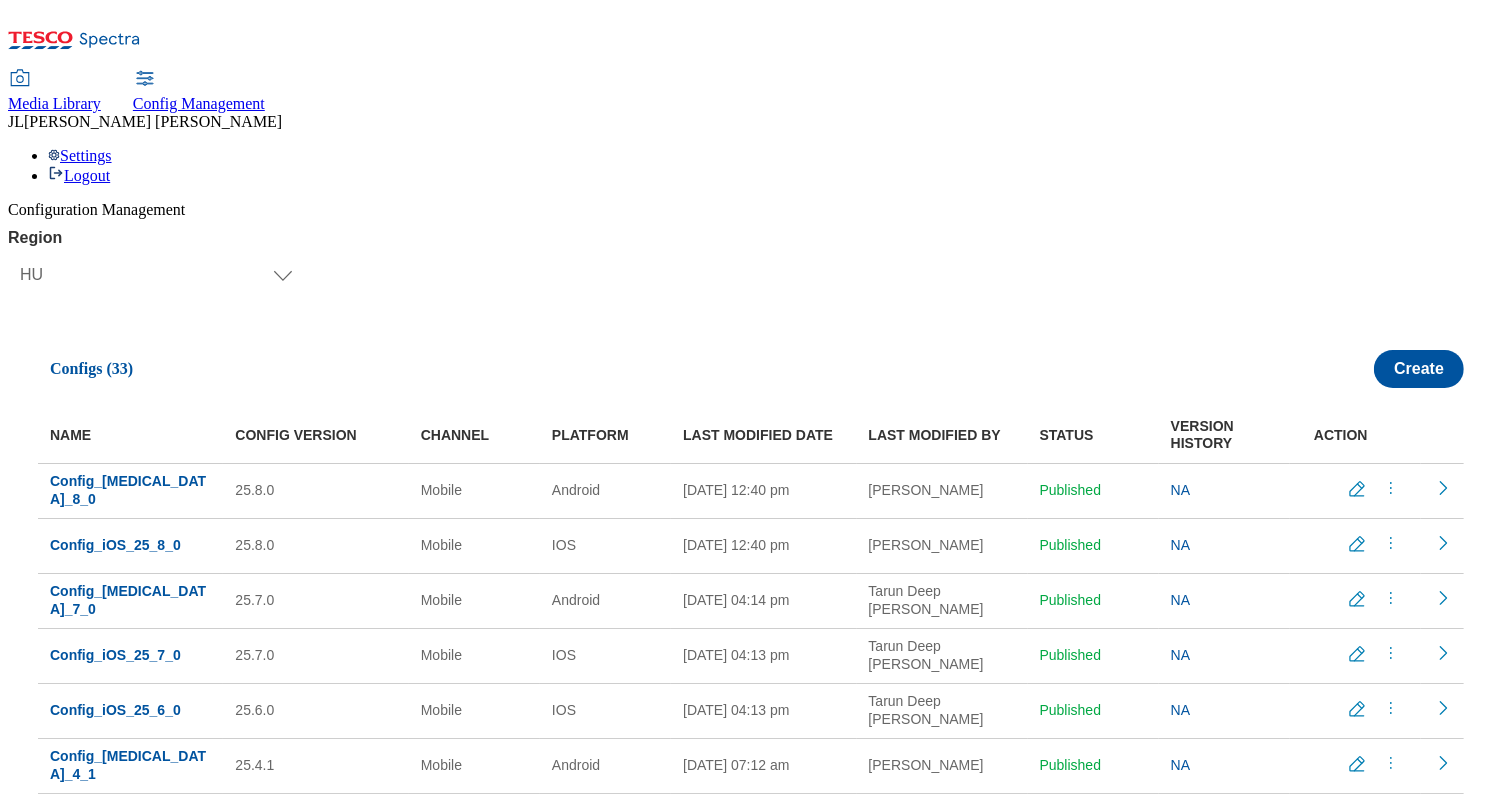 click 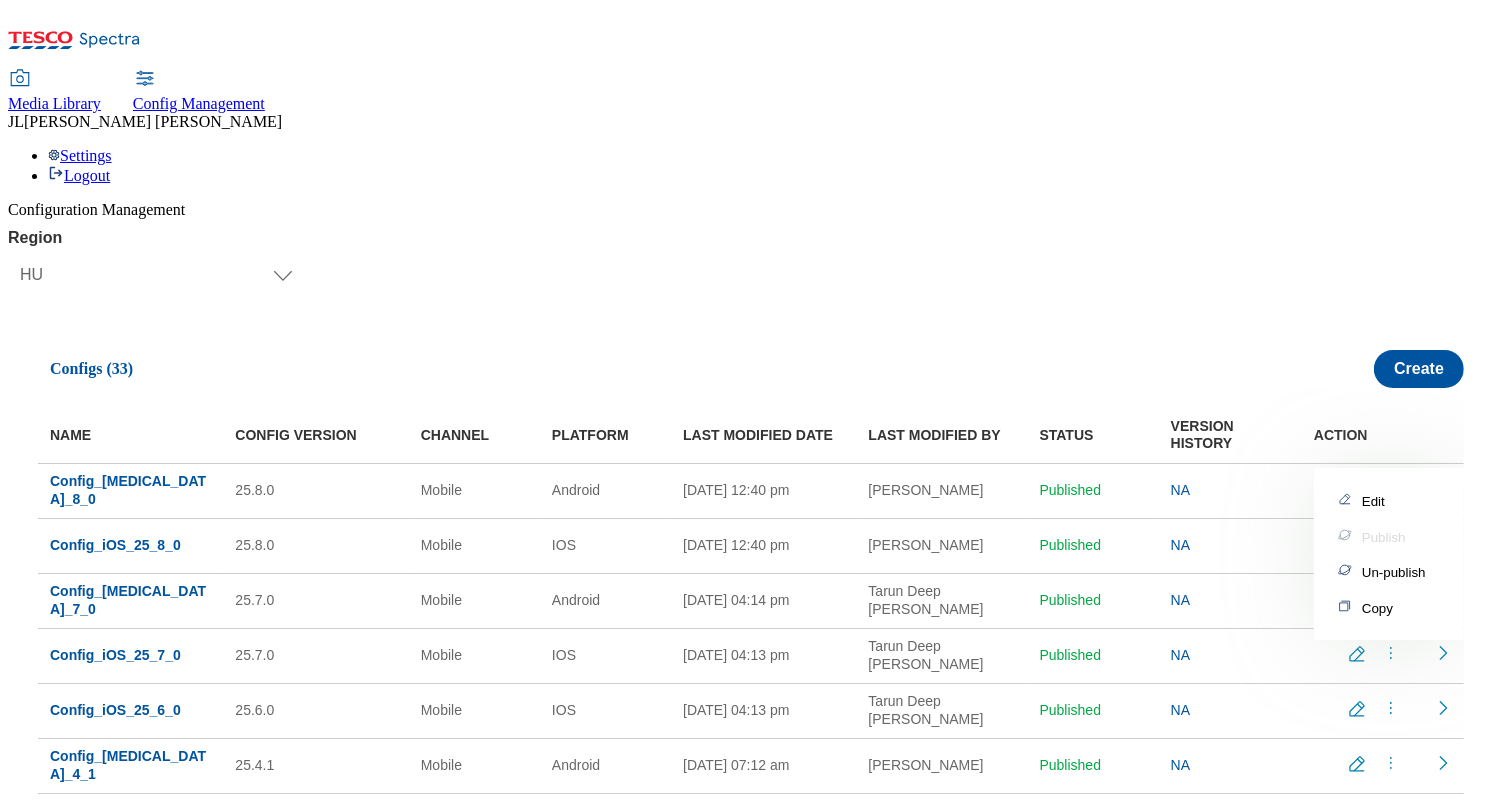 click on "Copy" at bounding box center (1389, 607) 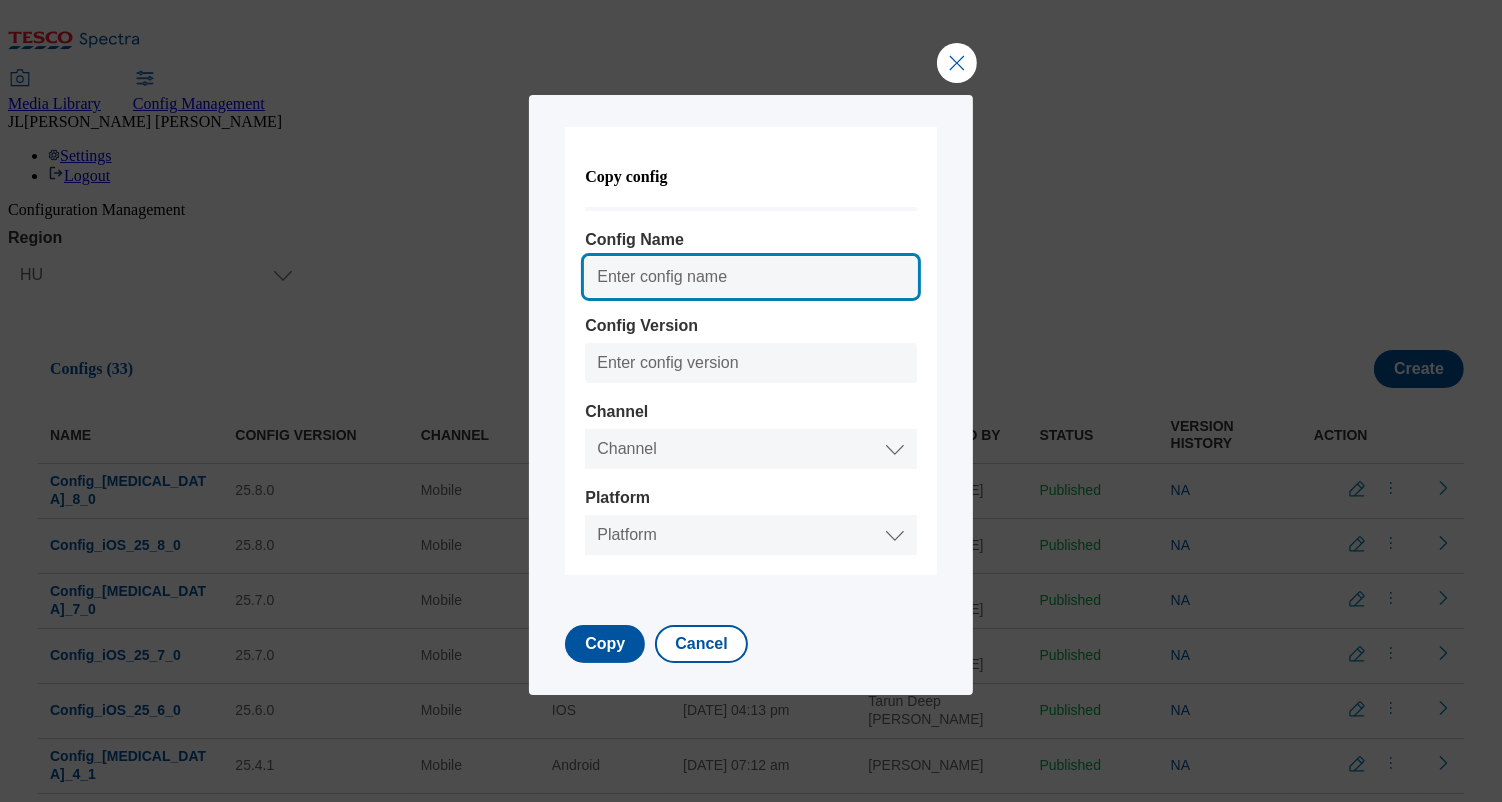 click on "Config Name" at bounding box center [750, 277] 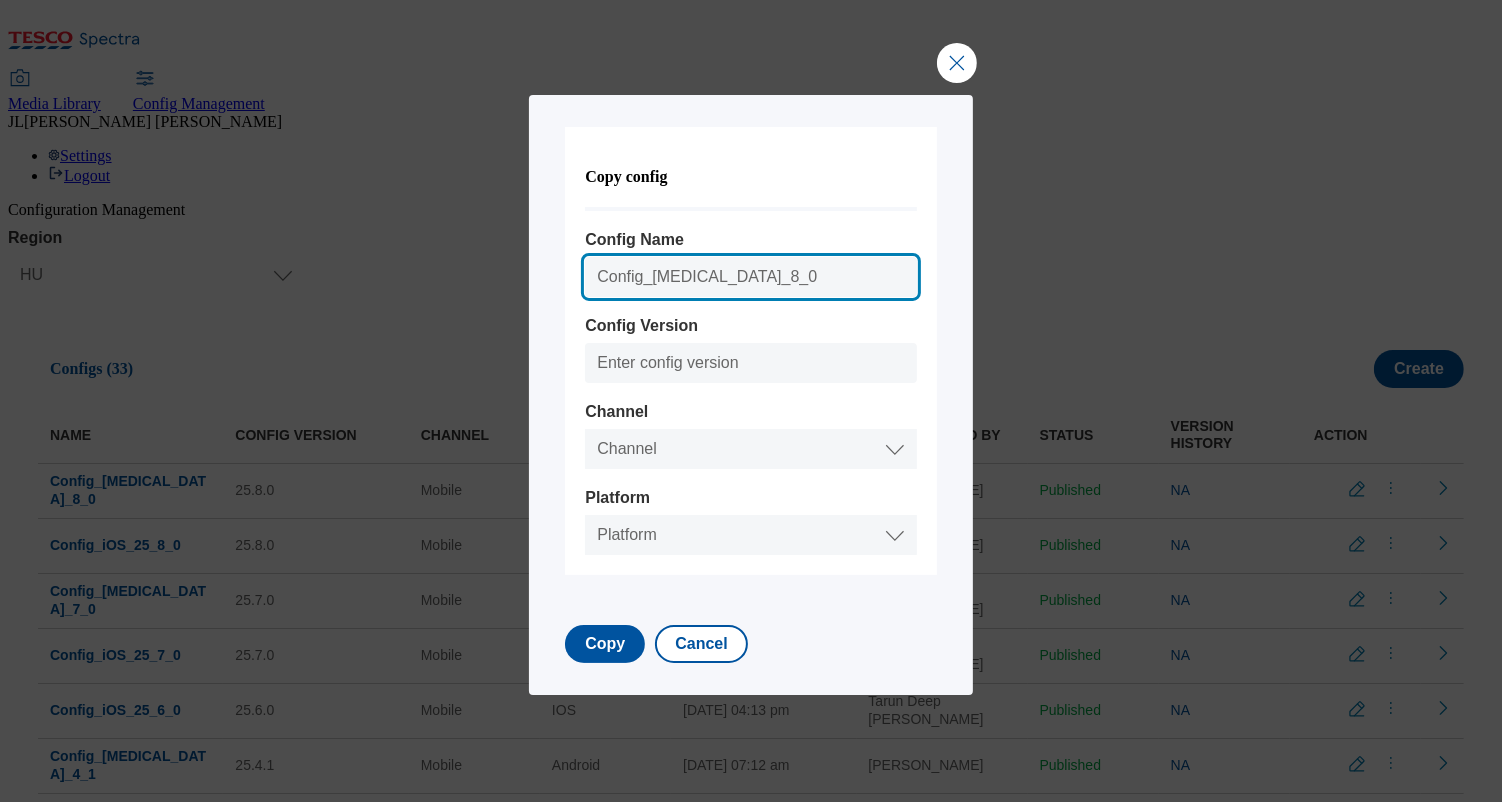 click on "Config_Android_25_8_0" at bounding box center (750, 277) 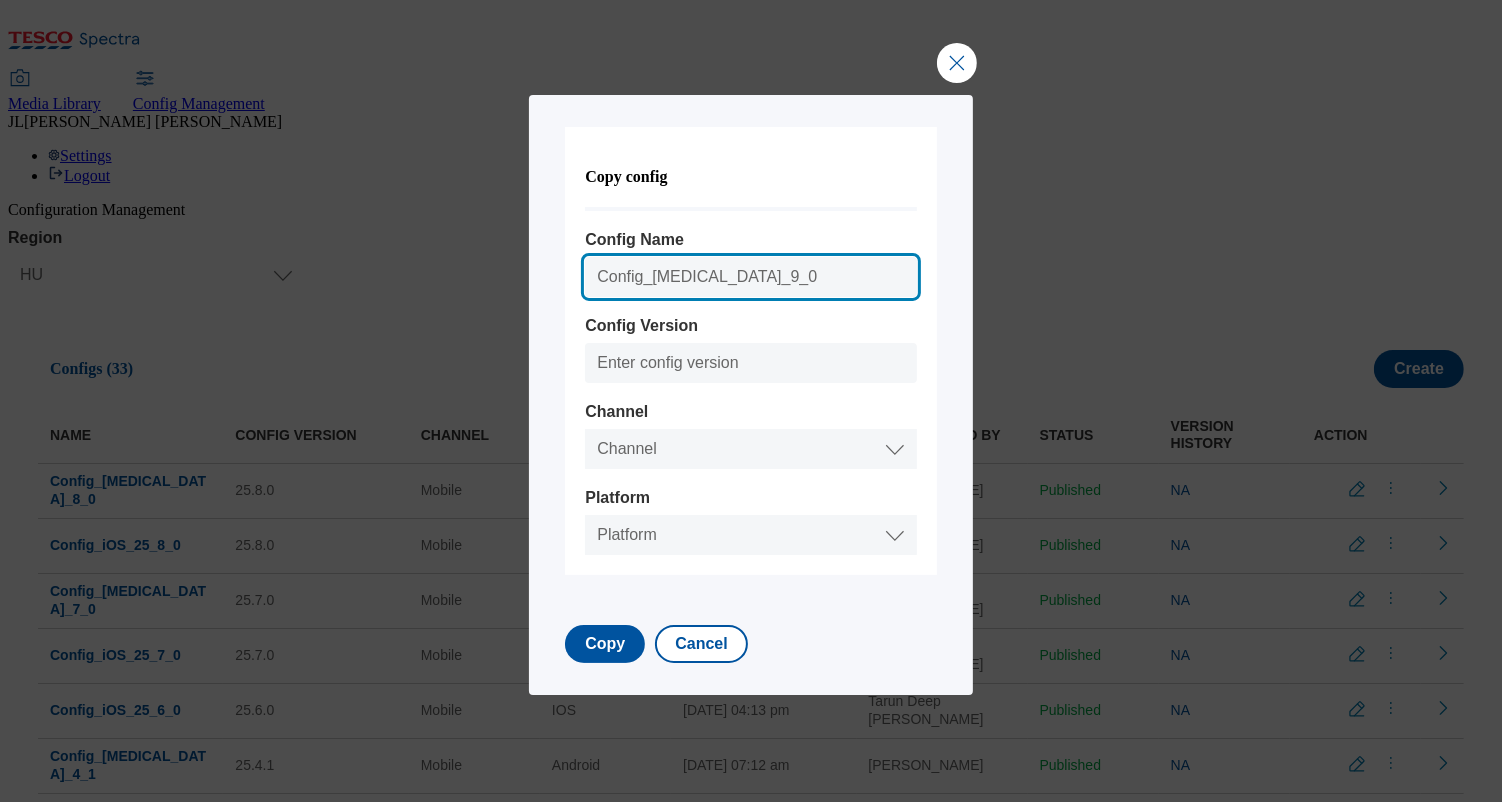 type on "Config_Android_25_9_0" 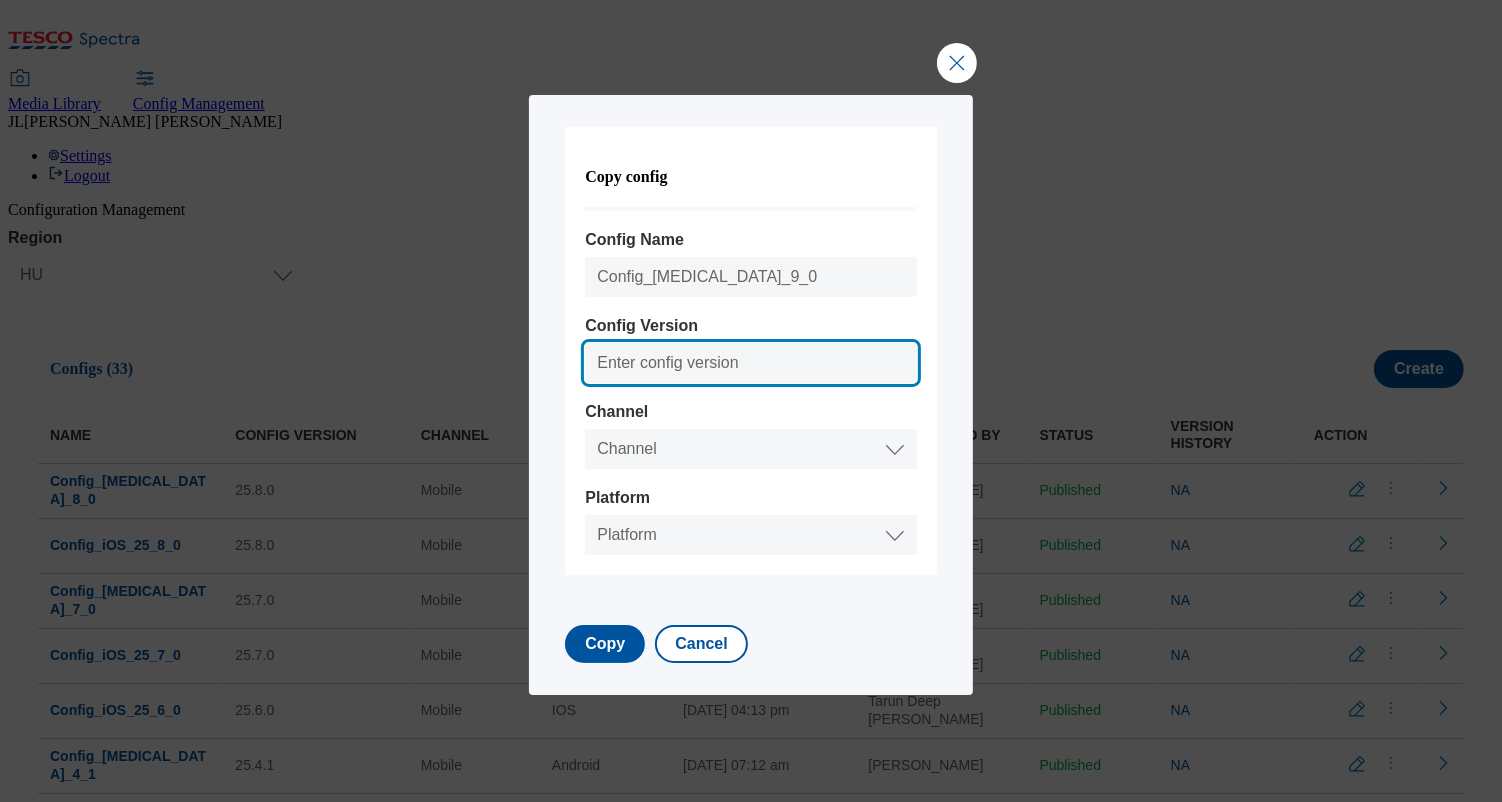 click on "Config Version" at bounding box center [750, 363] 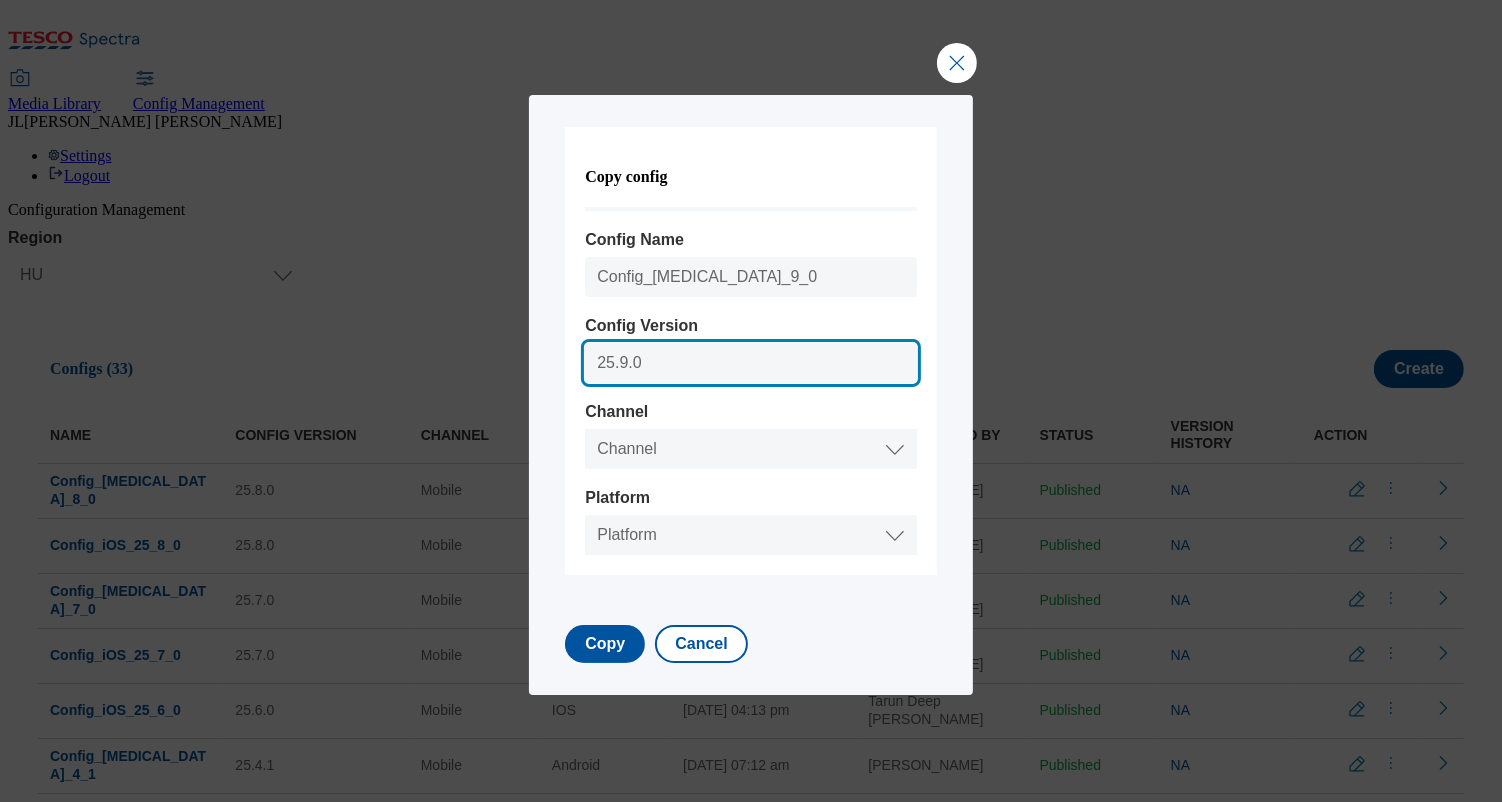 type on "25.9.0" 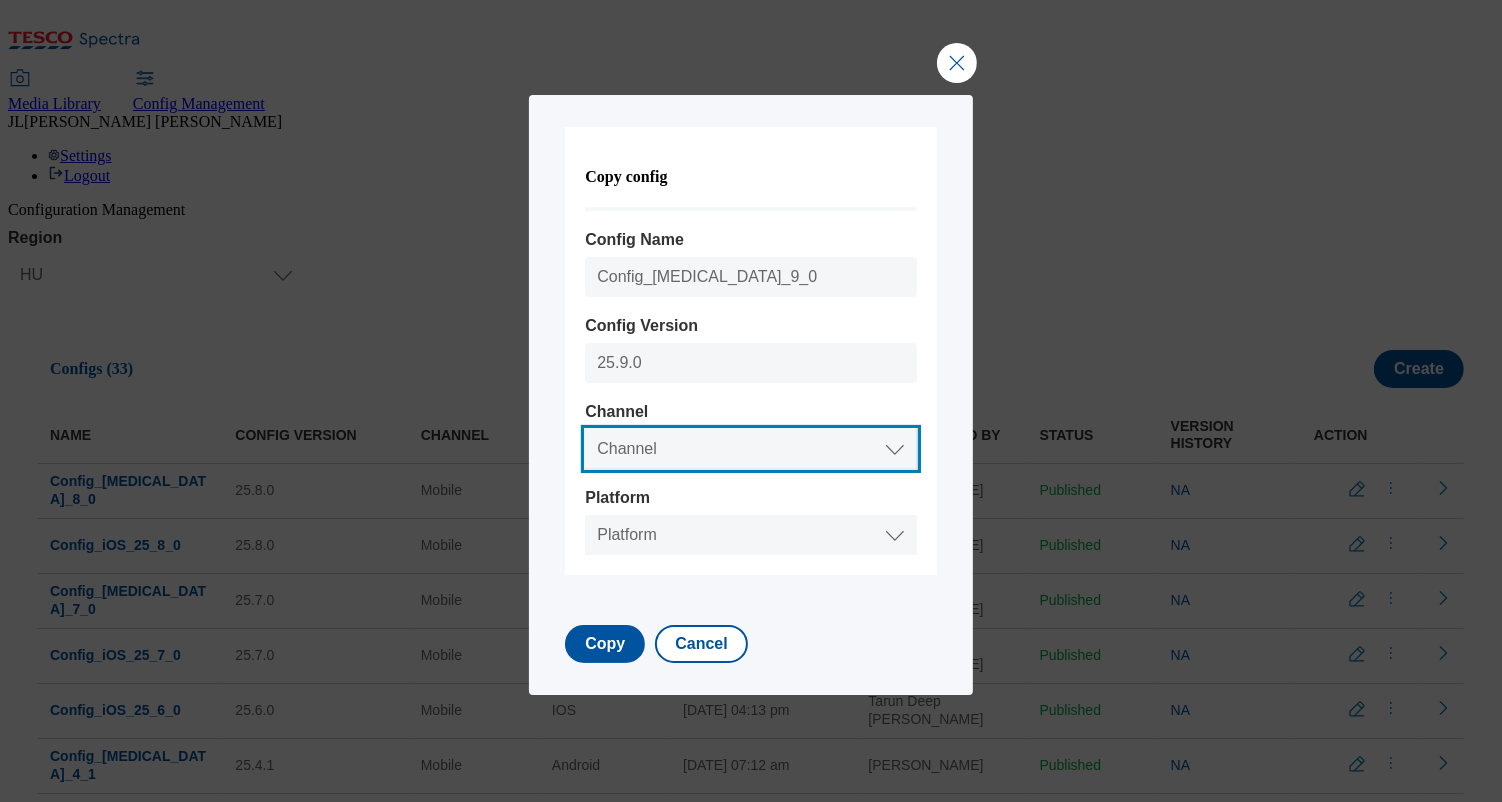 click on "Channel Web Mobile" at bounding box center (750, 449) 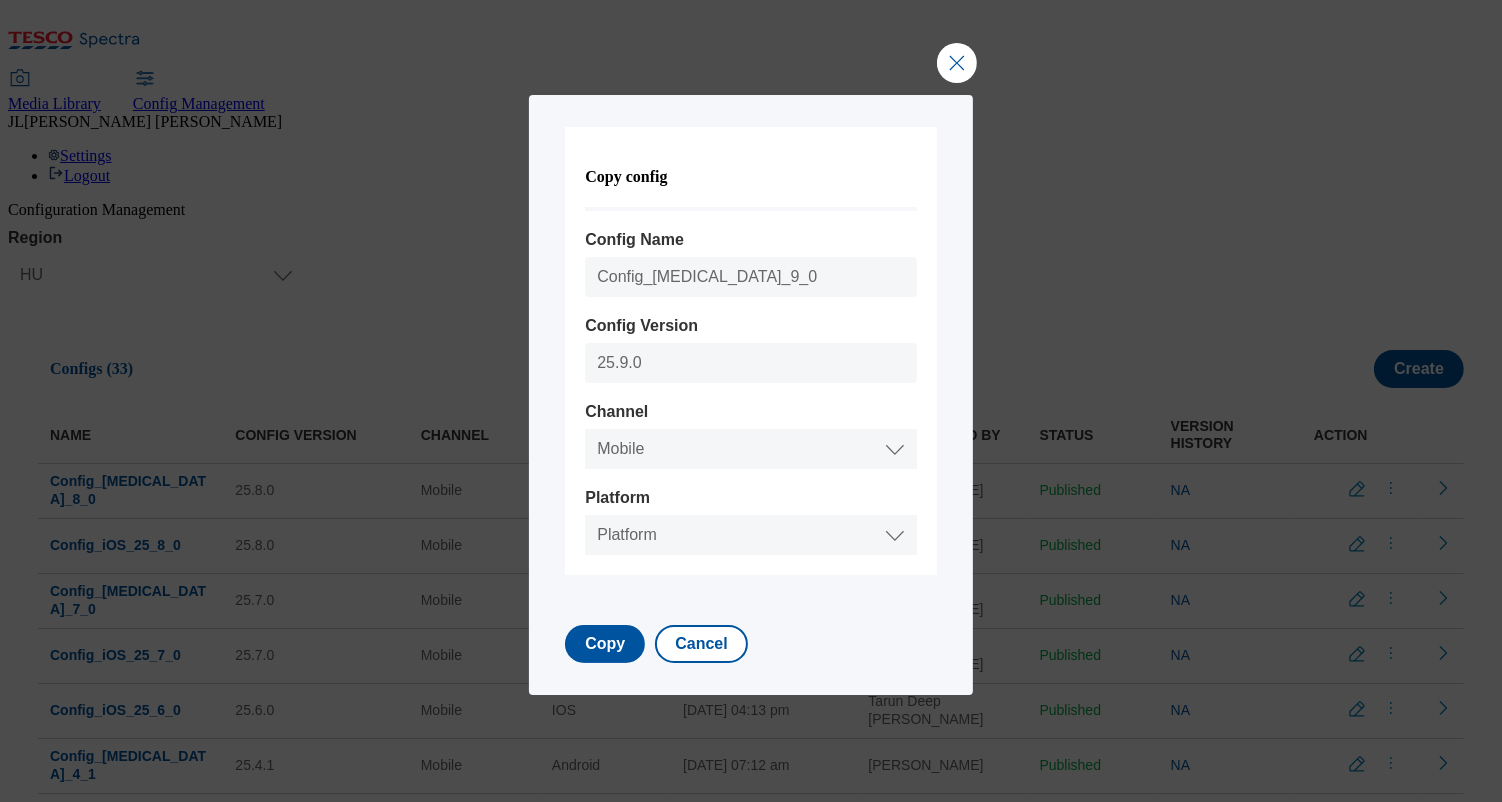 select on "mobile" 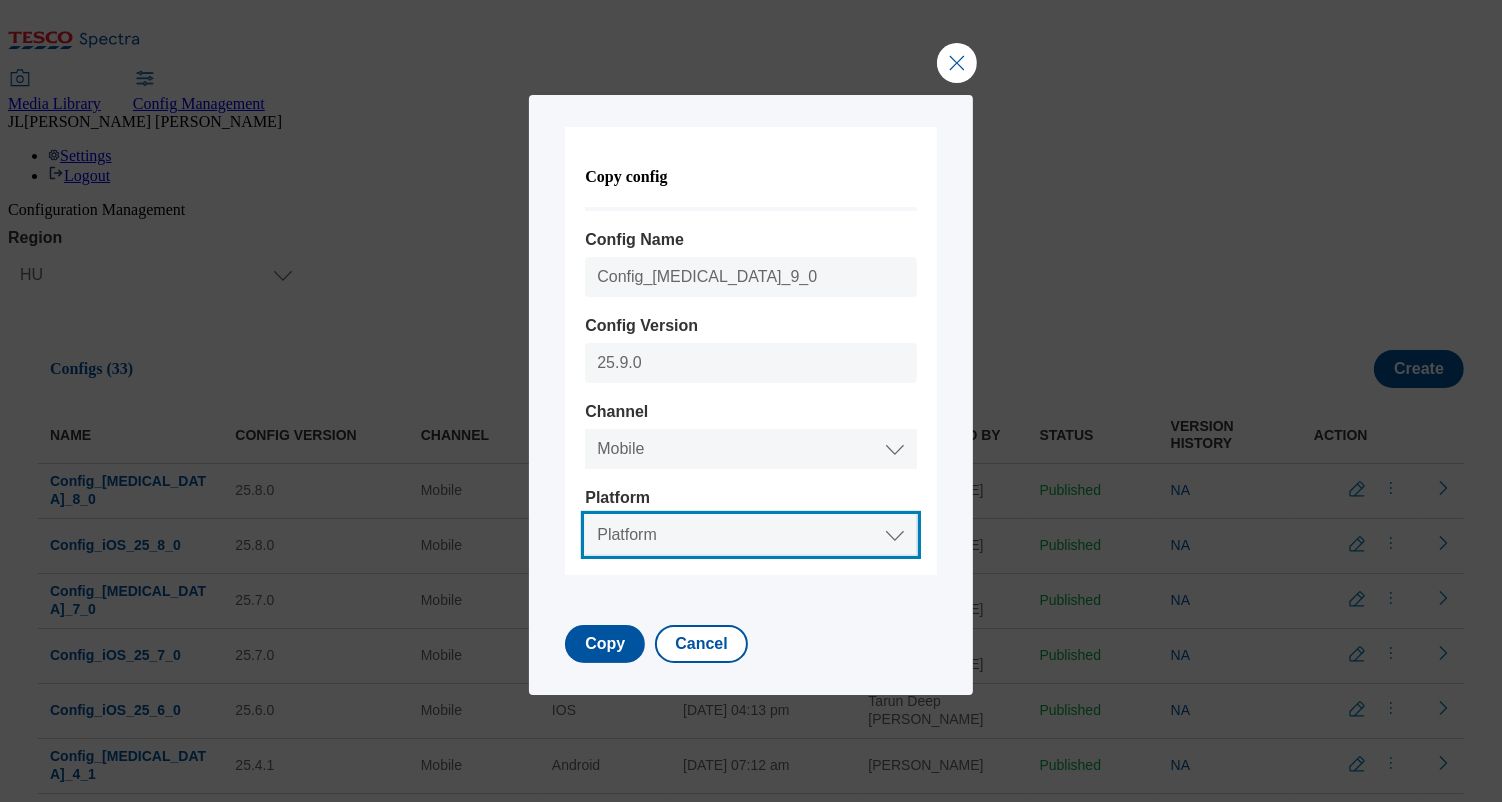 click on "Platform Android IOS" at bounding box center (750, 535) 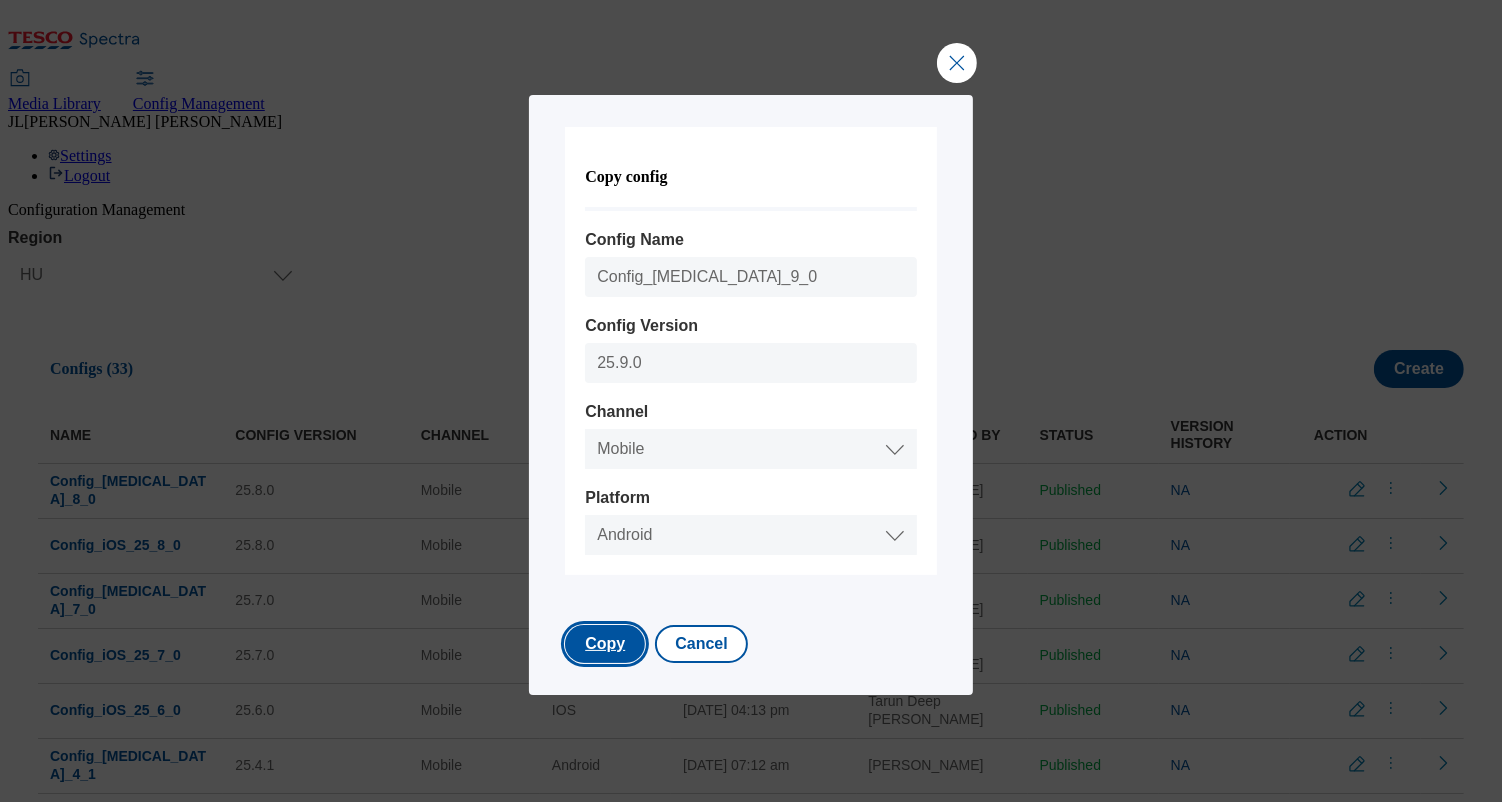 click on "Copy" at bounding box center (605, 644) 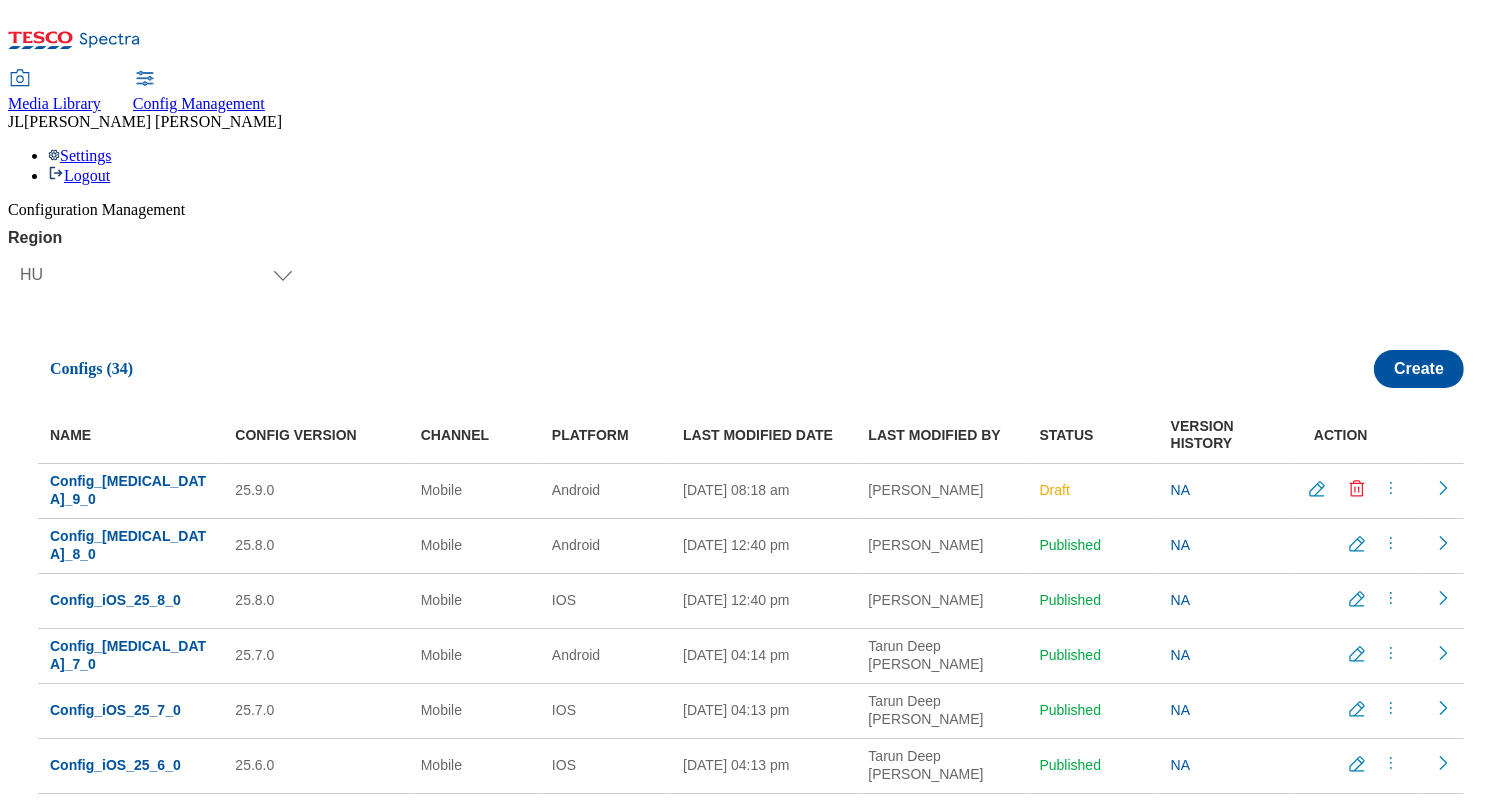 click 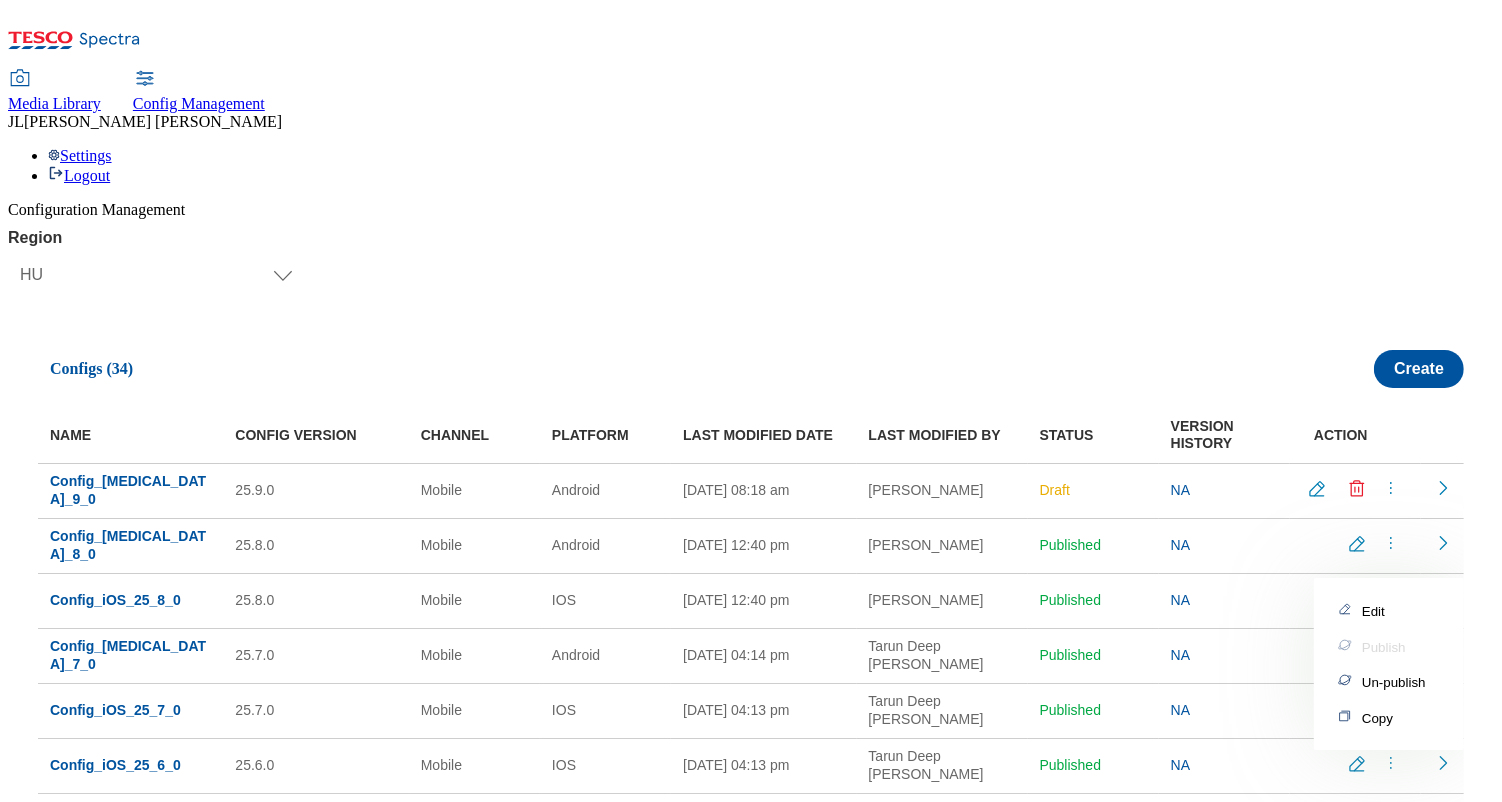 click on "Copy" at bounding box center [1377, 718] 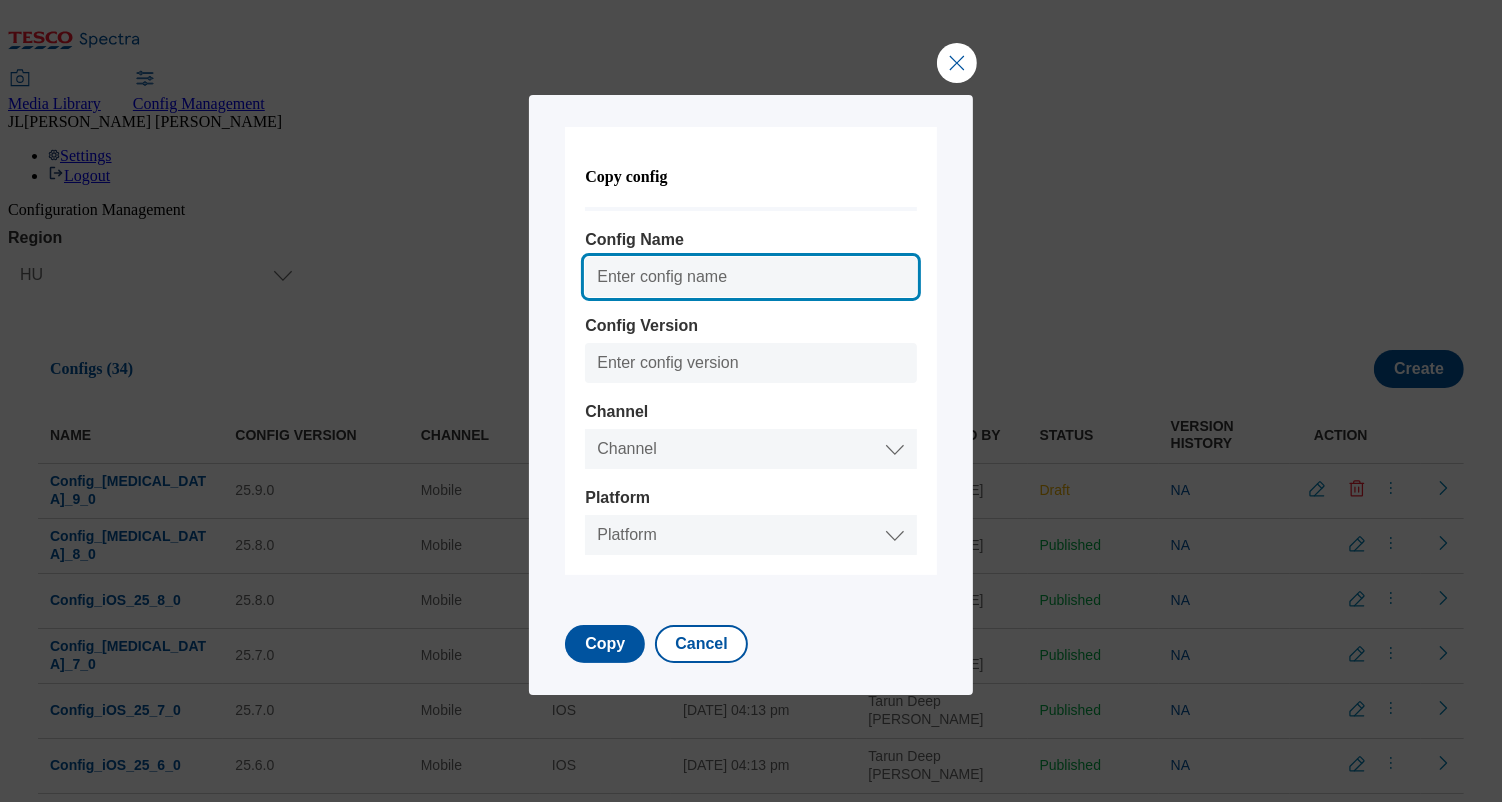 click on "Config Name" at bounding box center [750, 277] 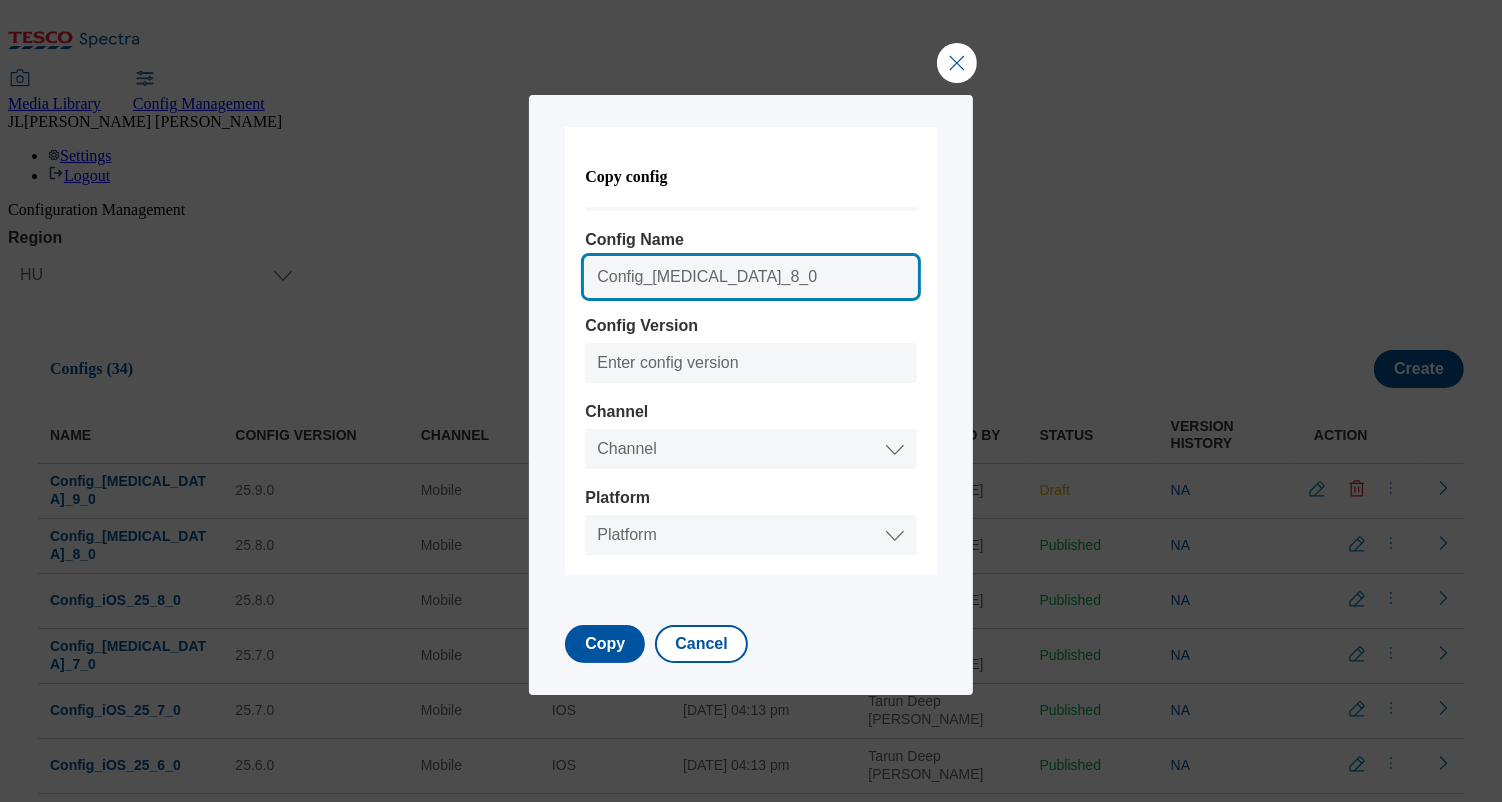 click on "Config_Android_25_8_0" at bounding box center [750, 277] 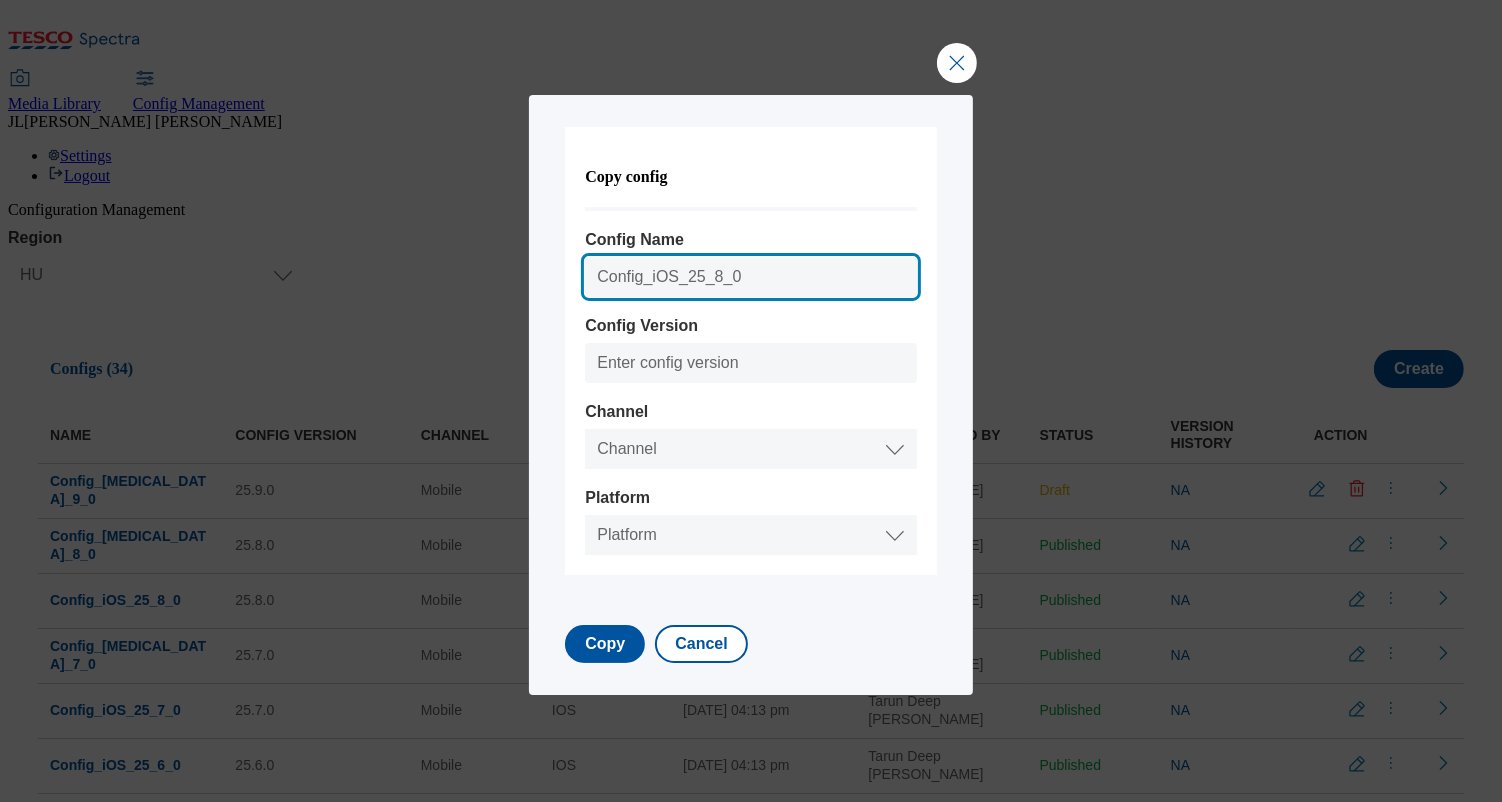type on "Config_iOS_25_8_0" 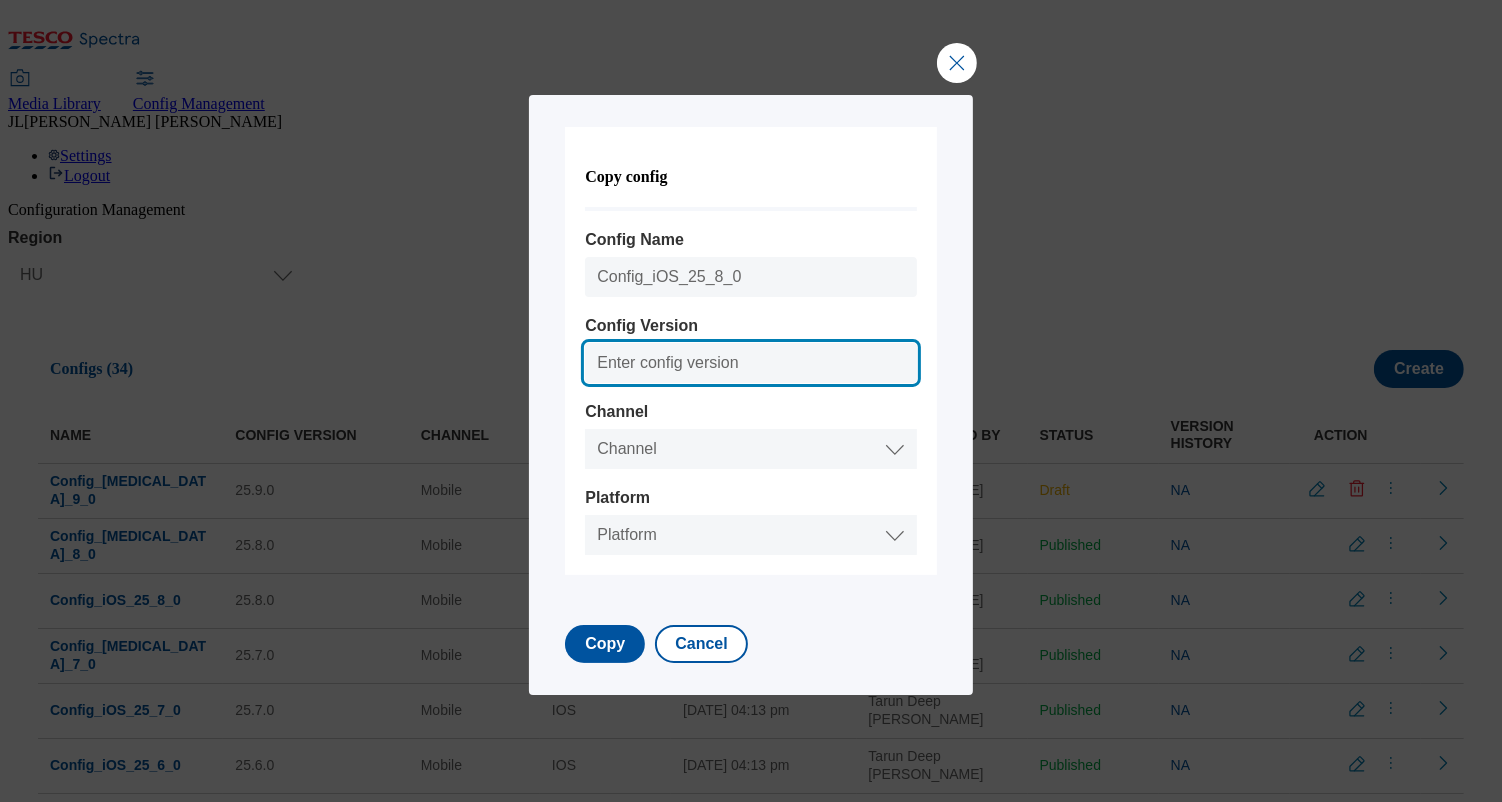 click on "Config Version" at bounding box center (750, 363) 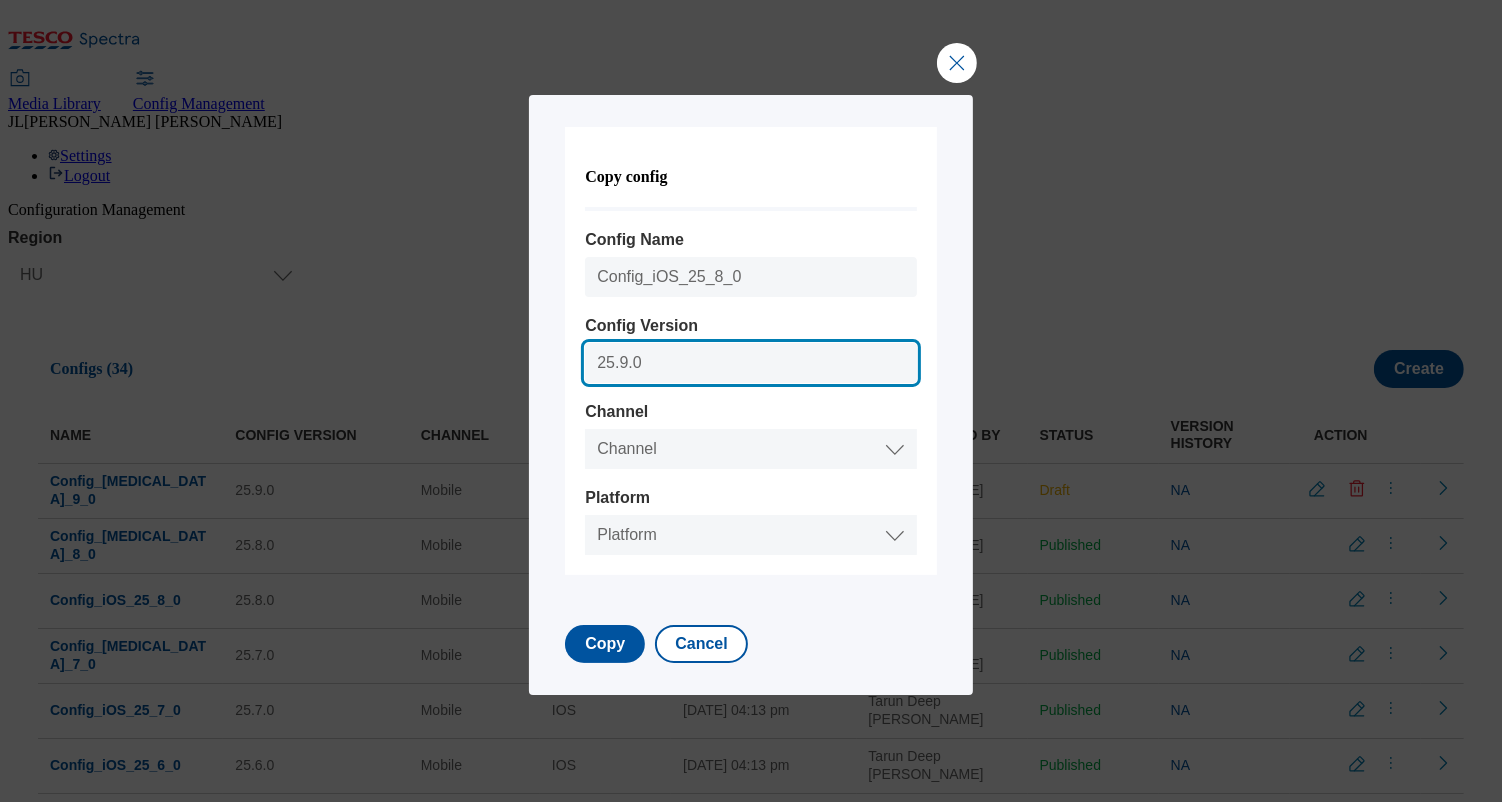 type on "25.9.0" 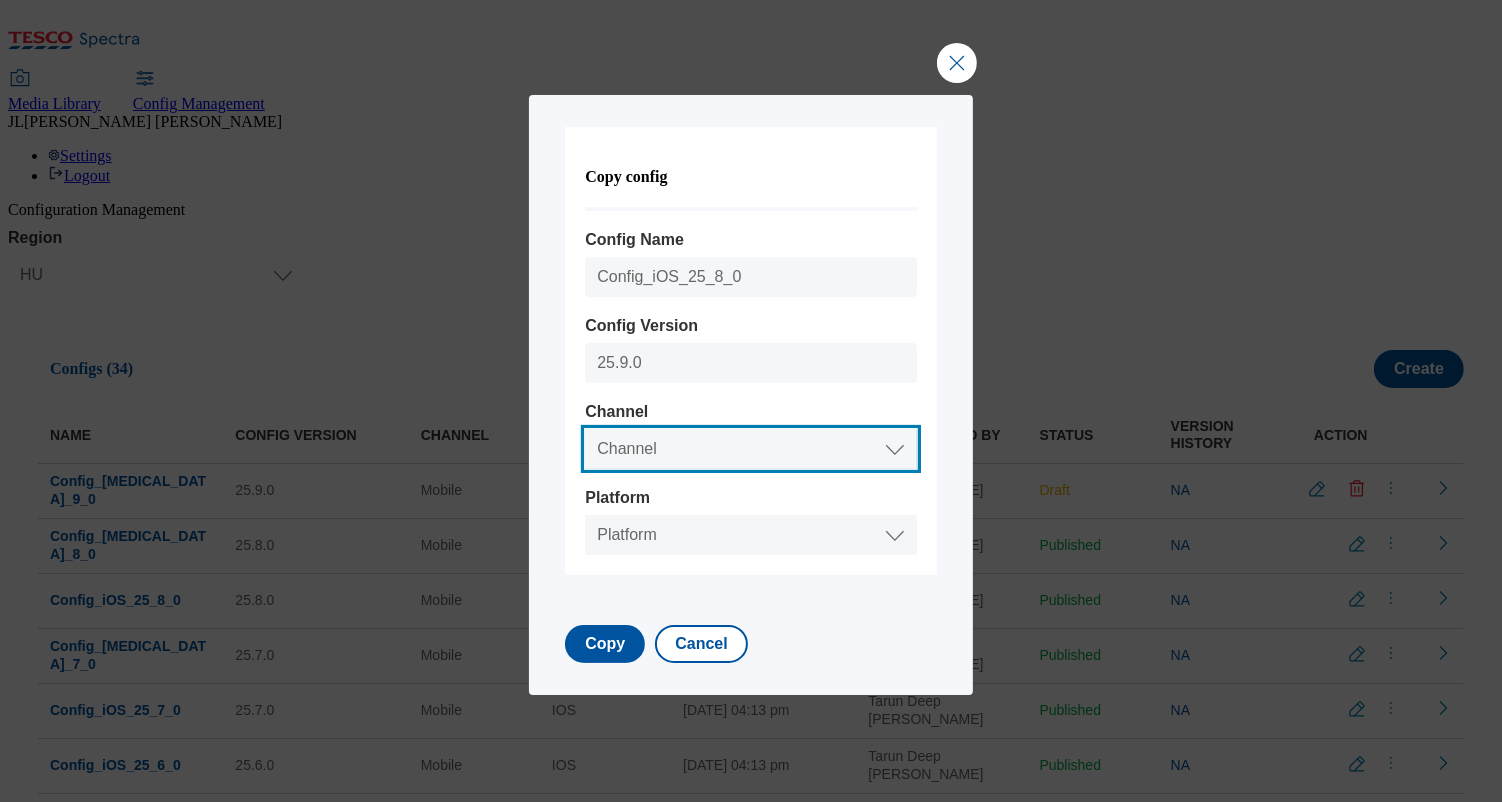 click on "Channel Web Mobile" at bounding box center [750, 449] 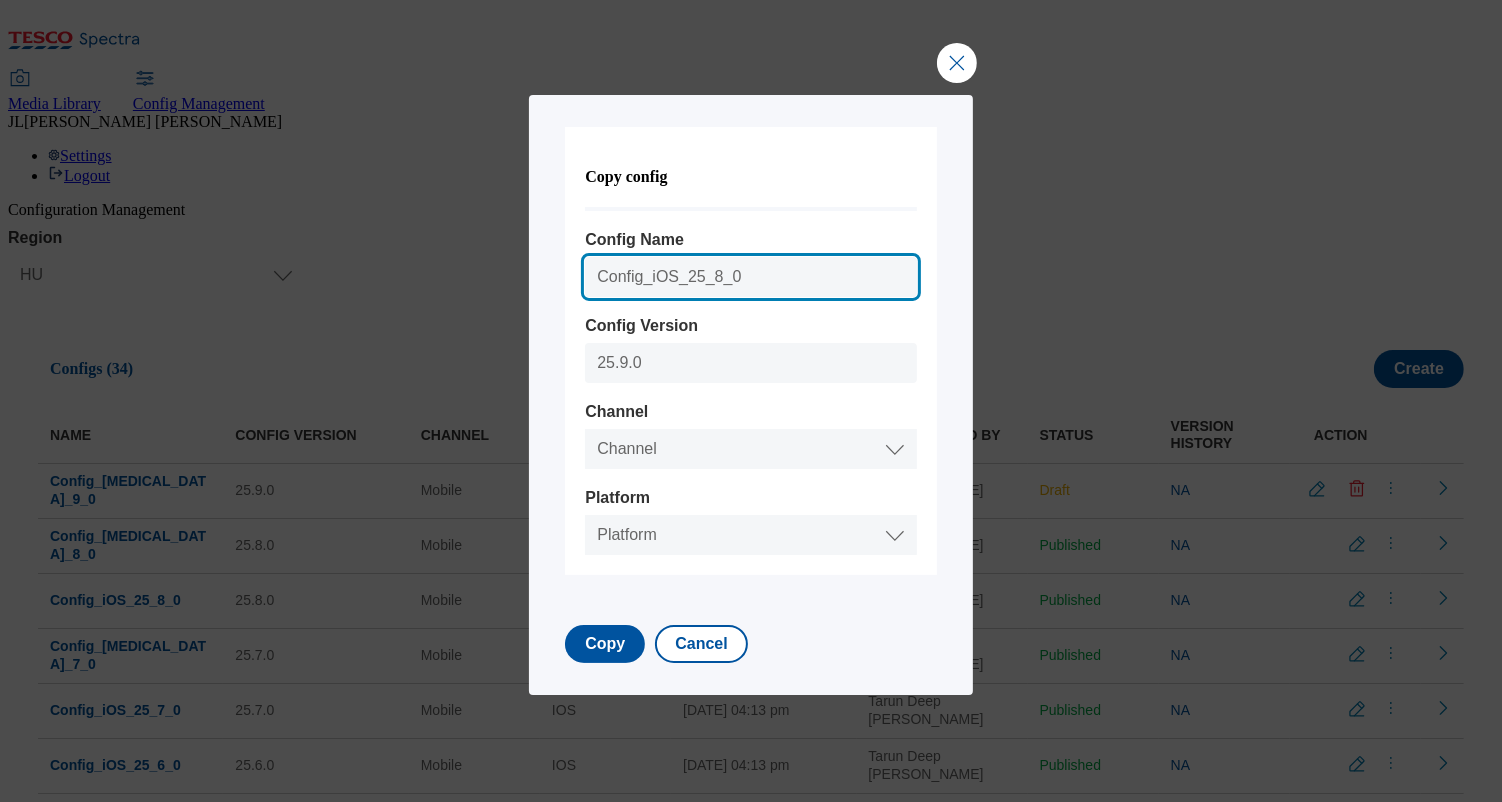 click on "Config_iOS_25_8_0" at bounding box center [750, 277] 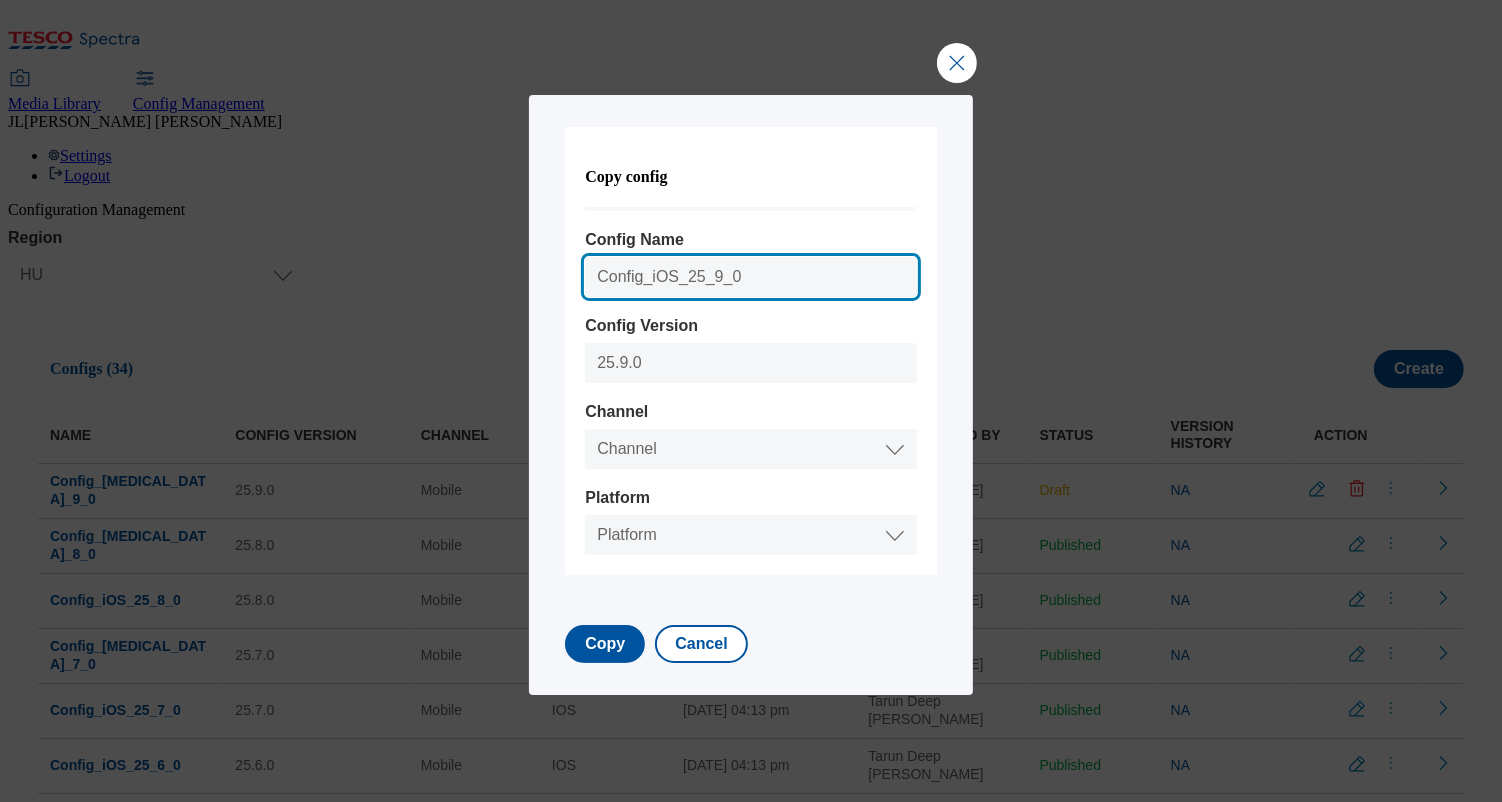 type on "Config_iOS_25_9_0" 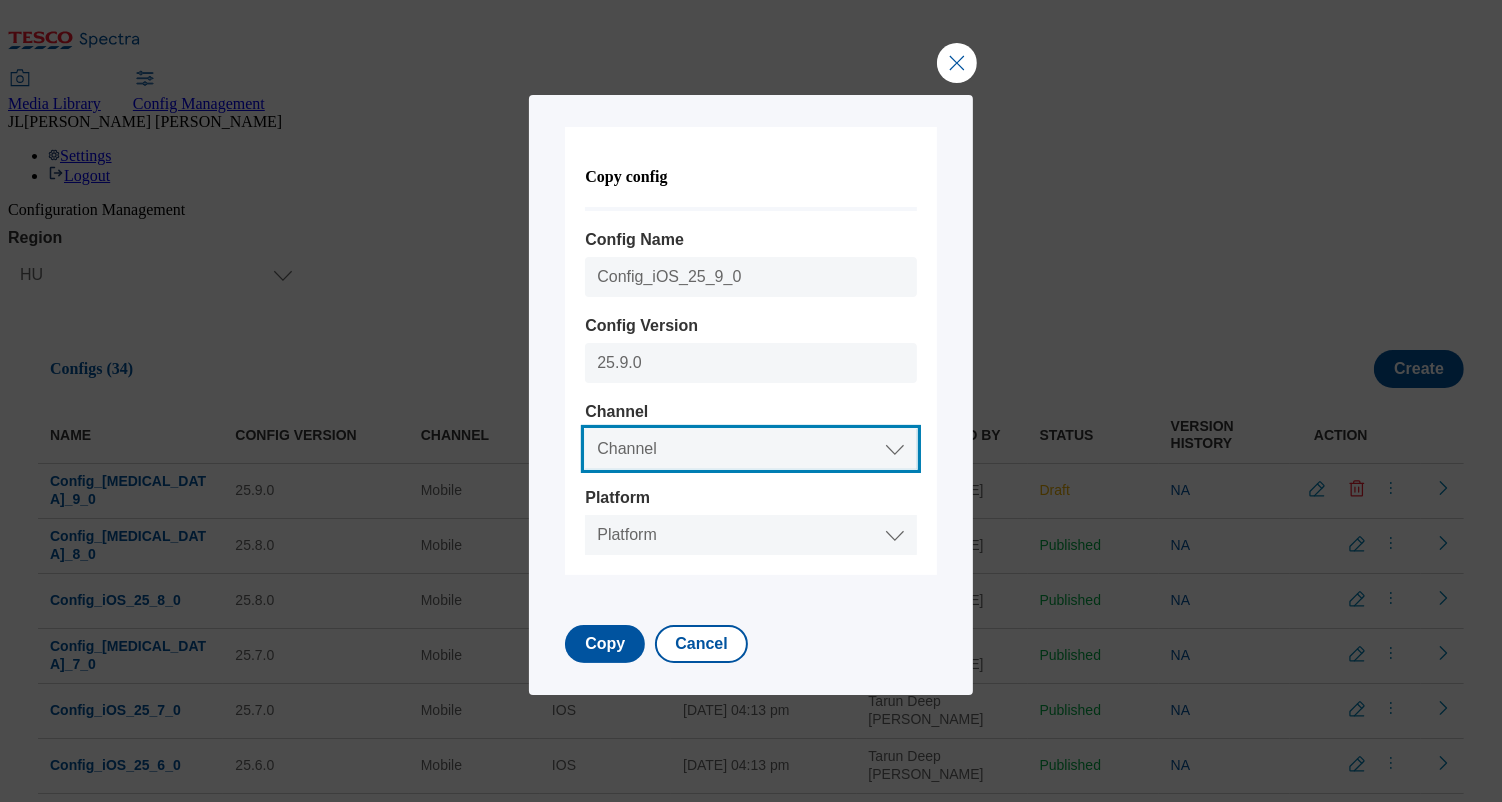 click on "Channel Web Mobile" at bounding box center (750, 449) 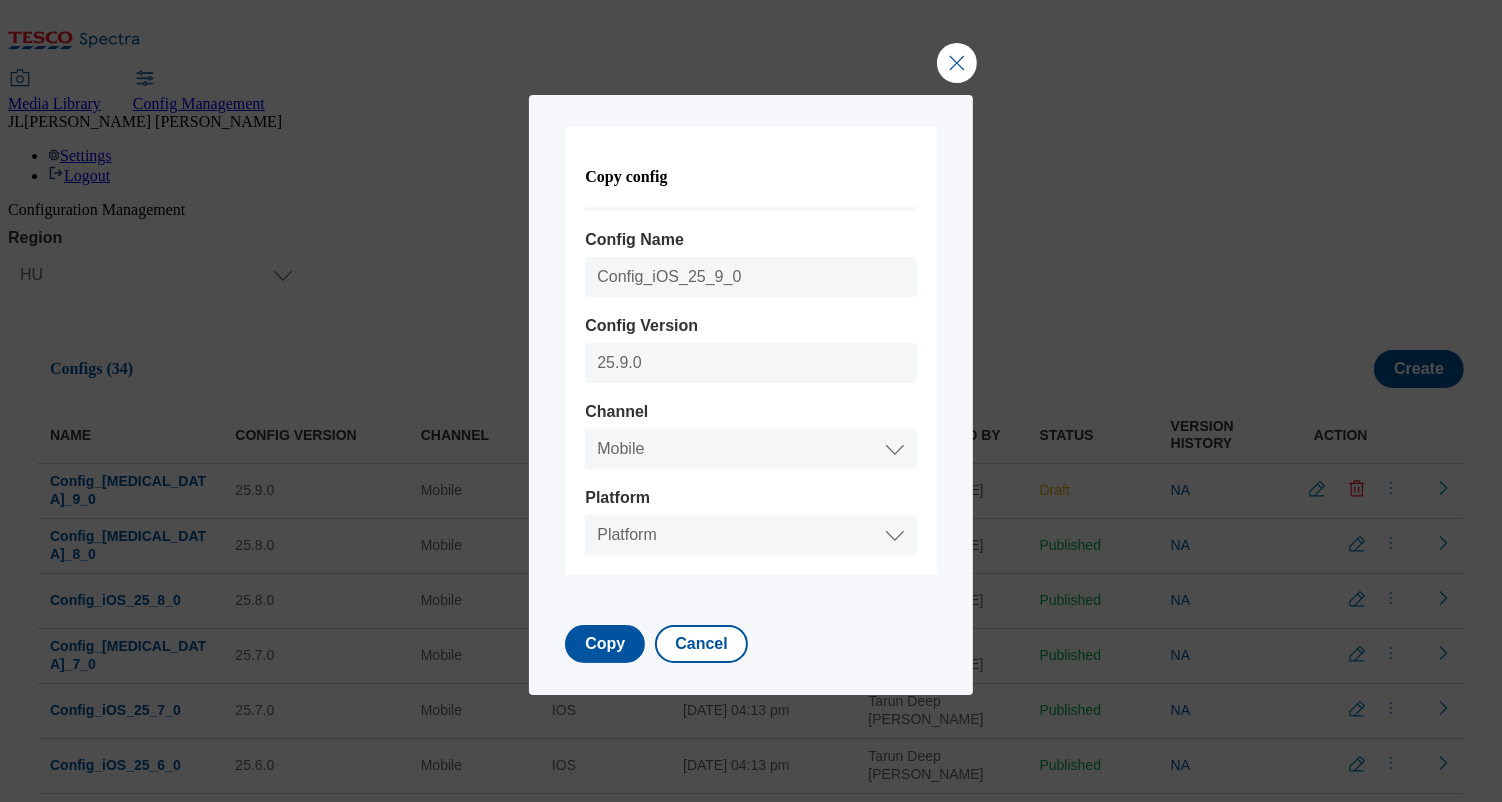 select on "mobile" 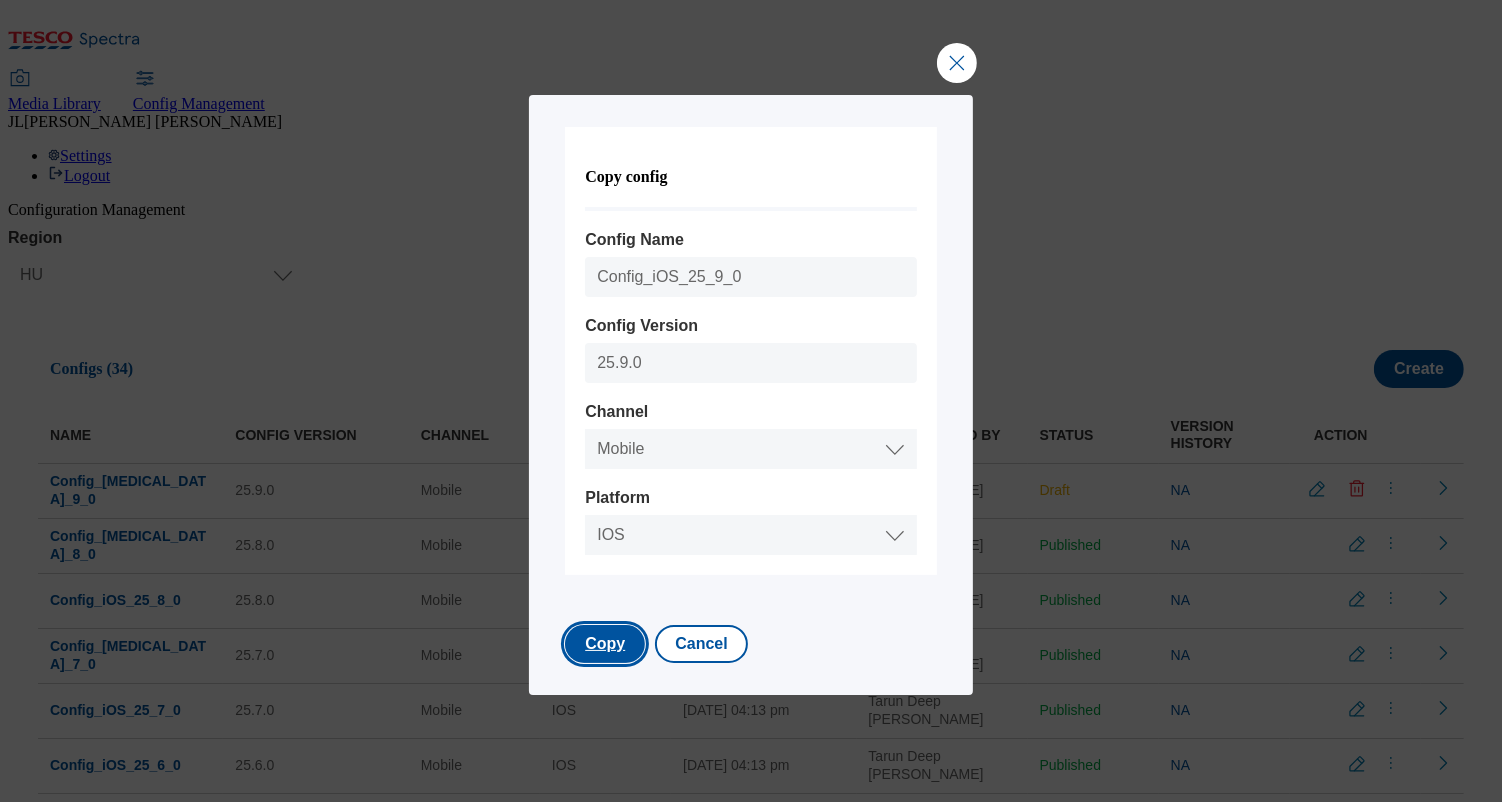 click on "Copy" at bounding box center (605, 644) 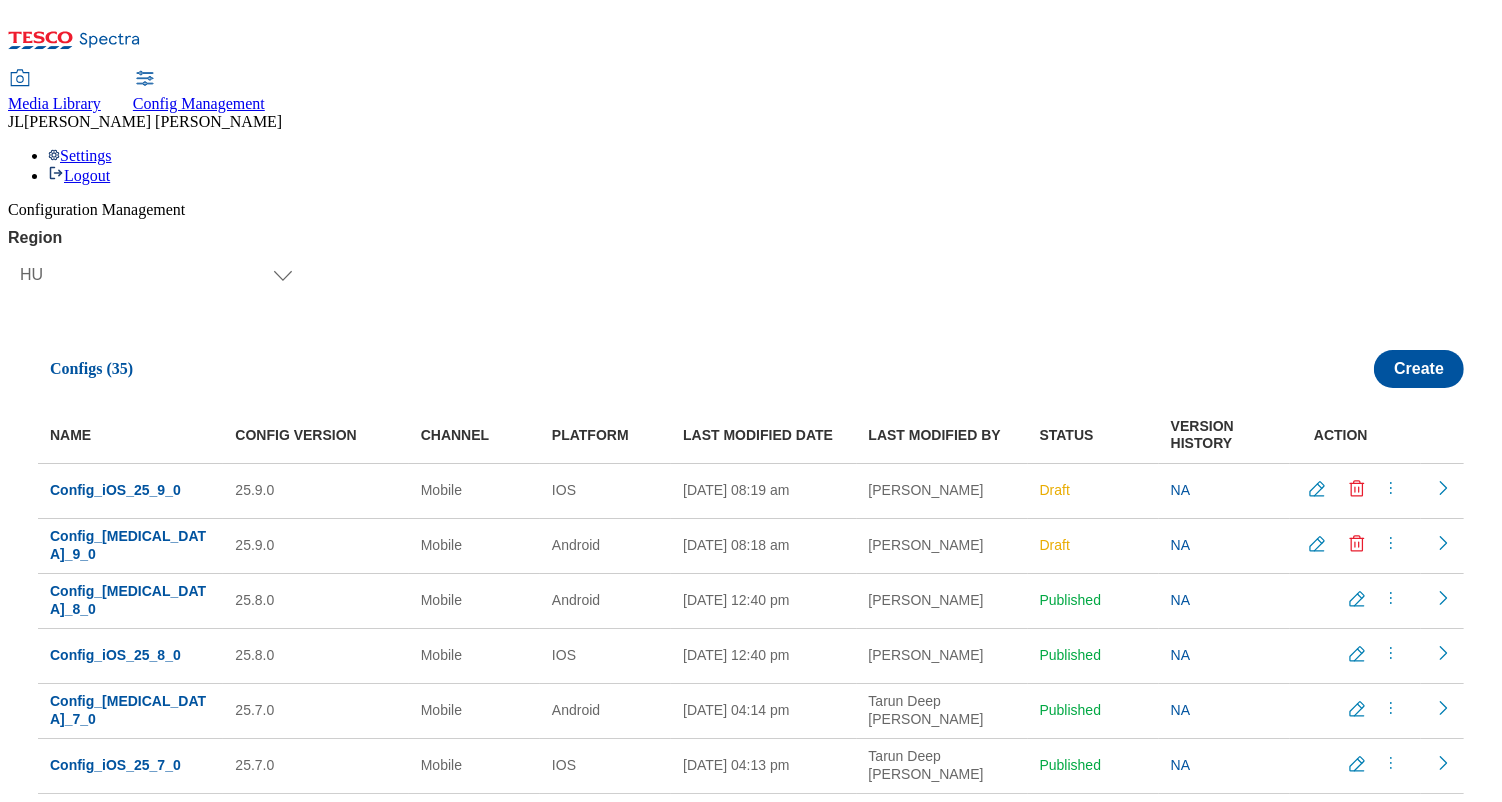click 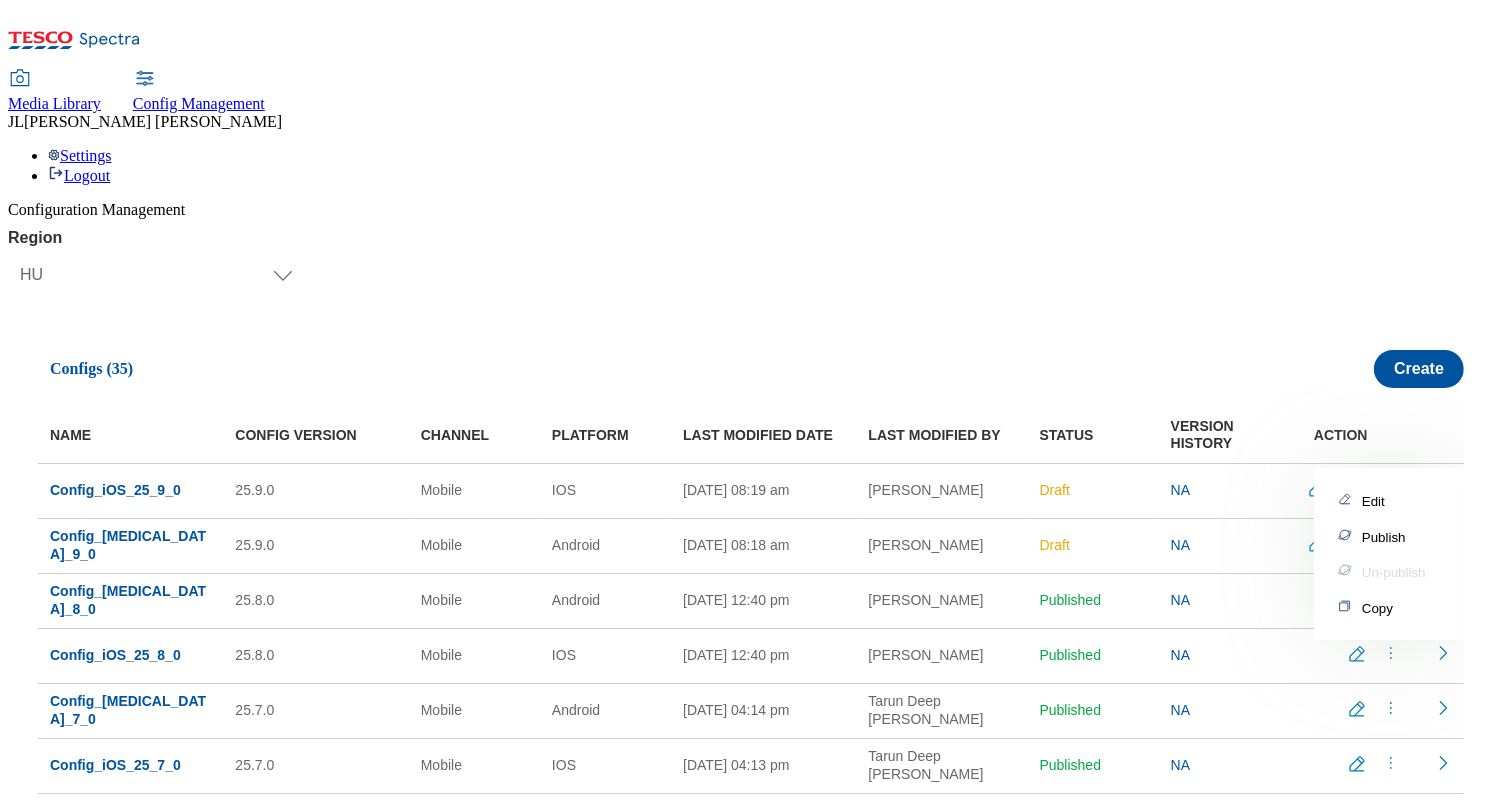 click on "Publish" at bounding box center [1384, 537] 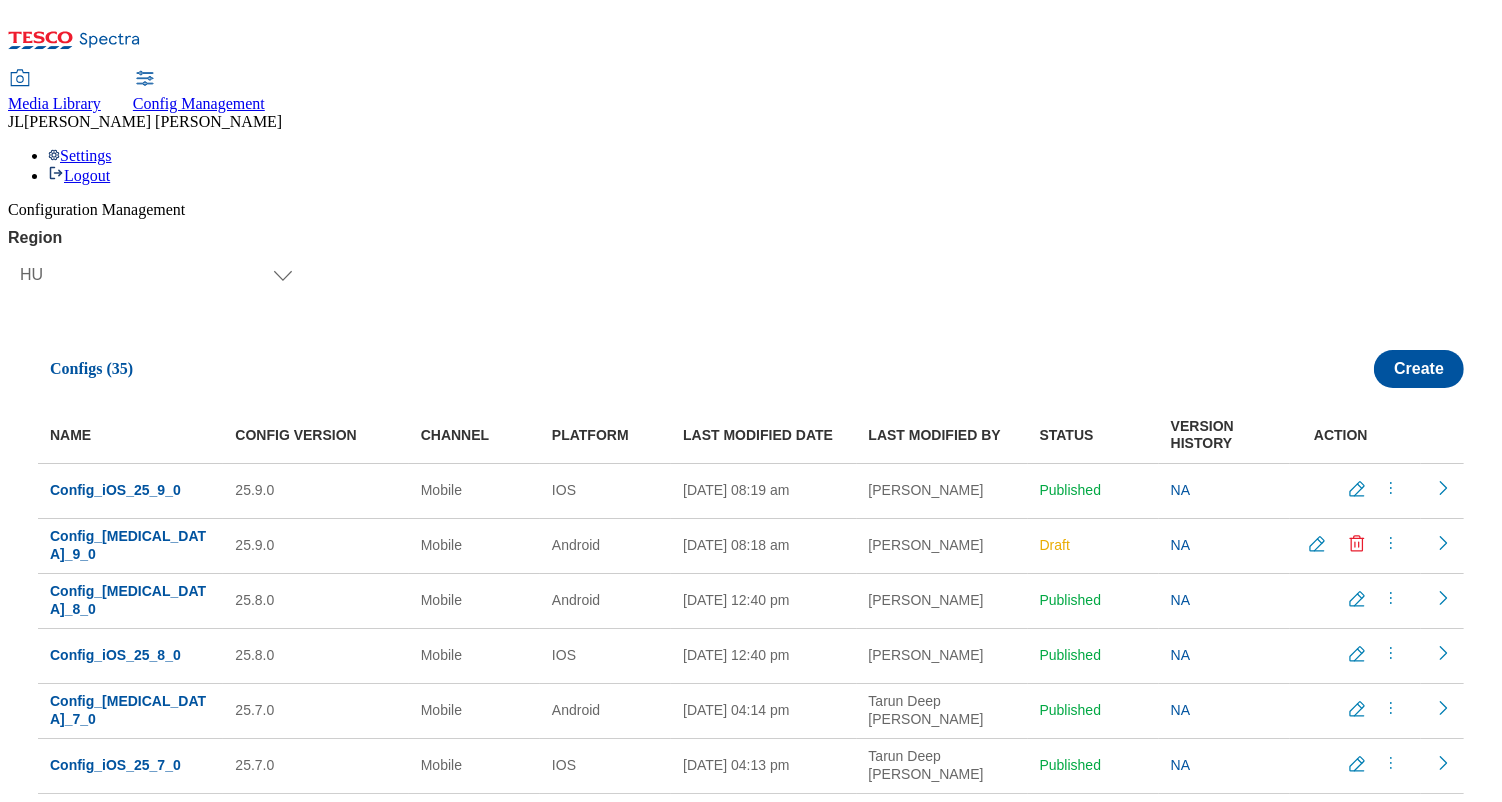 click 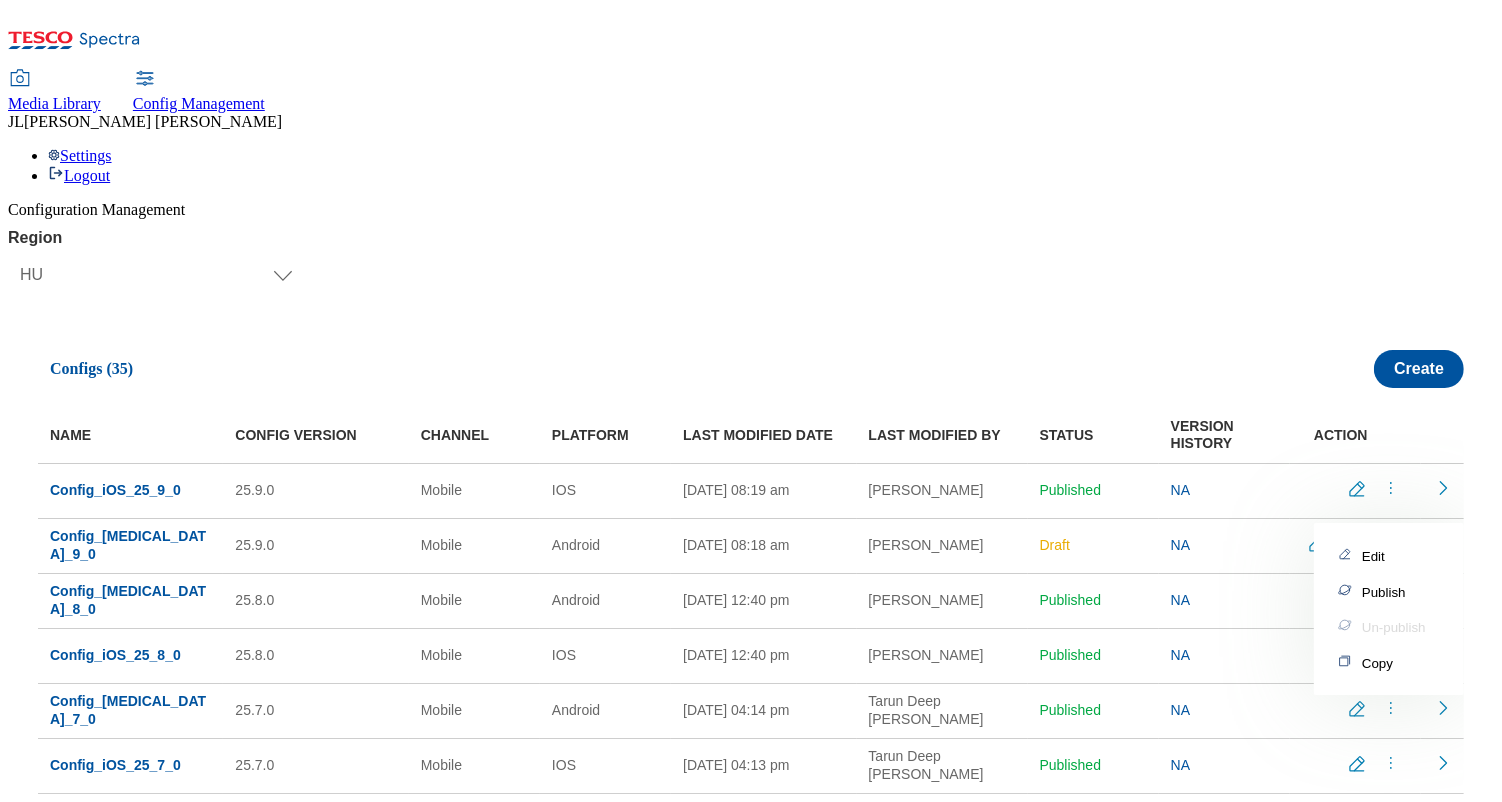 click on "Publish" at bounding box center [1384, 592] 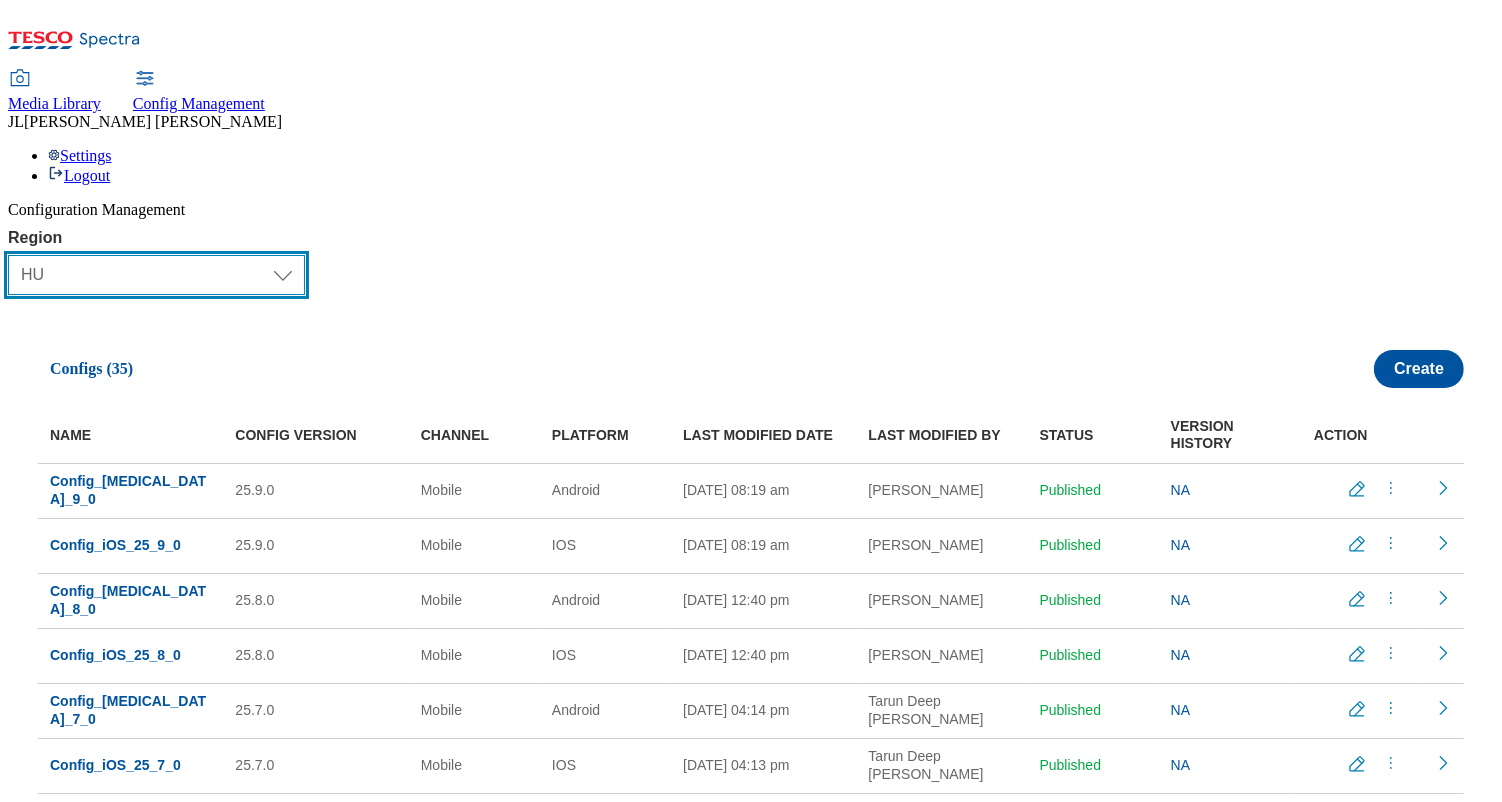 click on "Select Region UK CZ IE SK HU" at bounding box center (156, 275) 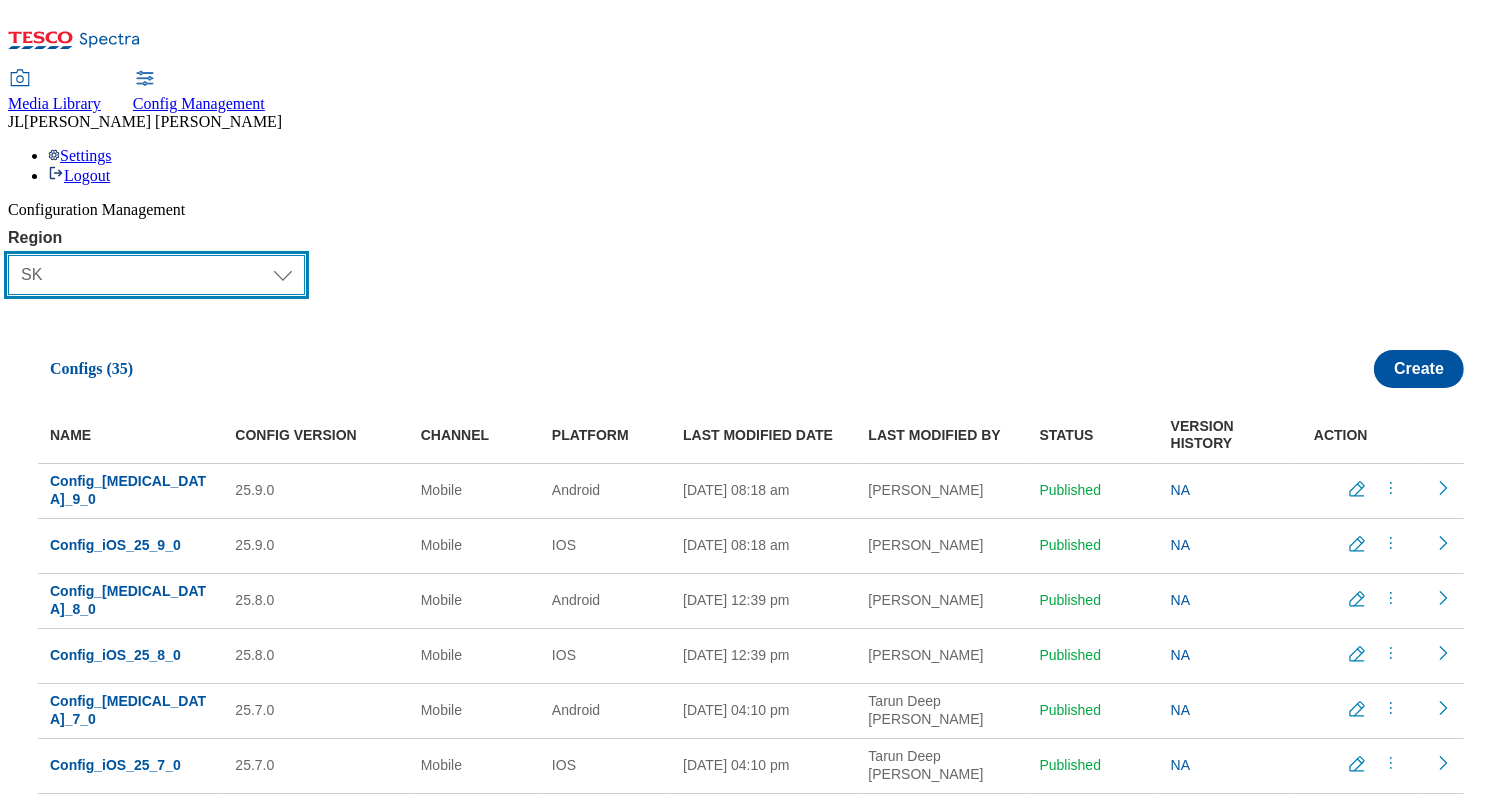 click on "Select Region UK CZ IE SK HU" at bounding box center (156, 275) 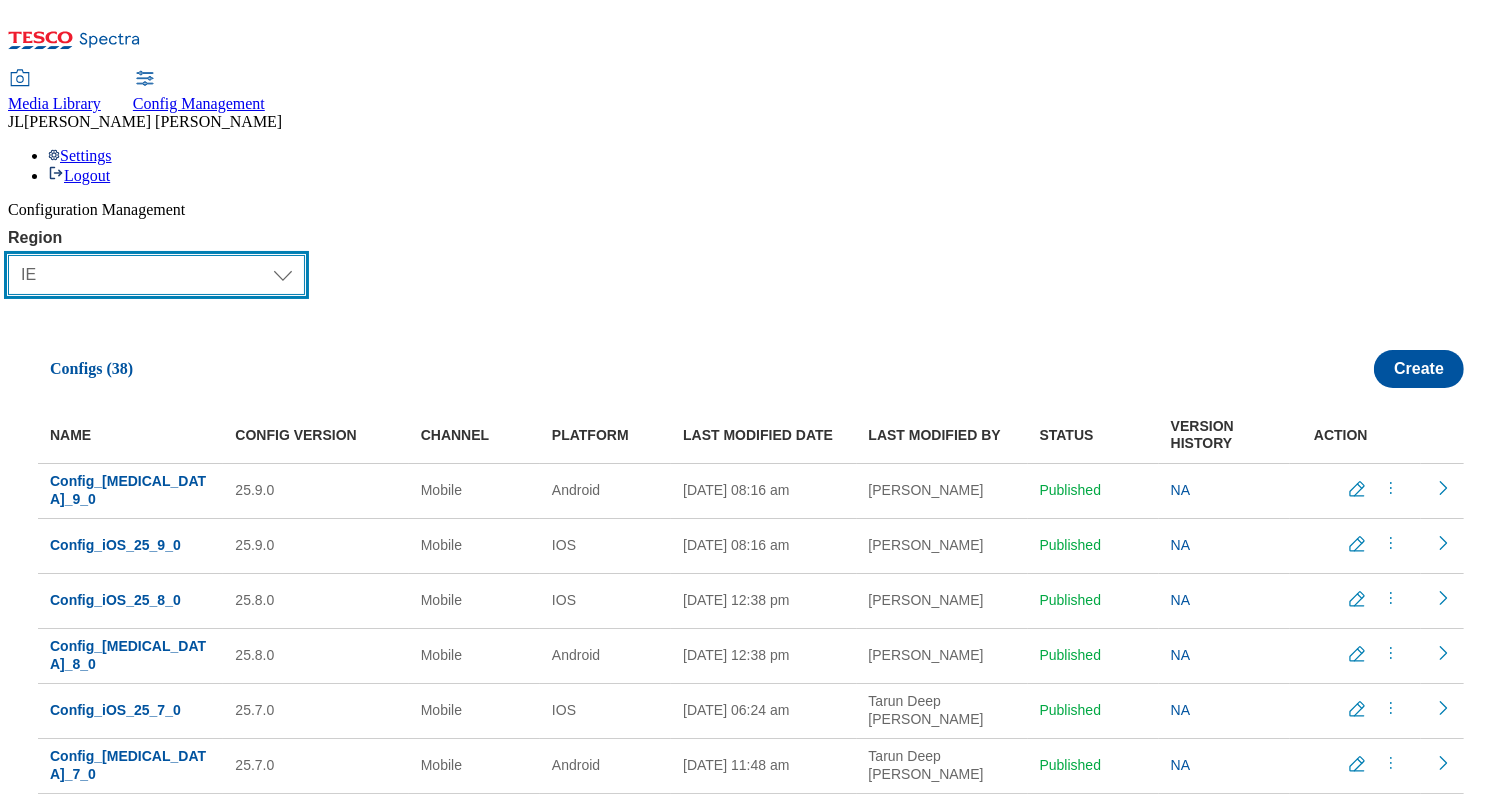 click on "Select Region UK CZ IE SK HU" at bounding box center (156, 275) 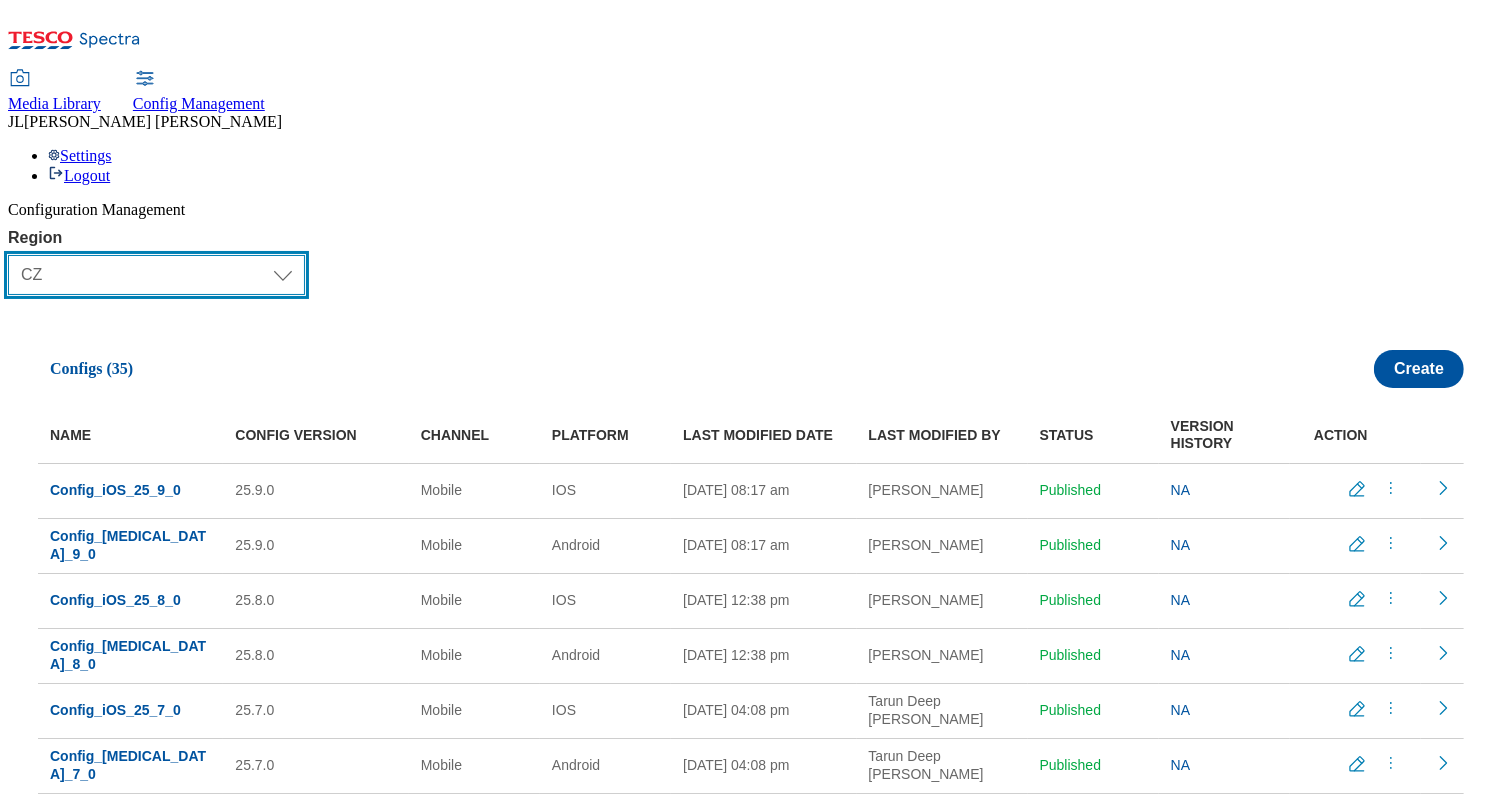 click on "Select Region UK CZ IE SK HU" at bounding box center [156, 275] 